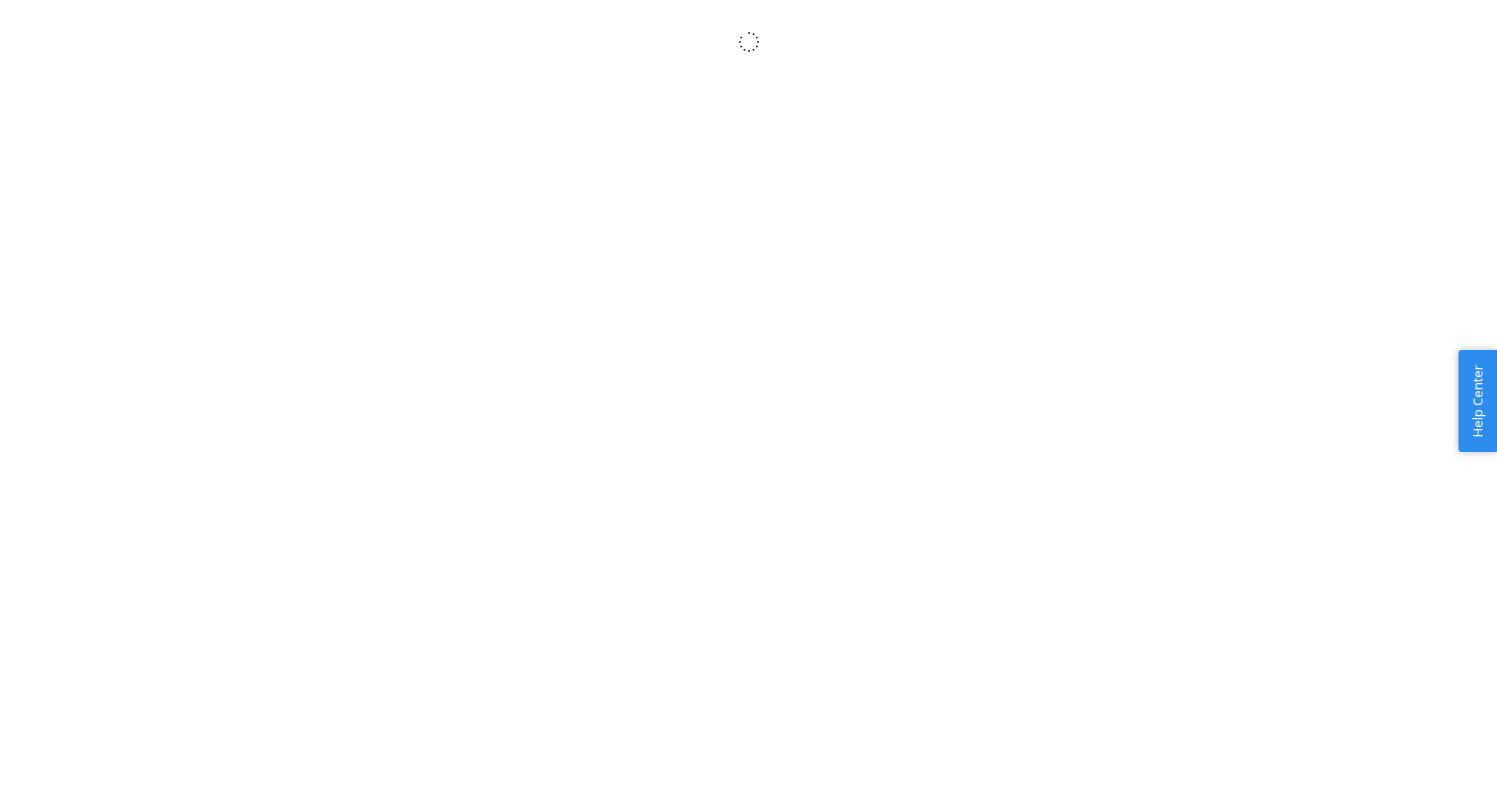 scroll, scrollTop: 0, scrollLeft: 0, axis: both 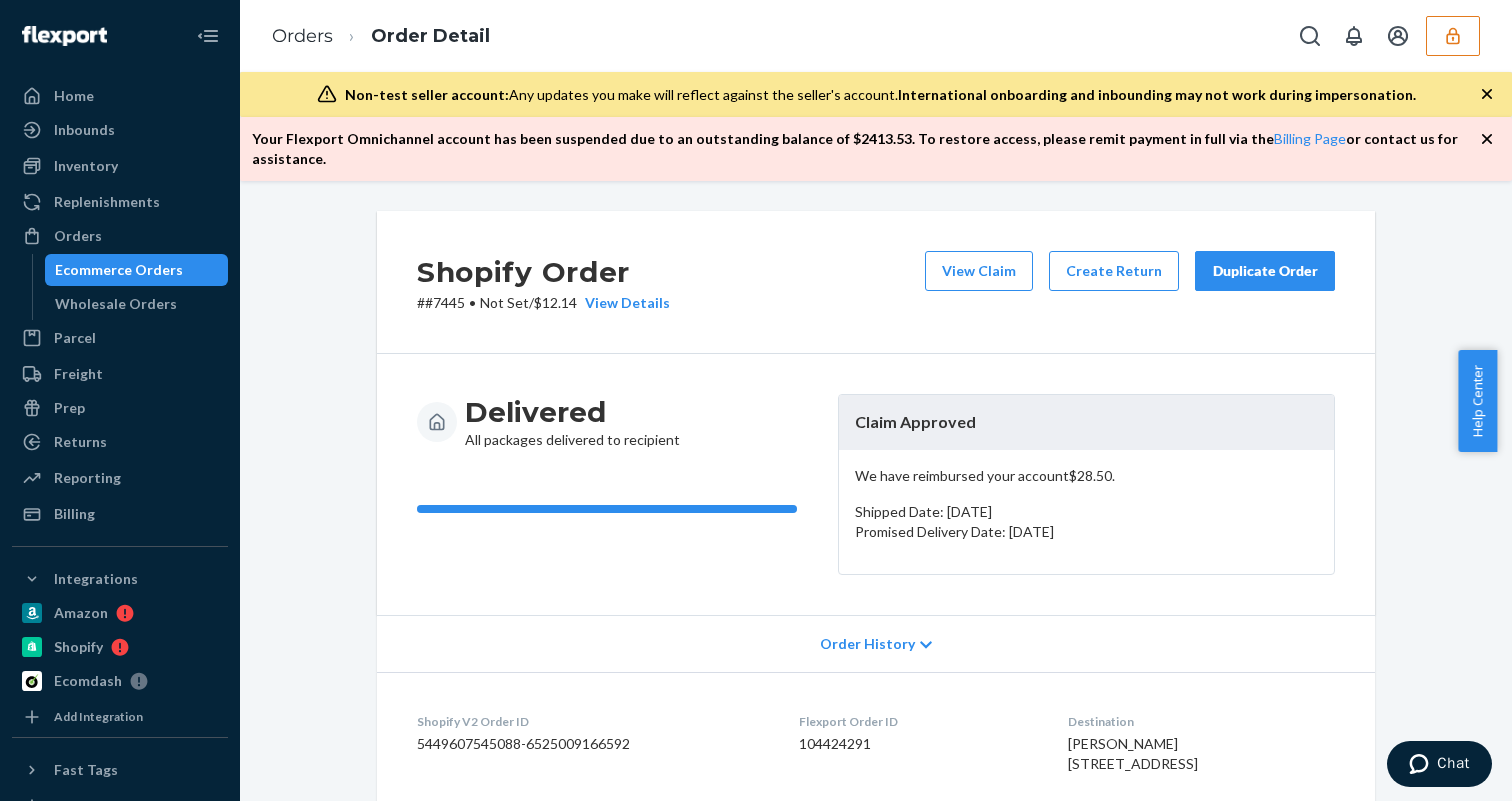 click 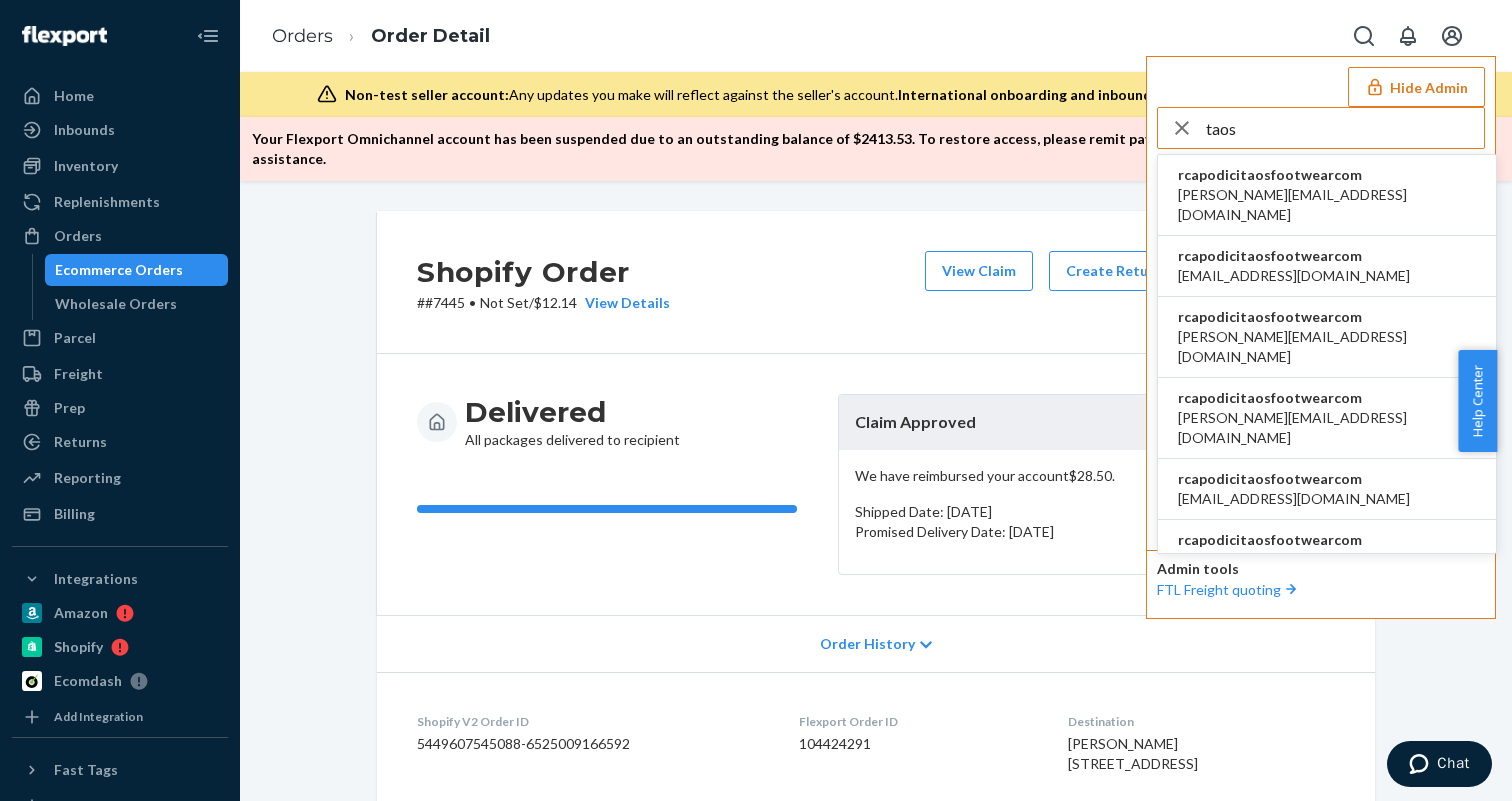 type on "taos" 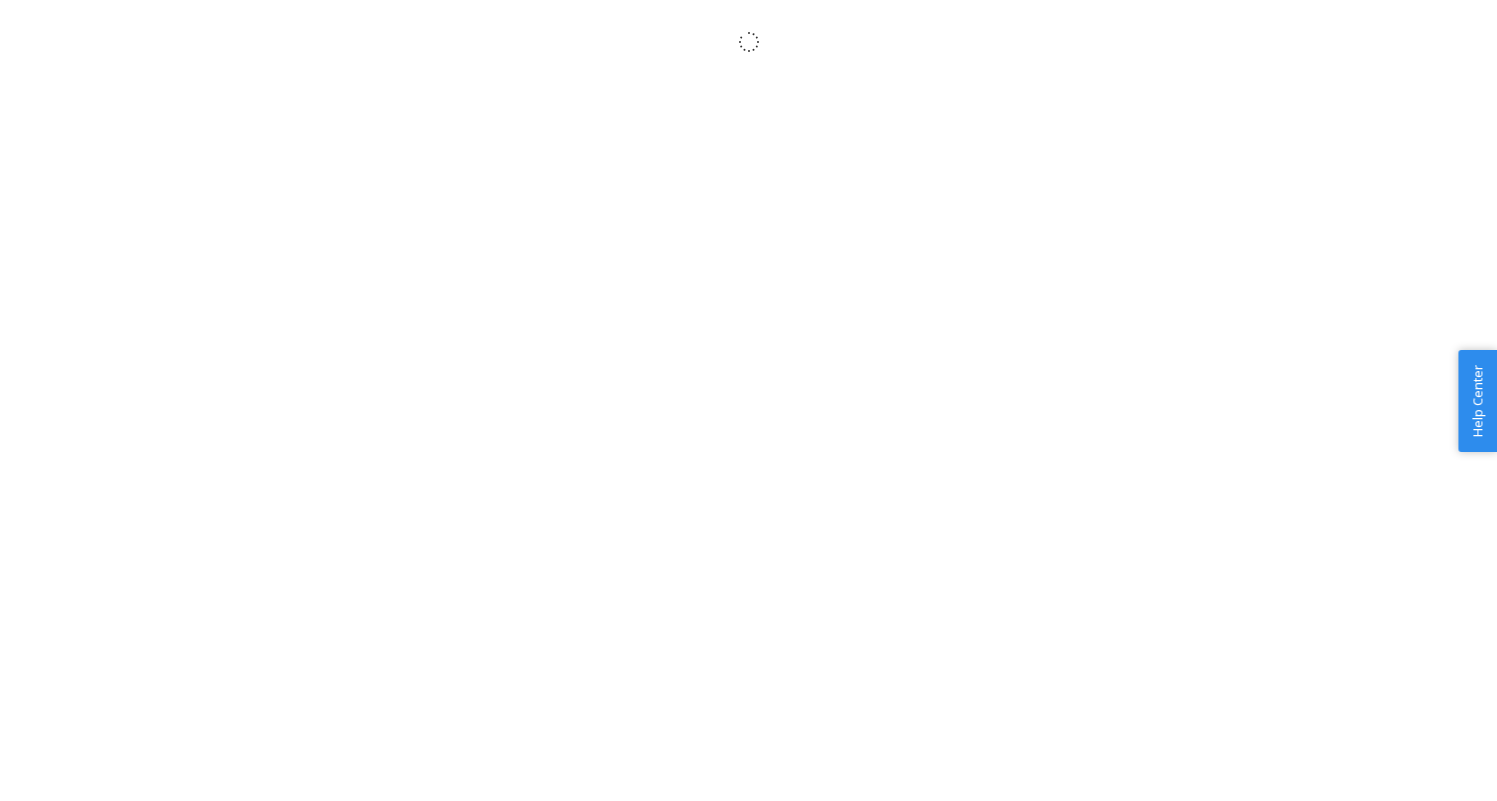 scroll, scrollTop: 0, scrollLeft: 0, axis: both 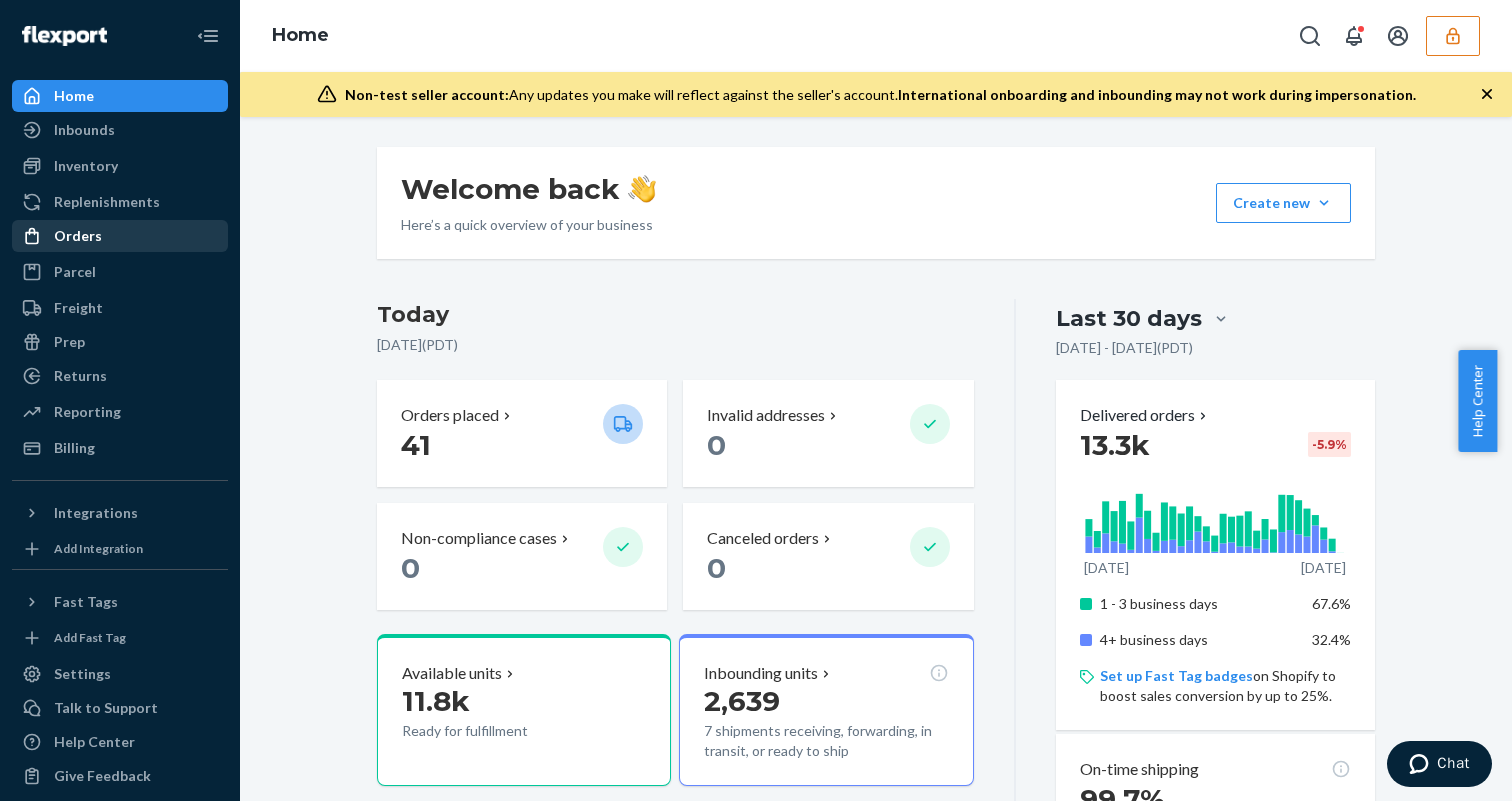 click on "Orders" at bounding box center [120, 236] 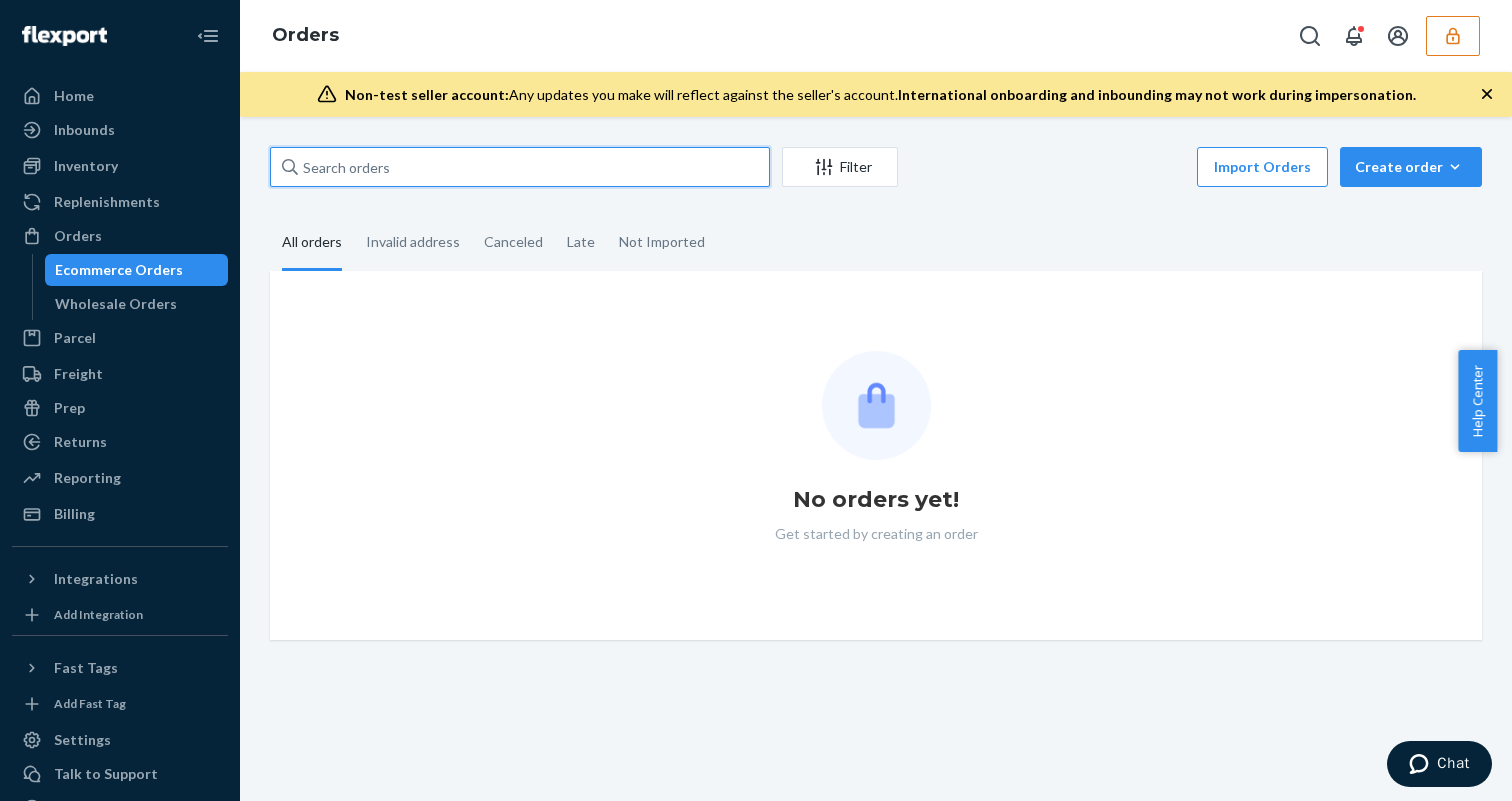 click at bounding box center (520, 167) 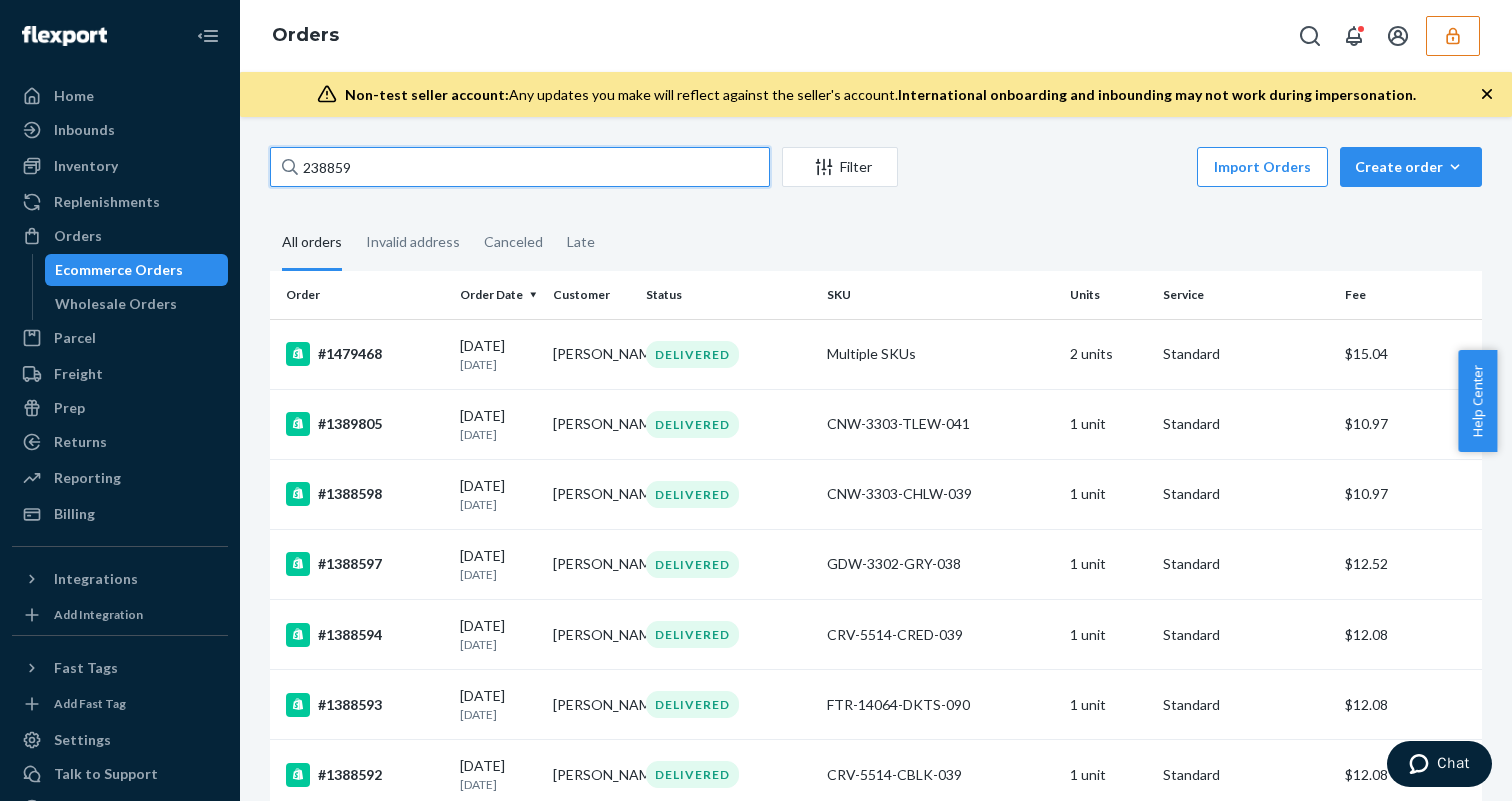 type on "238859" 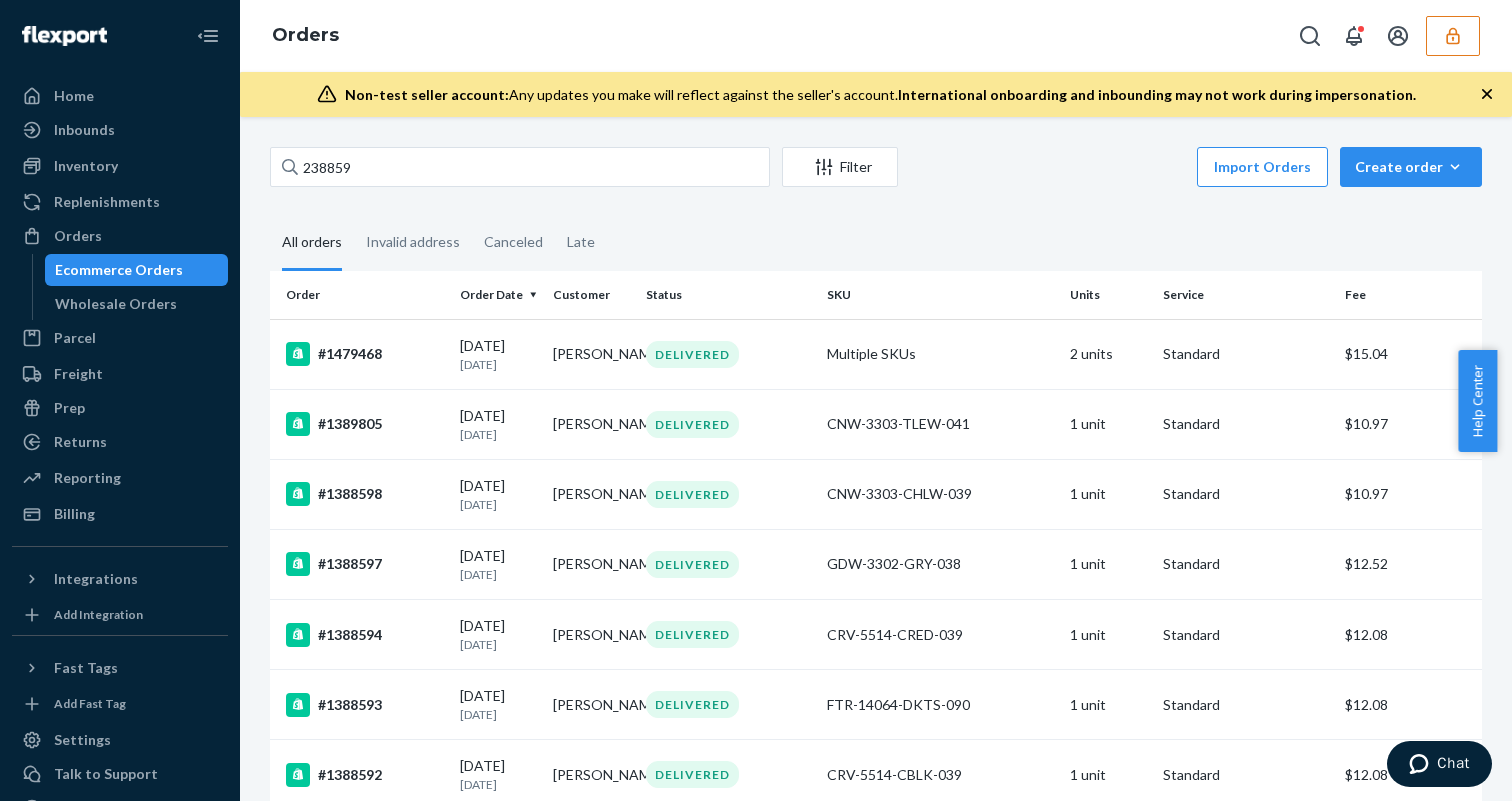 click 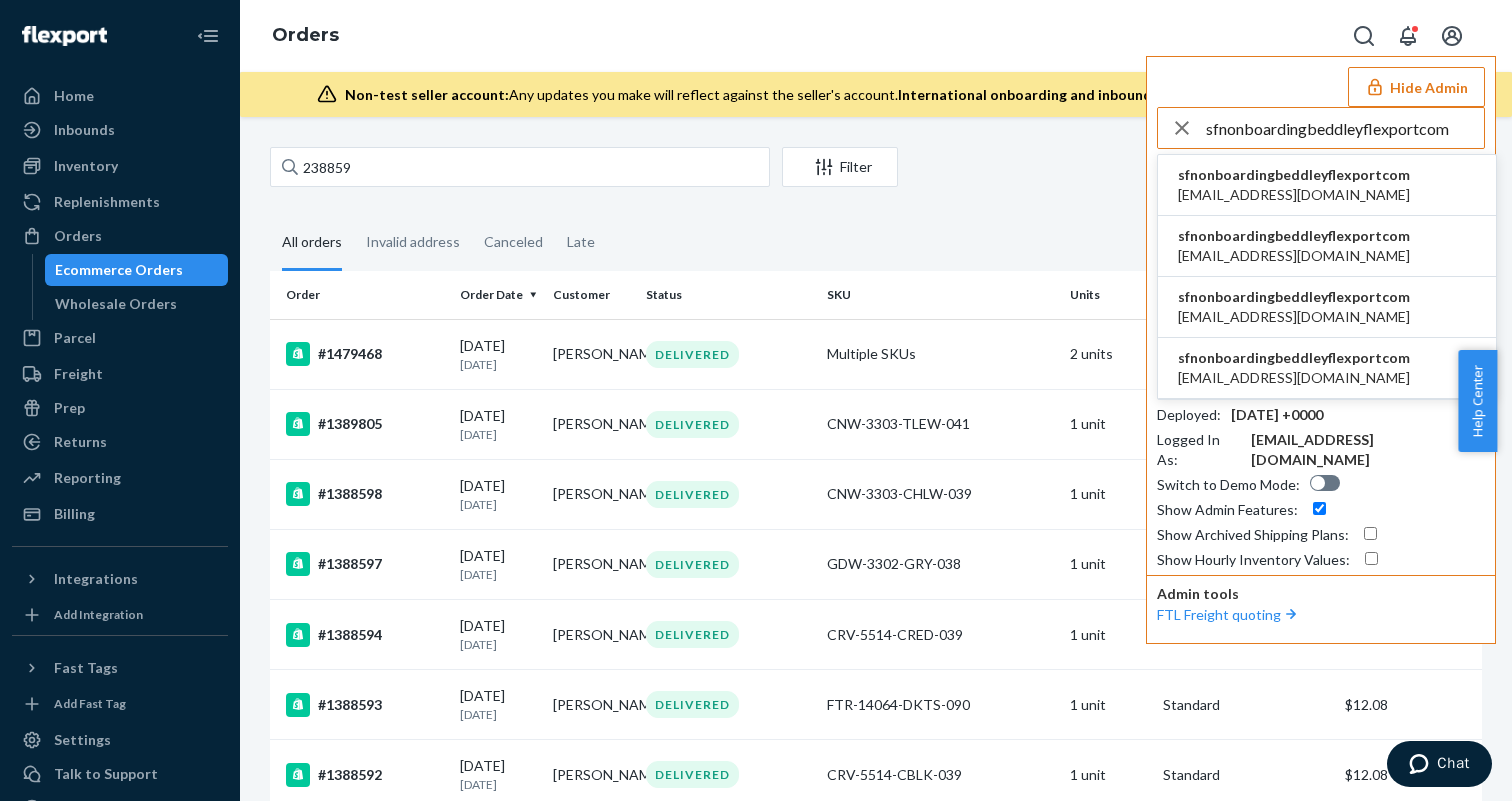 type on "sfnonboardingbeddleyflexportcom" 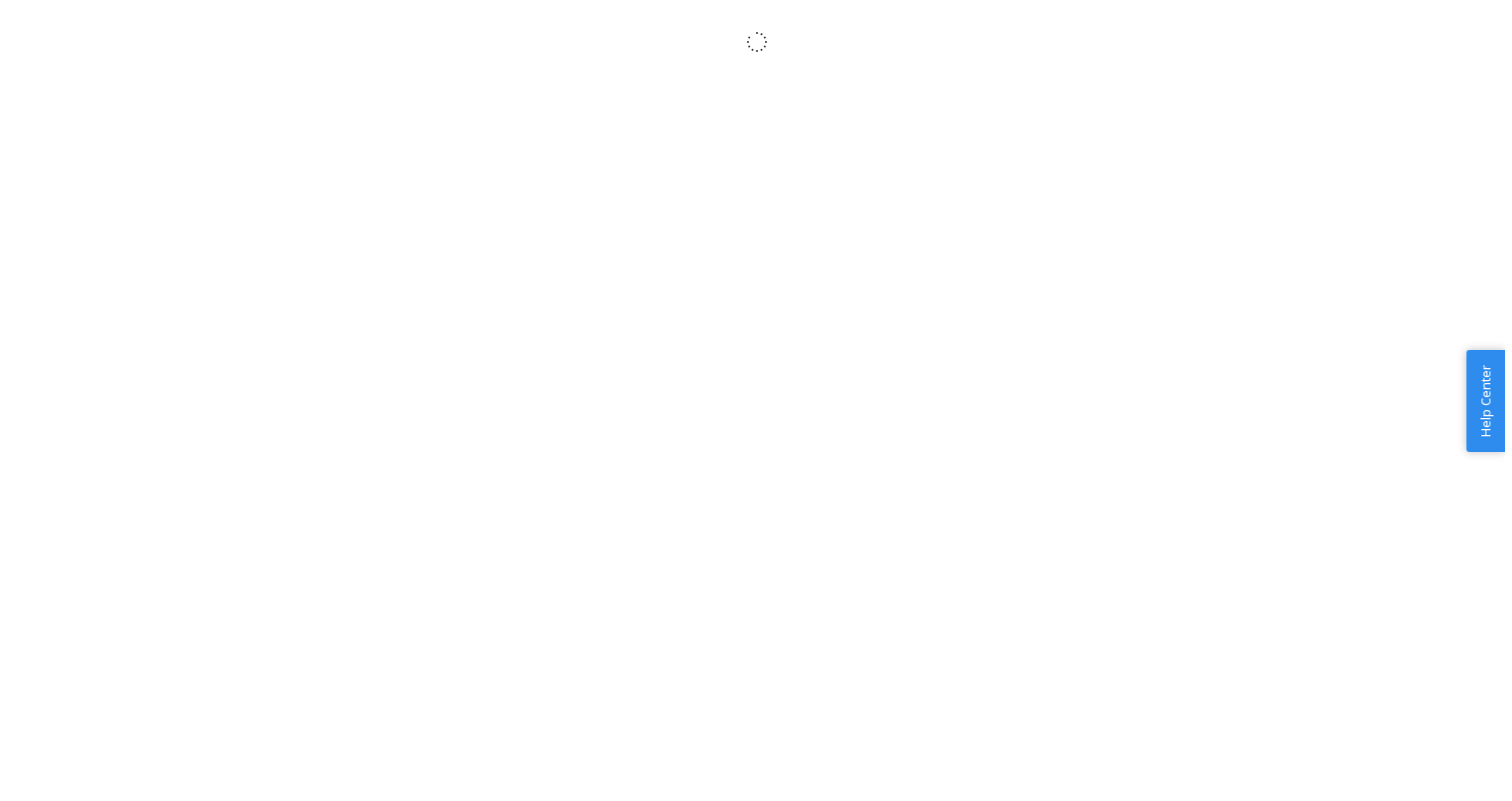 scroll, scrollTop: 0, scrollLeft: 0, axis: both 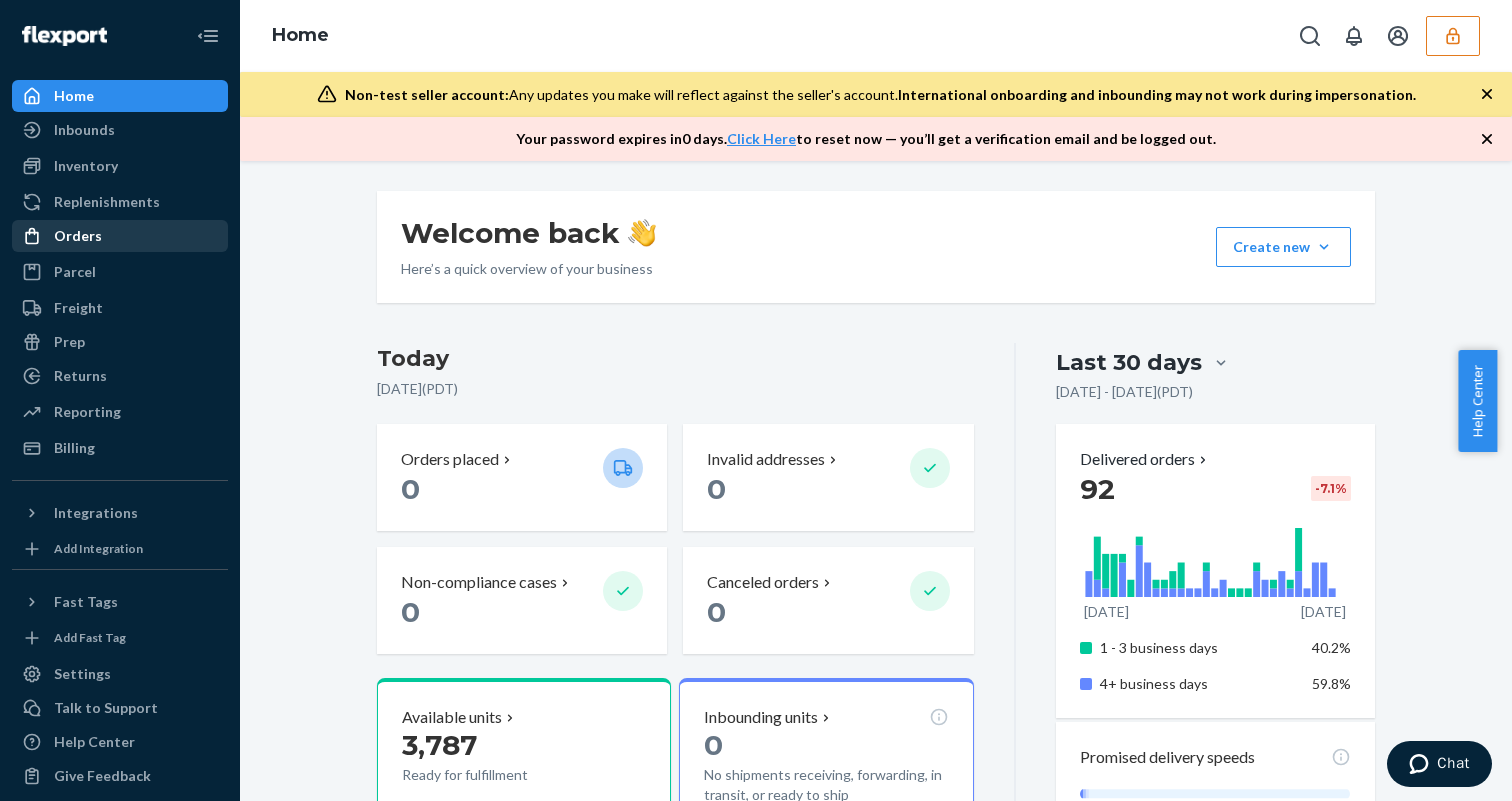 click on "Orders" at bounding box center (120, 236) 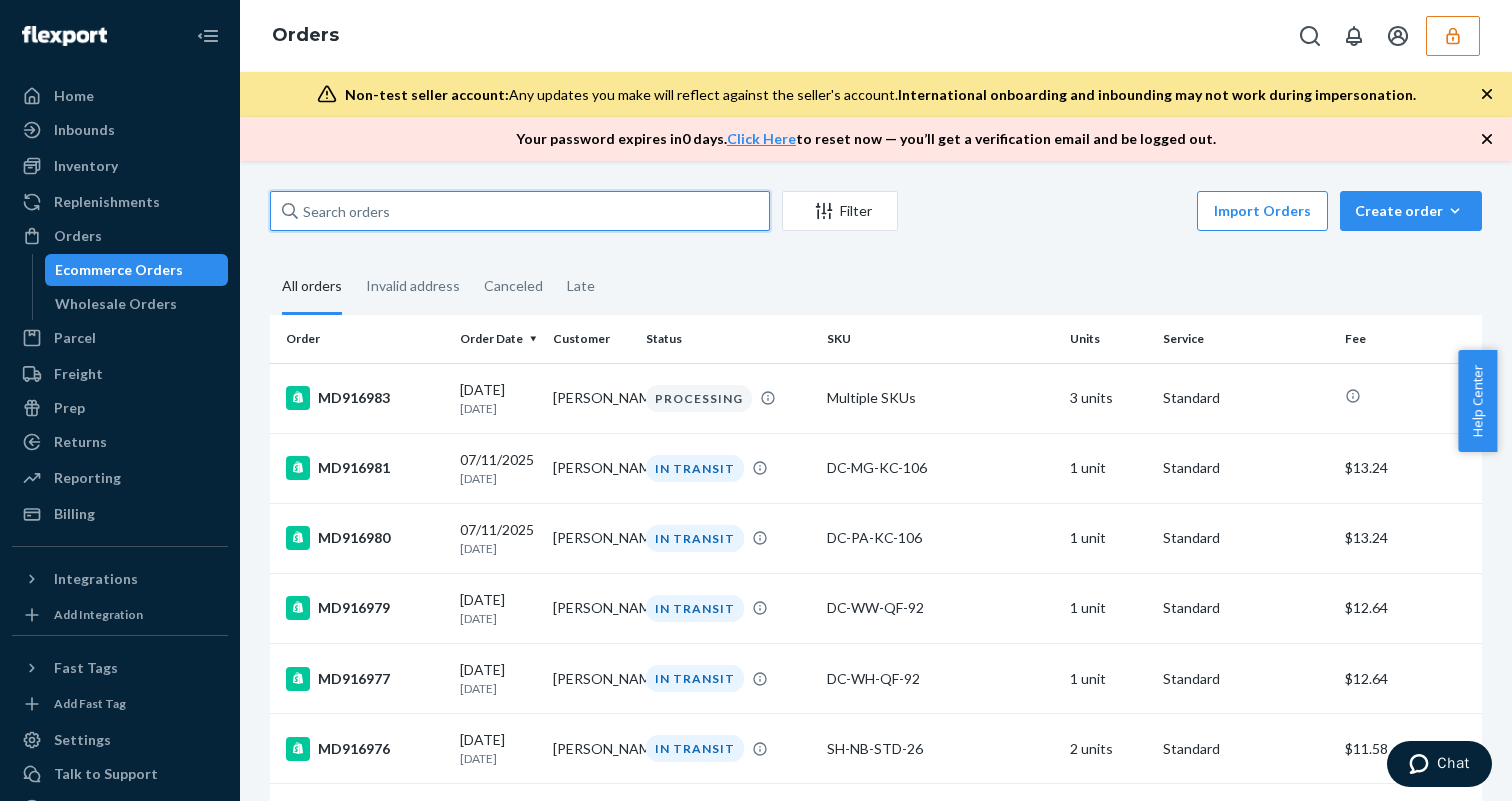 click at bounding box center [520, 211] 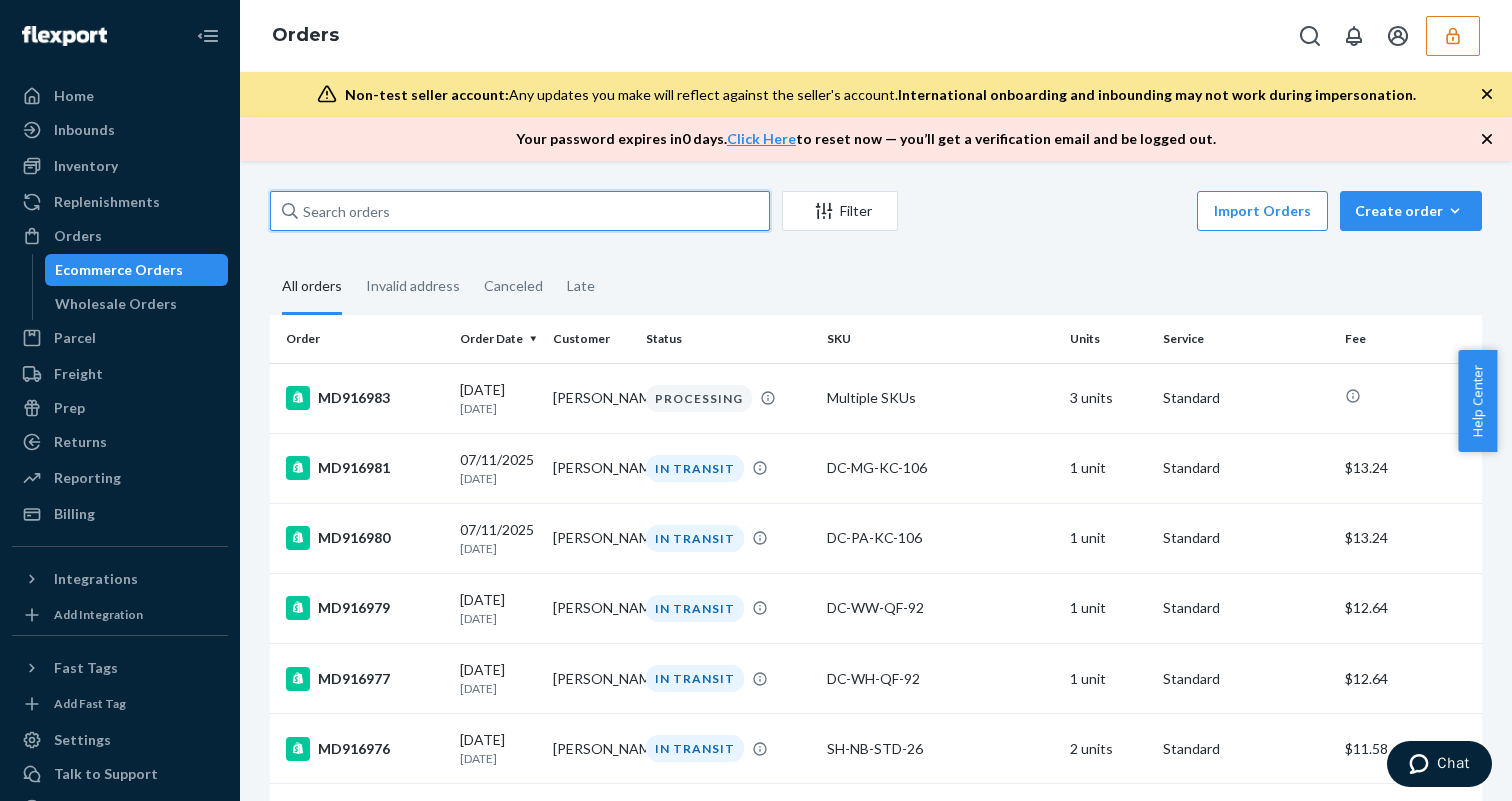 paste on "131990488" 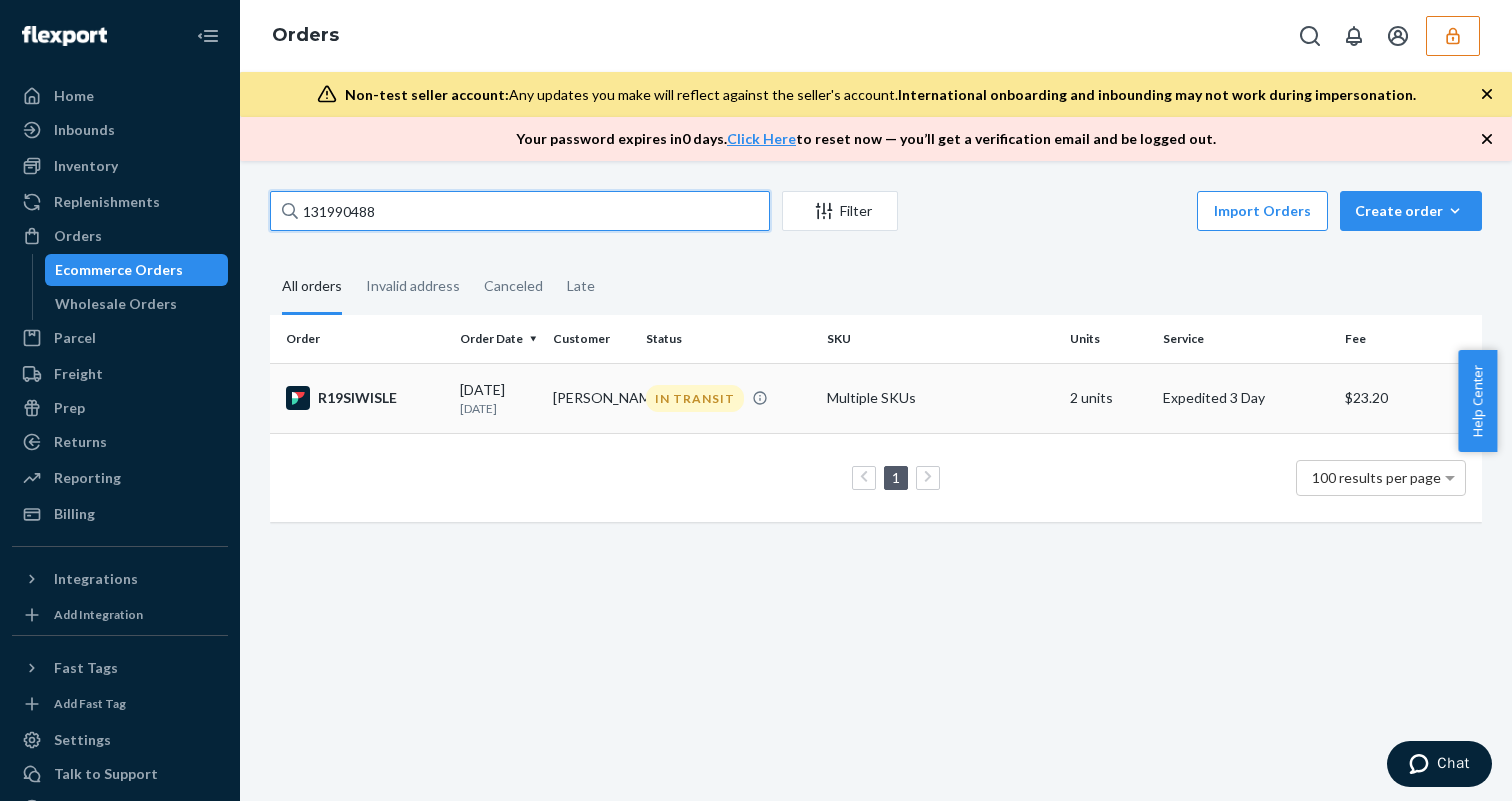 type on "131990488" 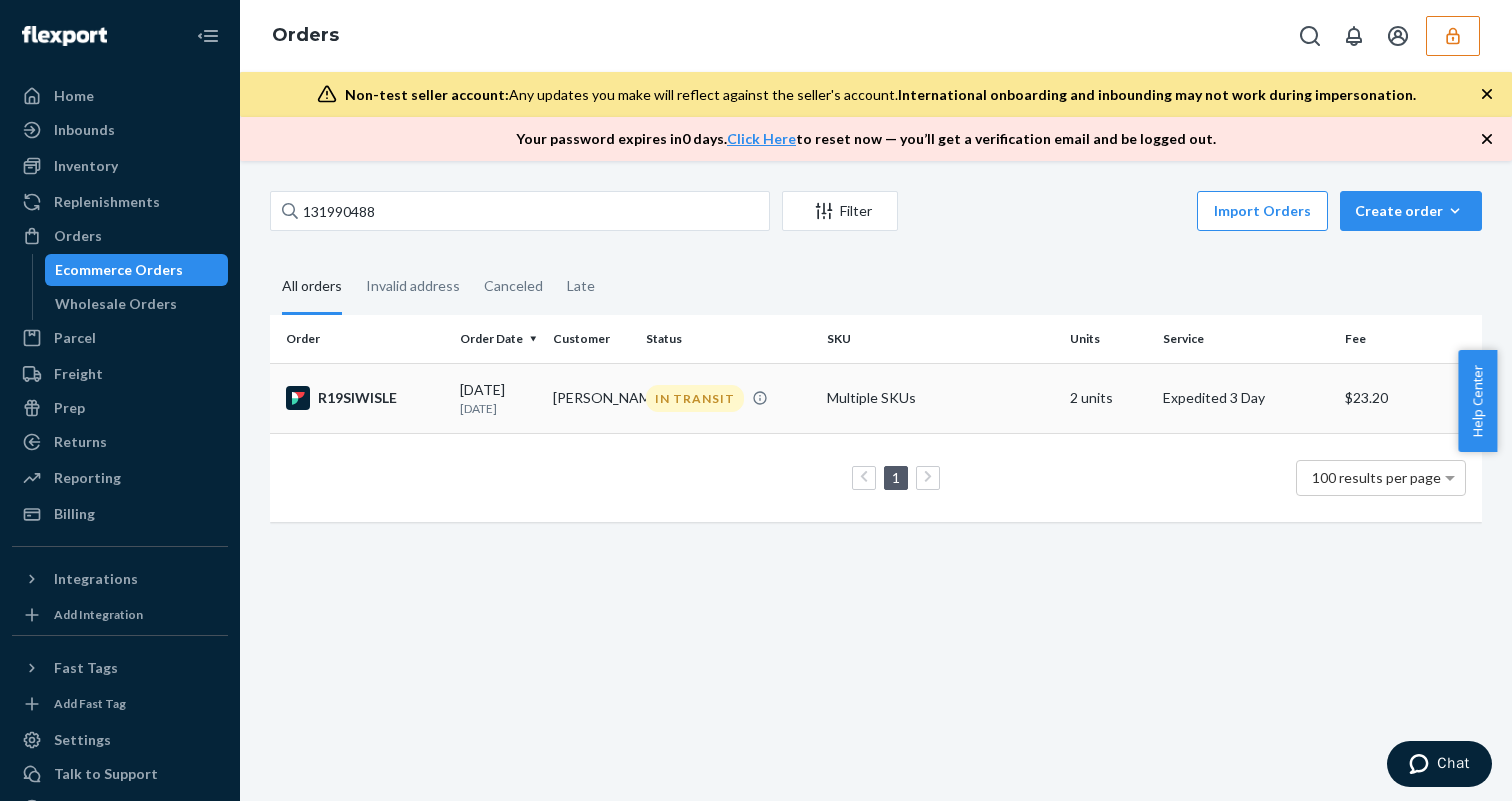 click on "6 days ago" at bounding box center (498, 408) 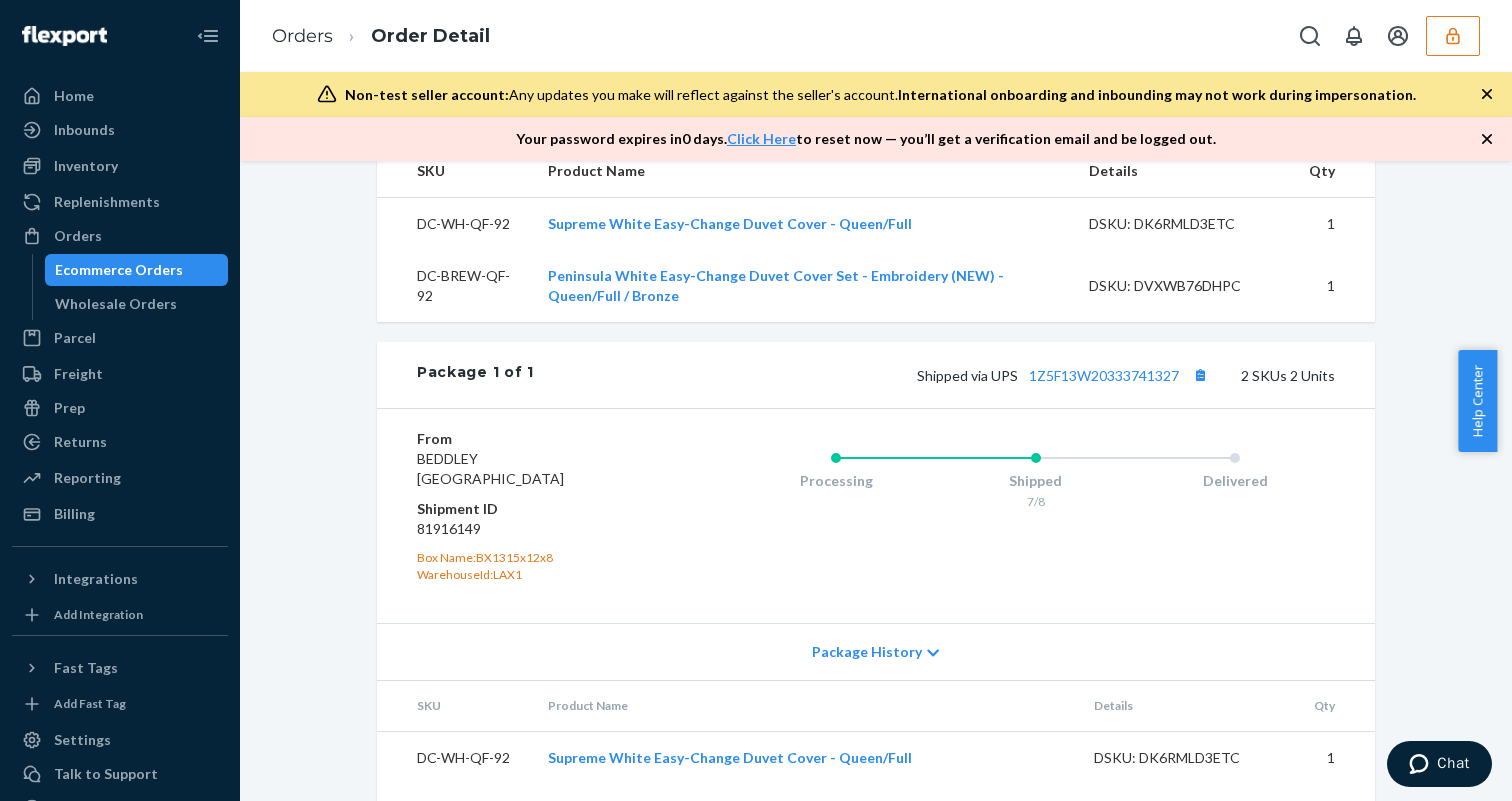 scroll, scrollTop: 774, scrollLeft: 0, axis: vertical 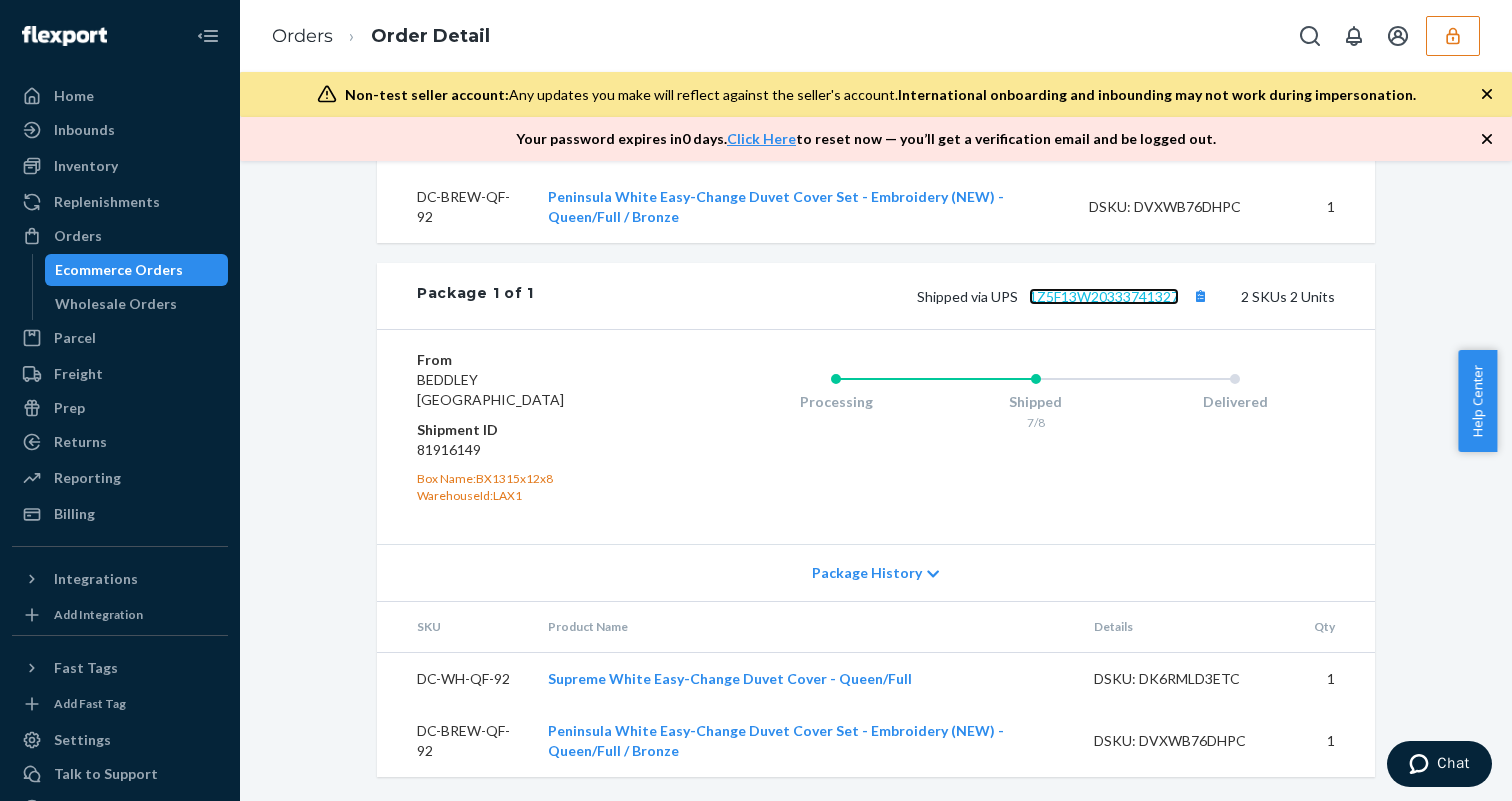 click on "1Z5F13W20333741327" at bounding box center [1104, 296] 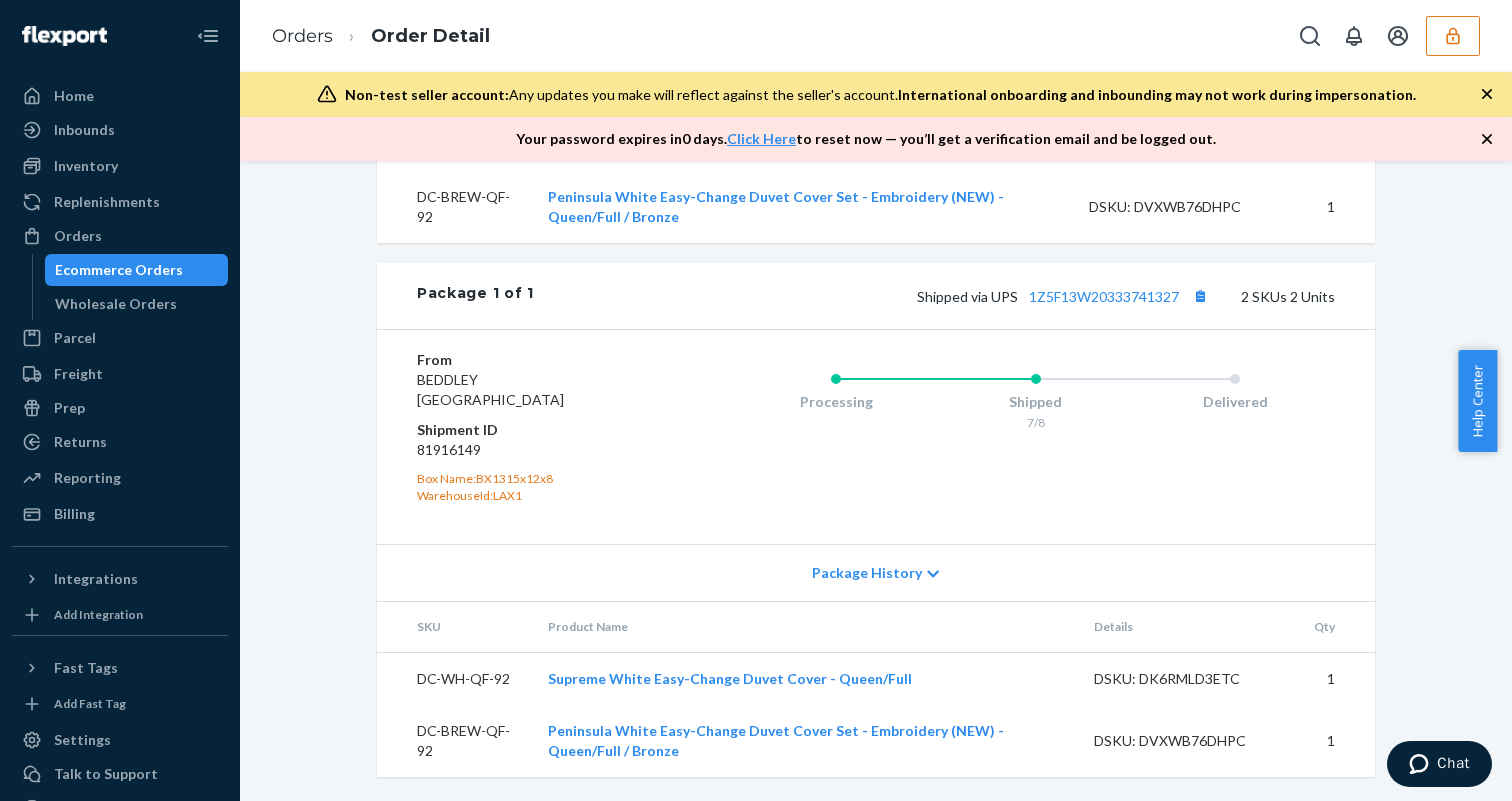 click at bounding box center (1453, 36) 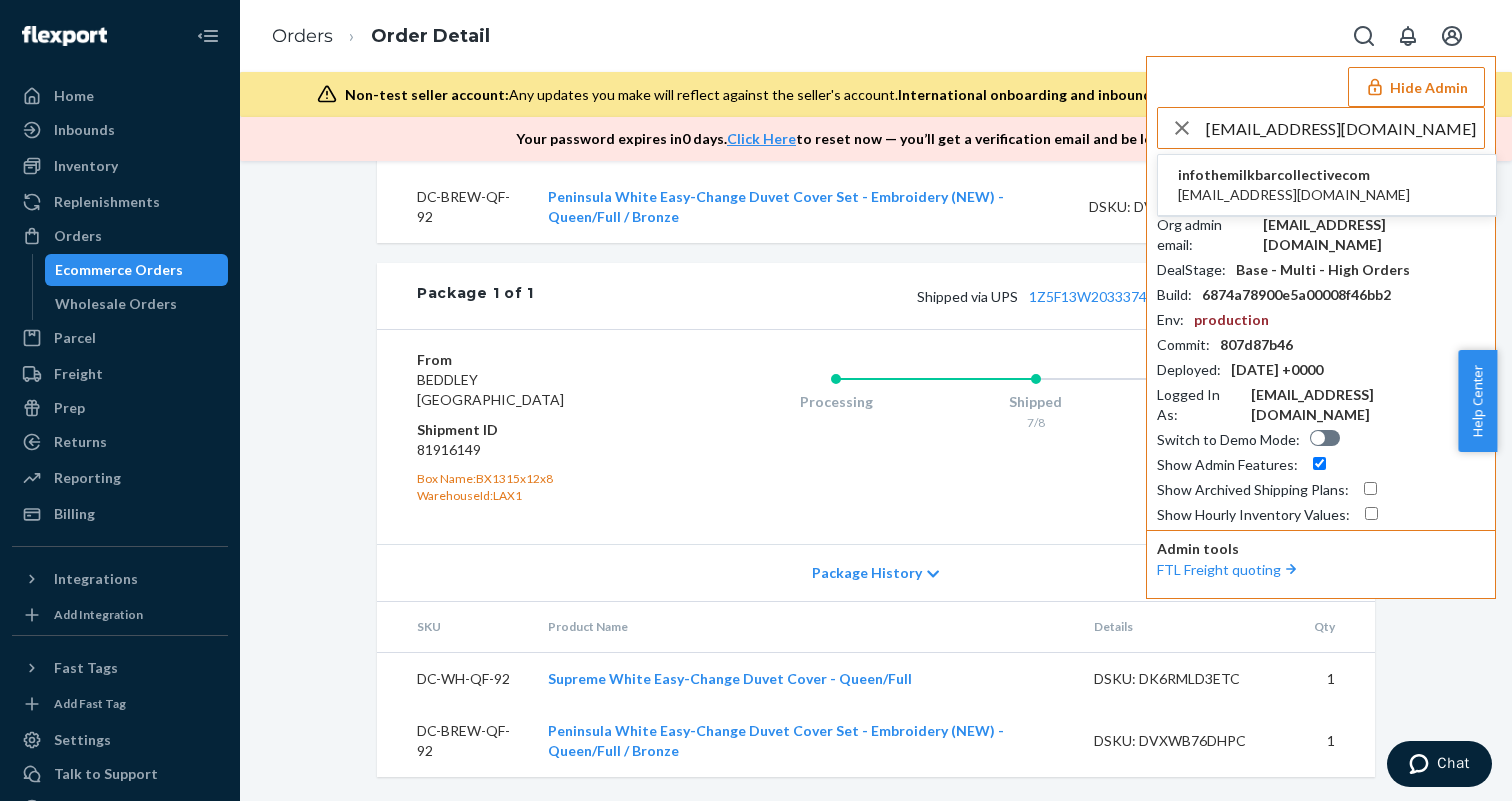 type on "info@themilkbarcollective.com" 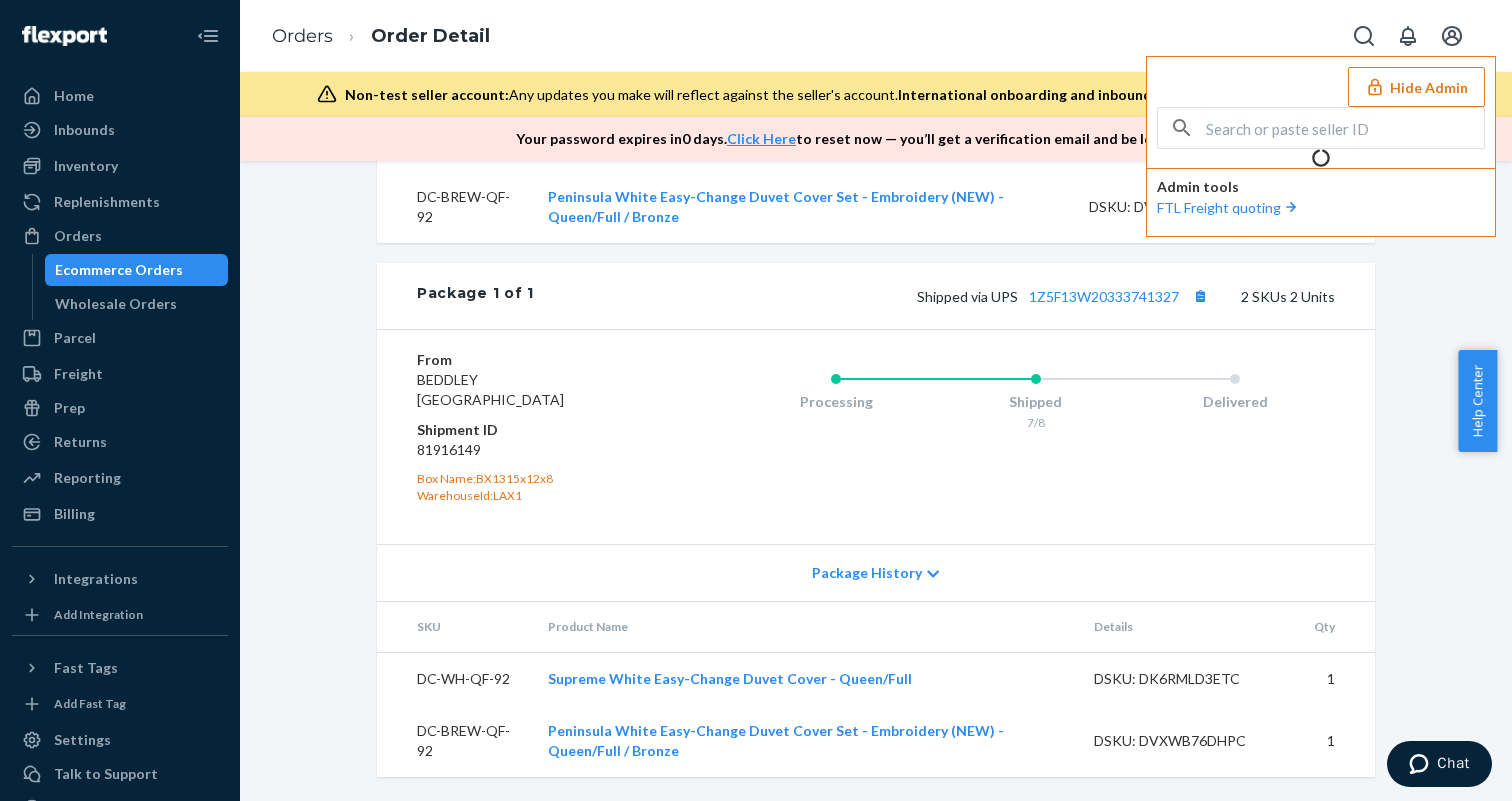 scroll, scrollTop: 0, scrollLeft: 0, axis: both 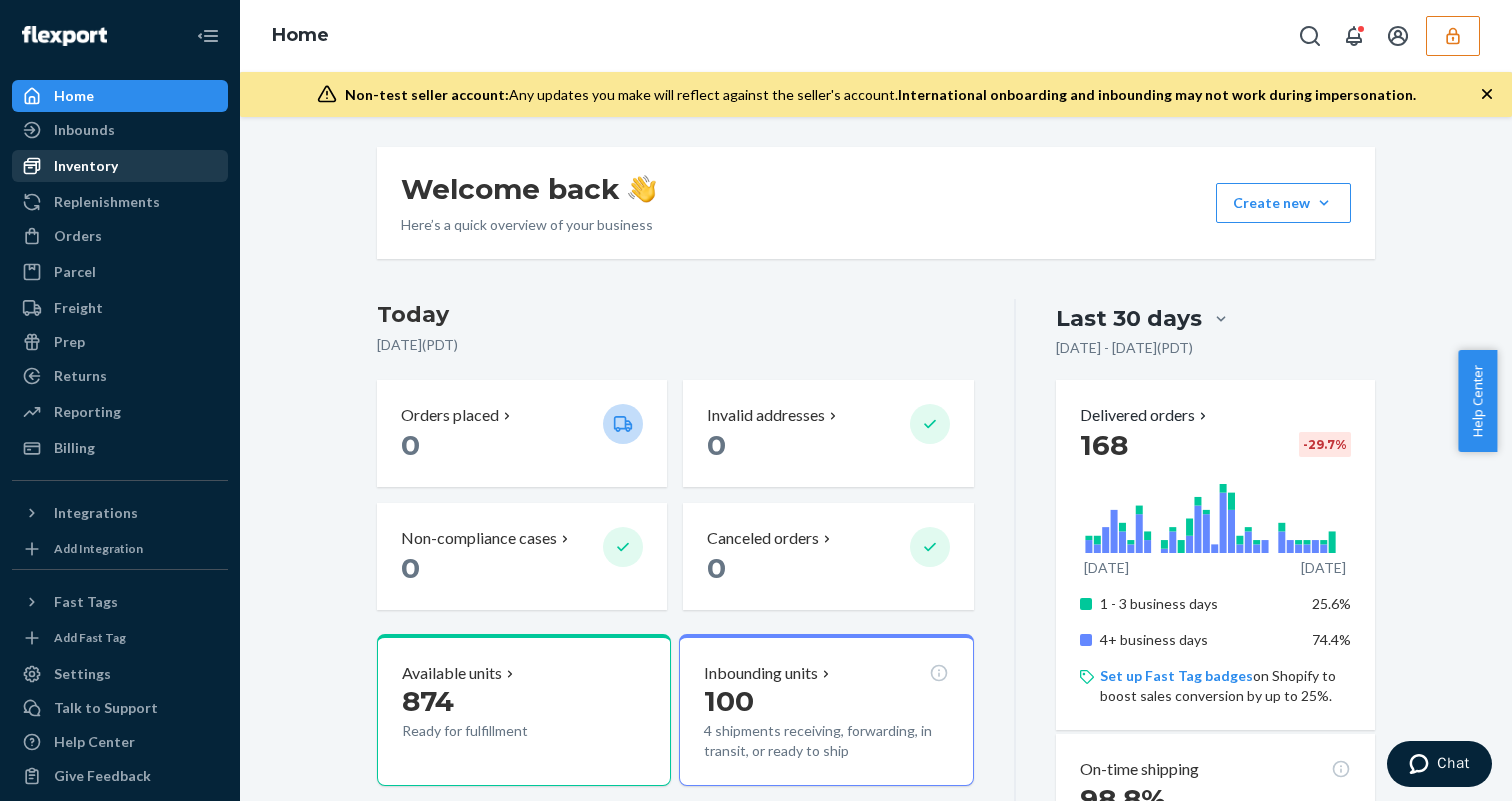click on "Inventory" at bounding box center (120, 166) 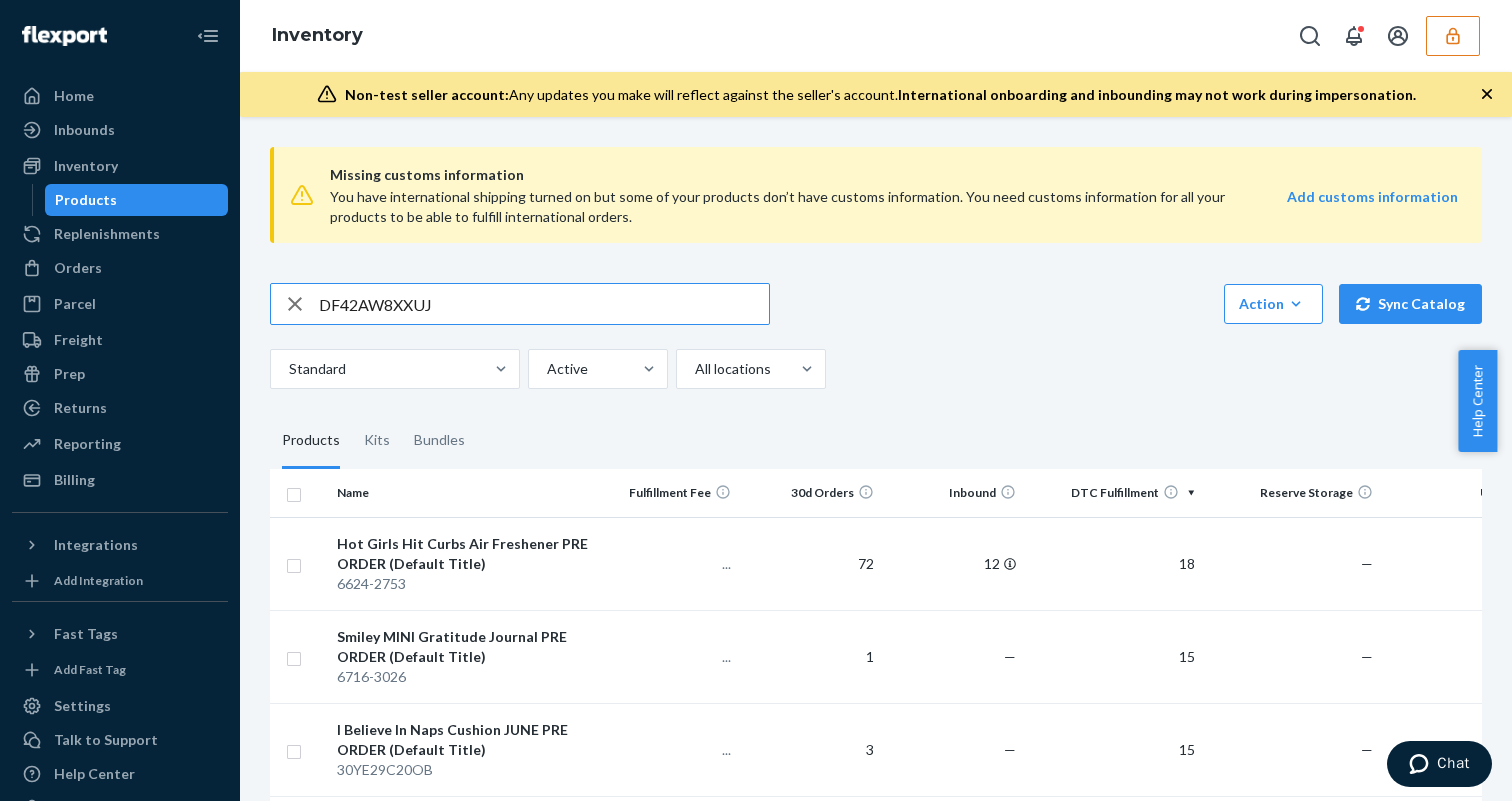 type on "DF42AW8XXUJ" 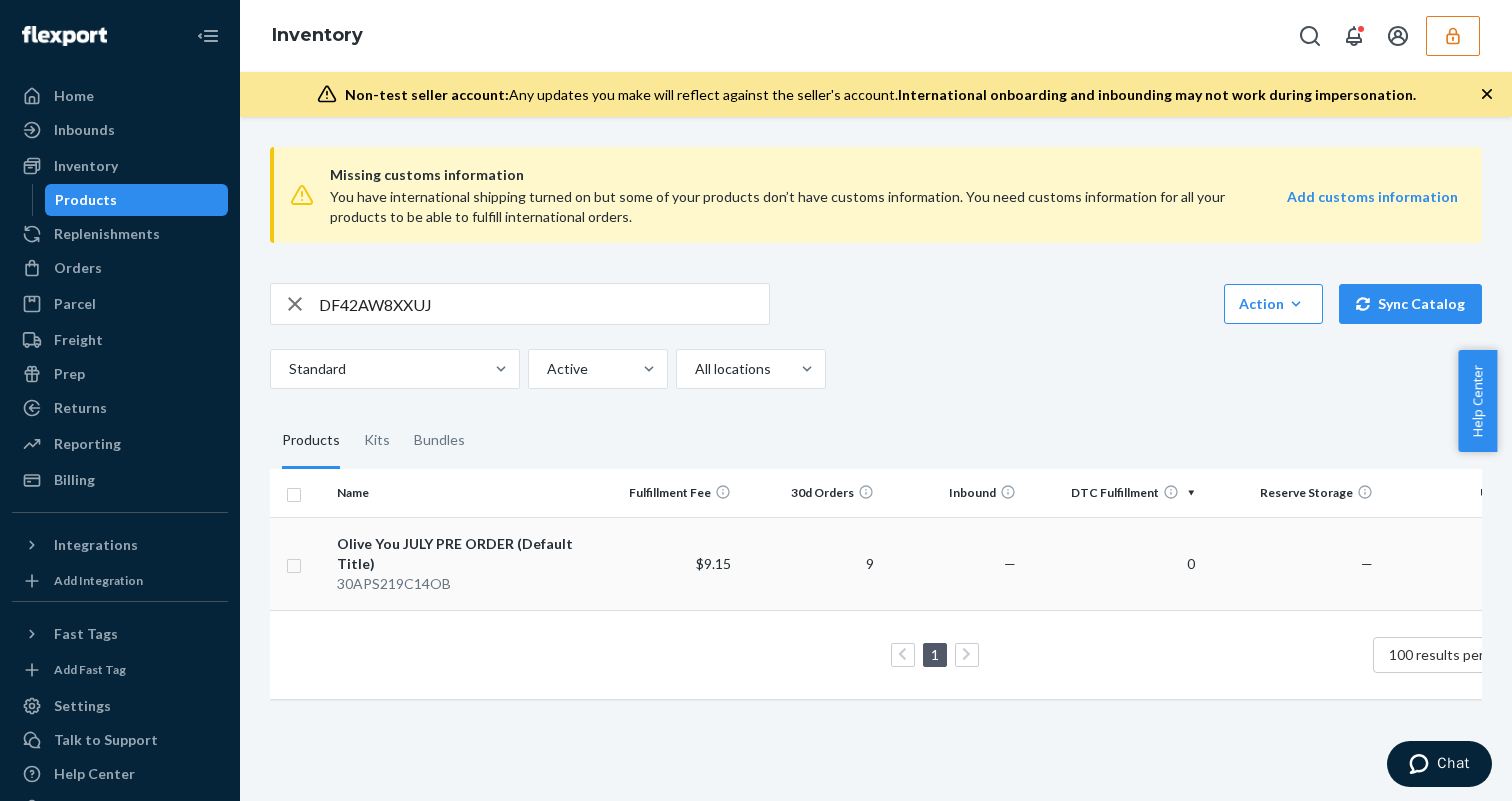click on "30APS219C14OB" at bounding box center [462, 584] 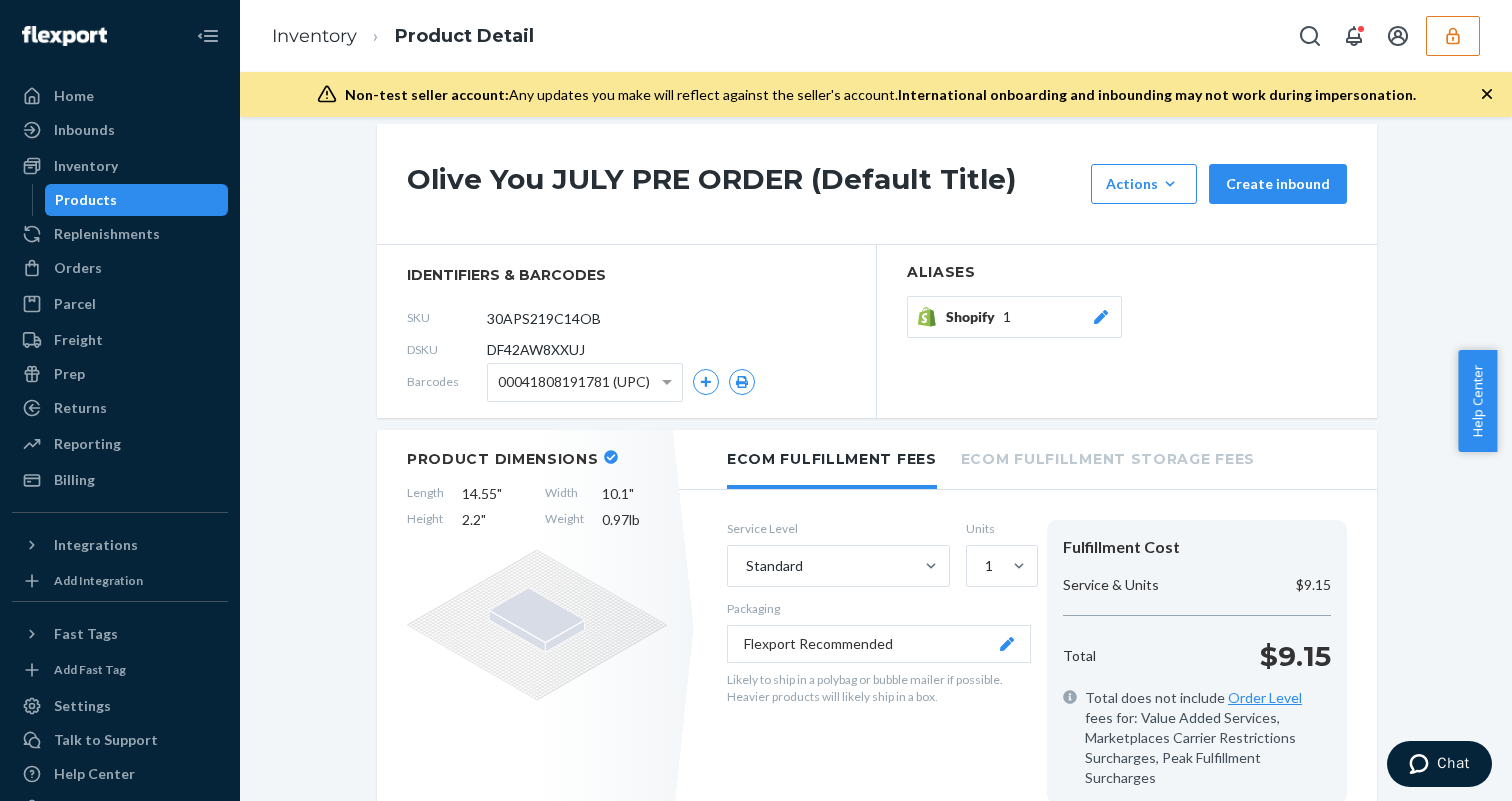 scroll, scrollTop: 0, scrollLeft: 0, axis: both 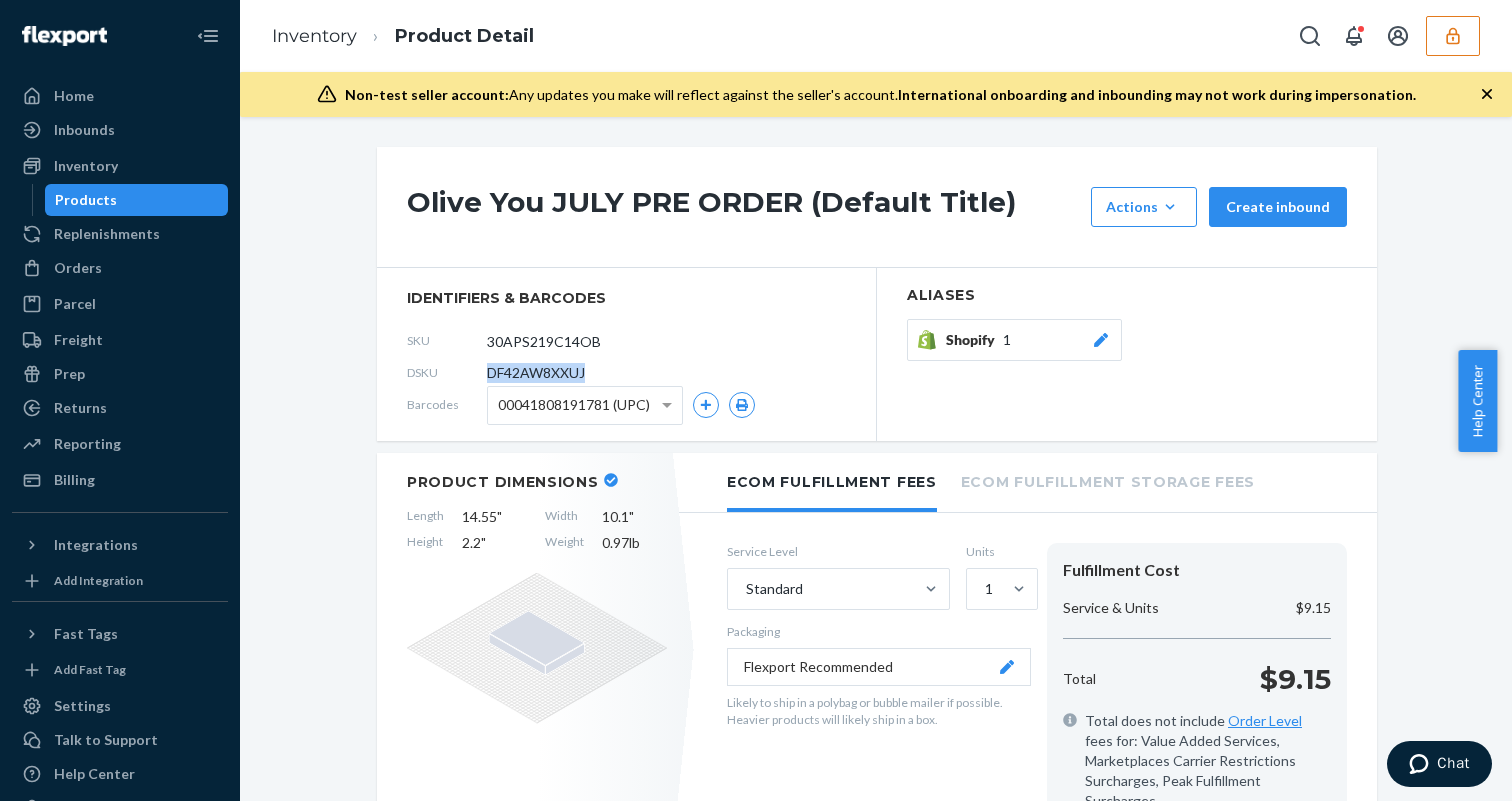 drag, startPoint x: 580, startPoint y: 372, endPoint x: 480, endPoint y: 379, distance: 100.2447 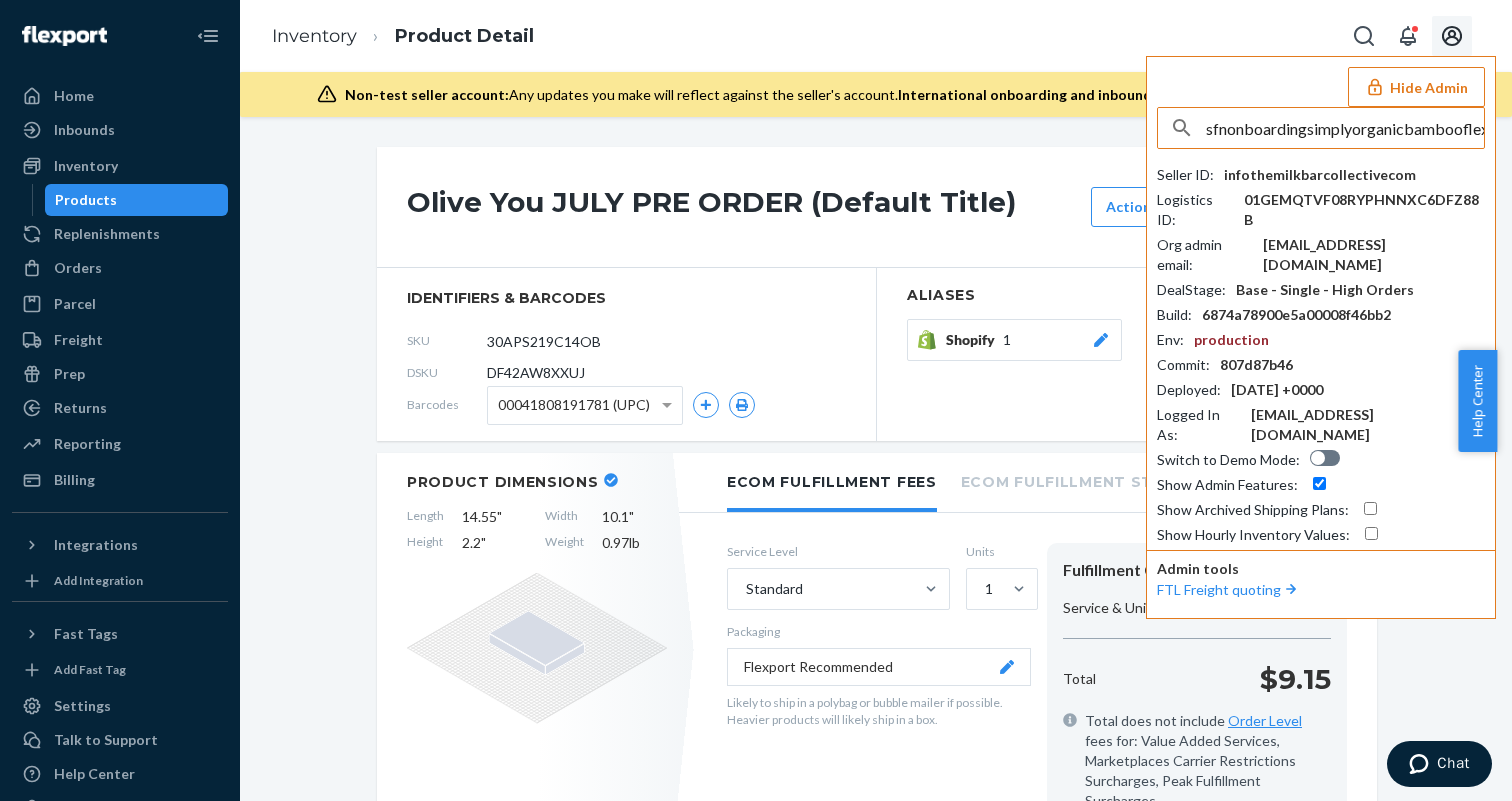 scroll, scrollTop: 0, scrollLeft: 62, axis: horizontal 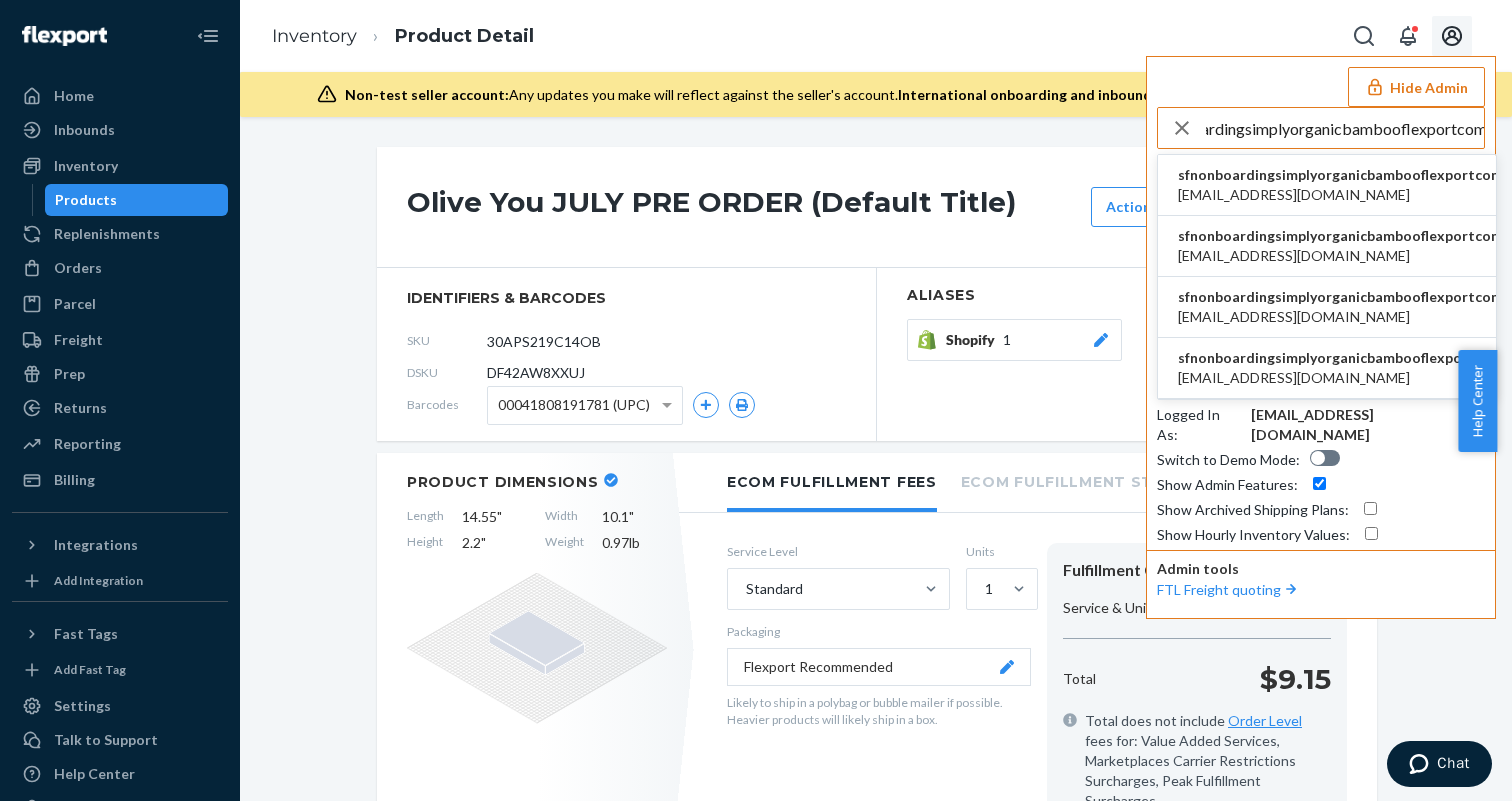 type on "sfnonboardingsimplyorganicbambooflexportcom" 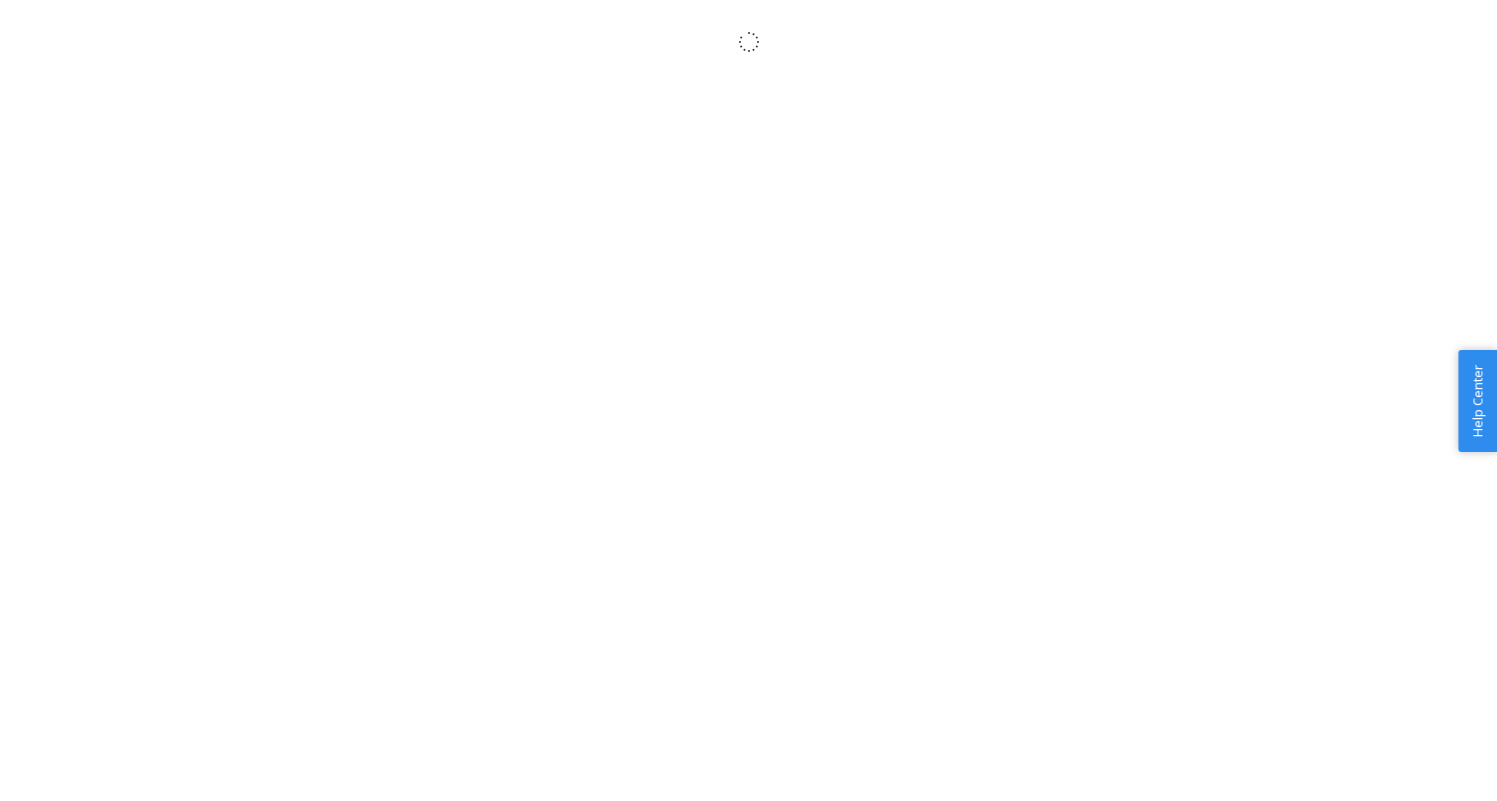 scroll, scrollTop: 0, scrollLeft: 0, axis: both 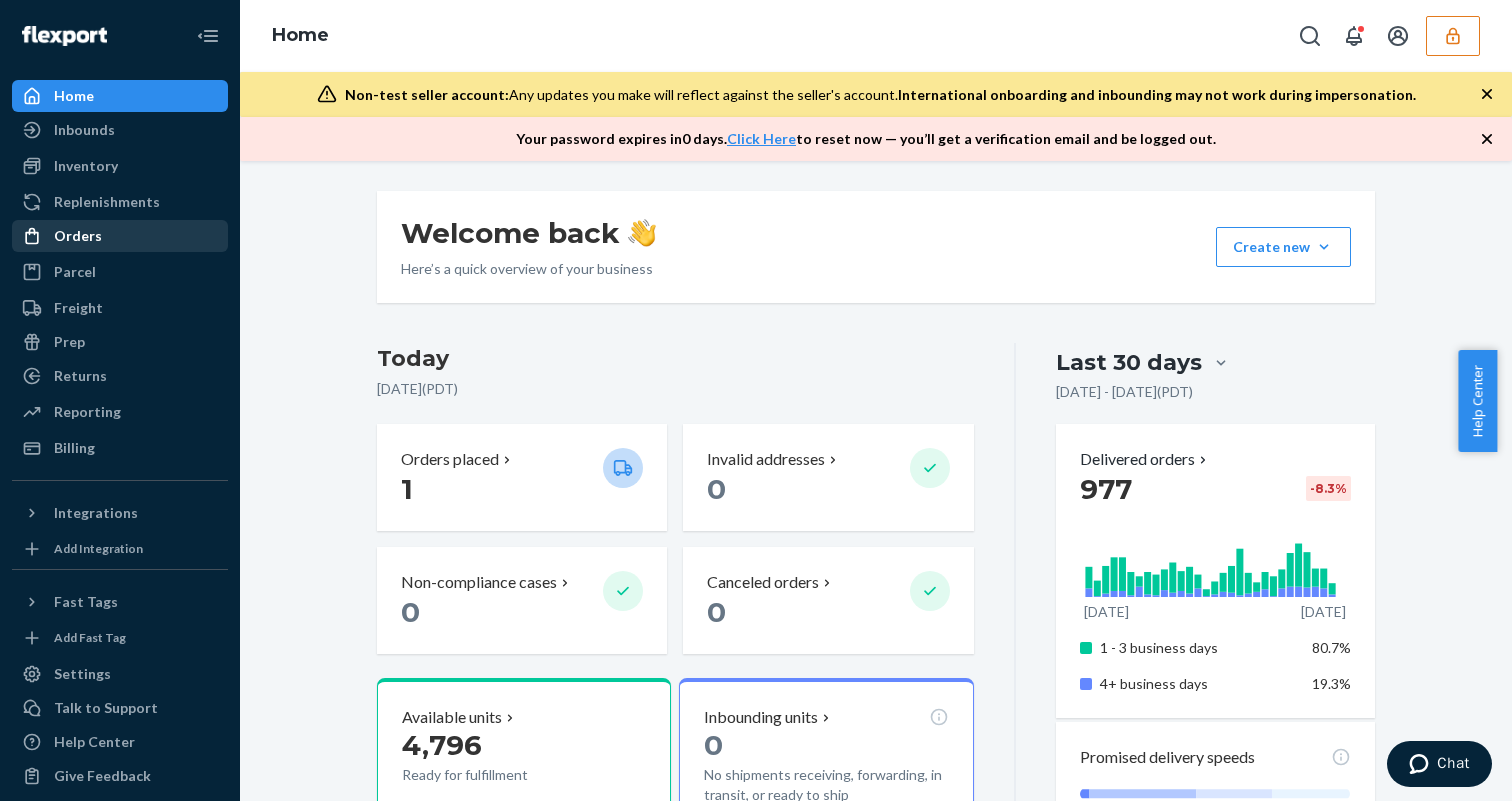 click at bounding box center (38, 236) 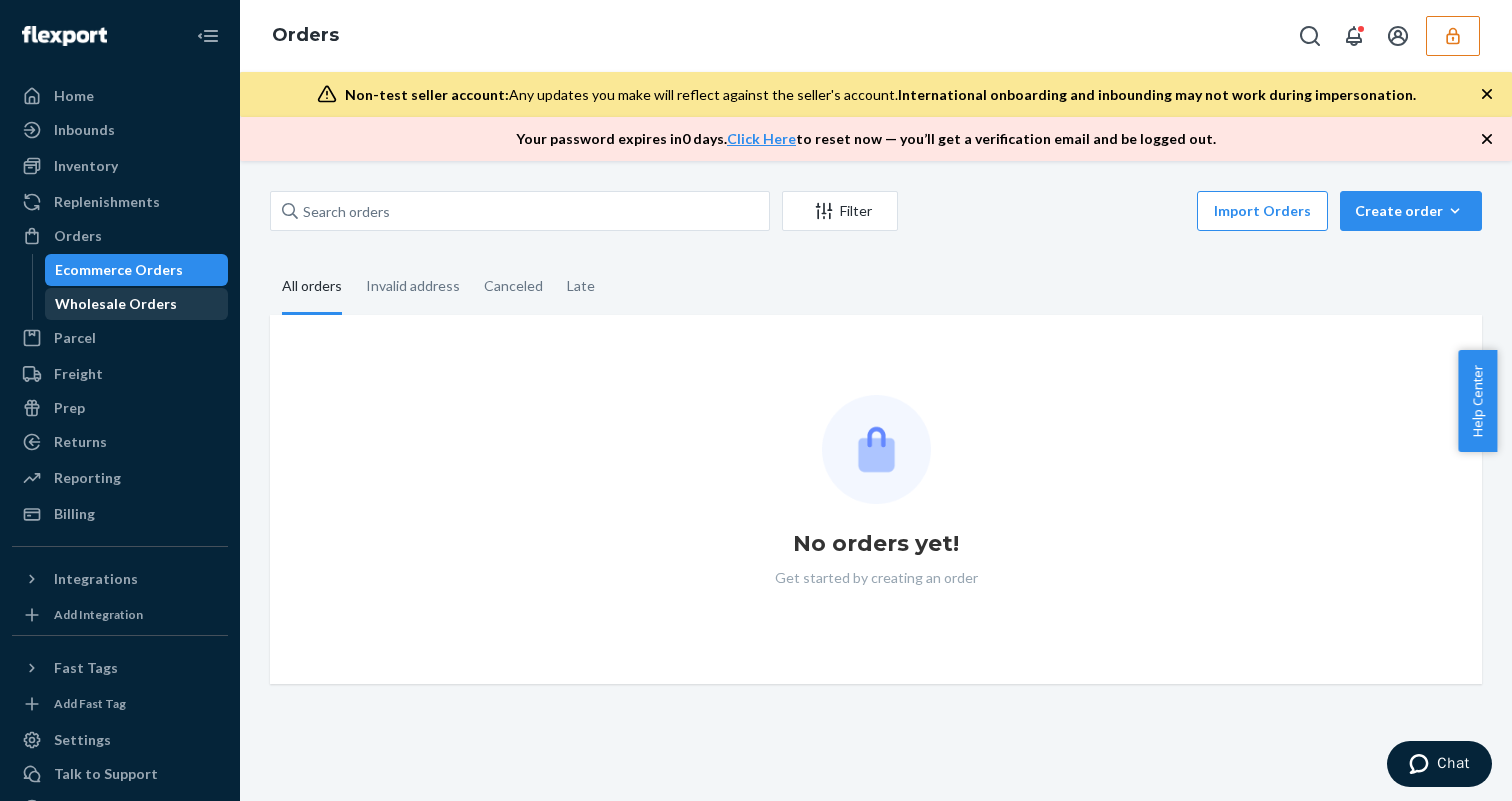 click on "Wholesale Orders" at bounding box center [116, 304] 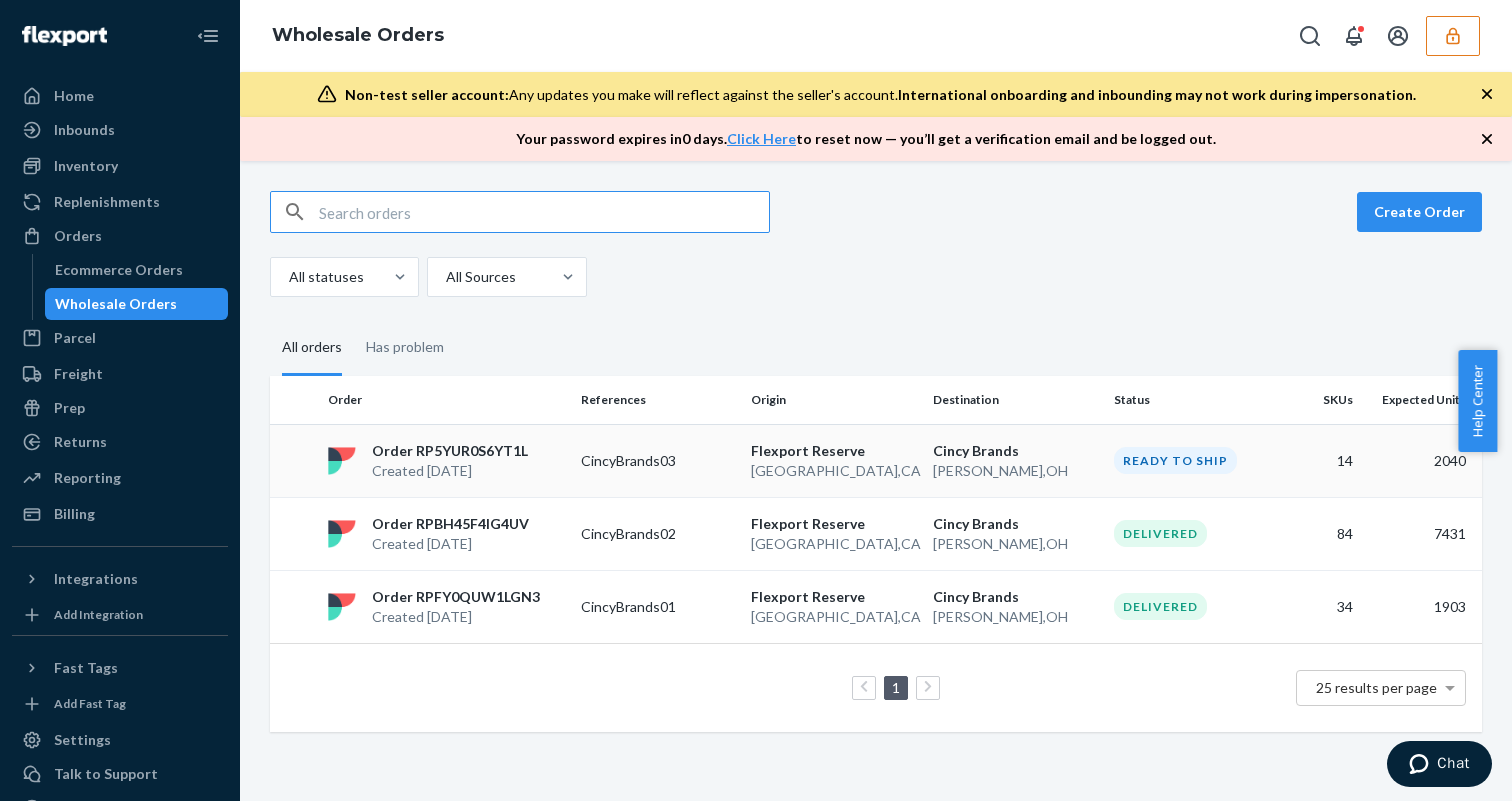 click on "[GEOGRAPHIC_DATA] ,  [GEOGRAPHIC_DATA]" at bounding box center [834, 471] 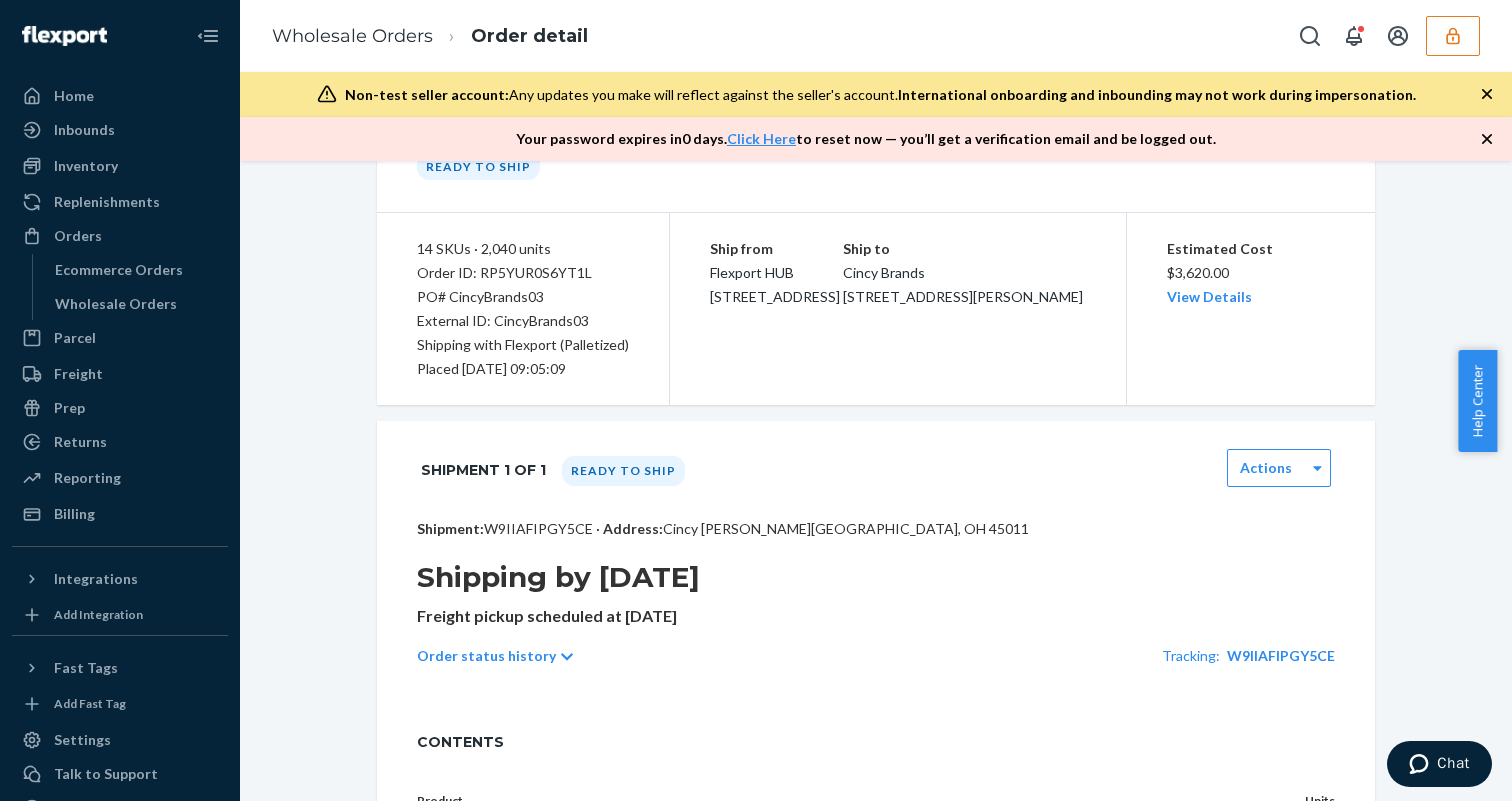 scroll, scrollTop: 129, scrollLeft: 0, axis: vertical 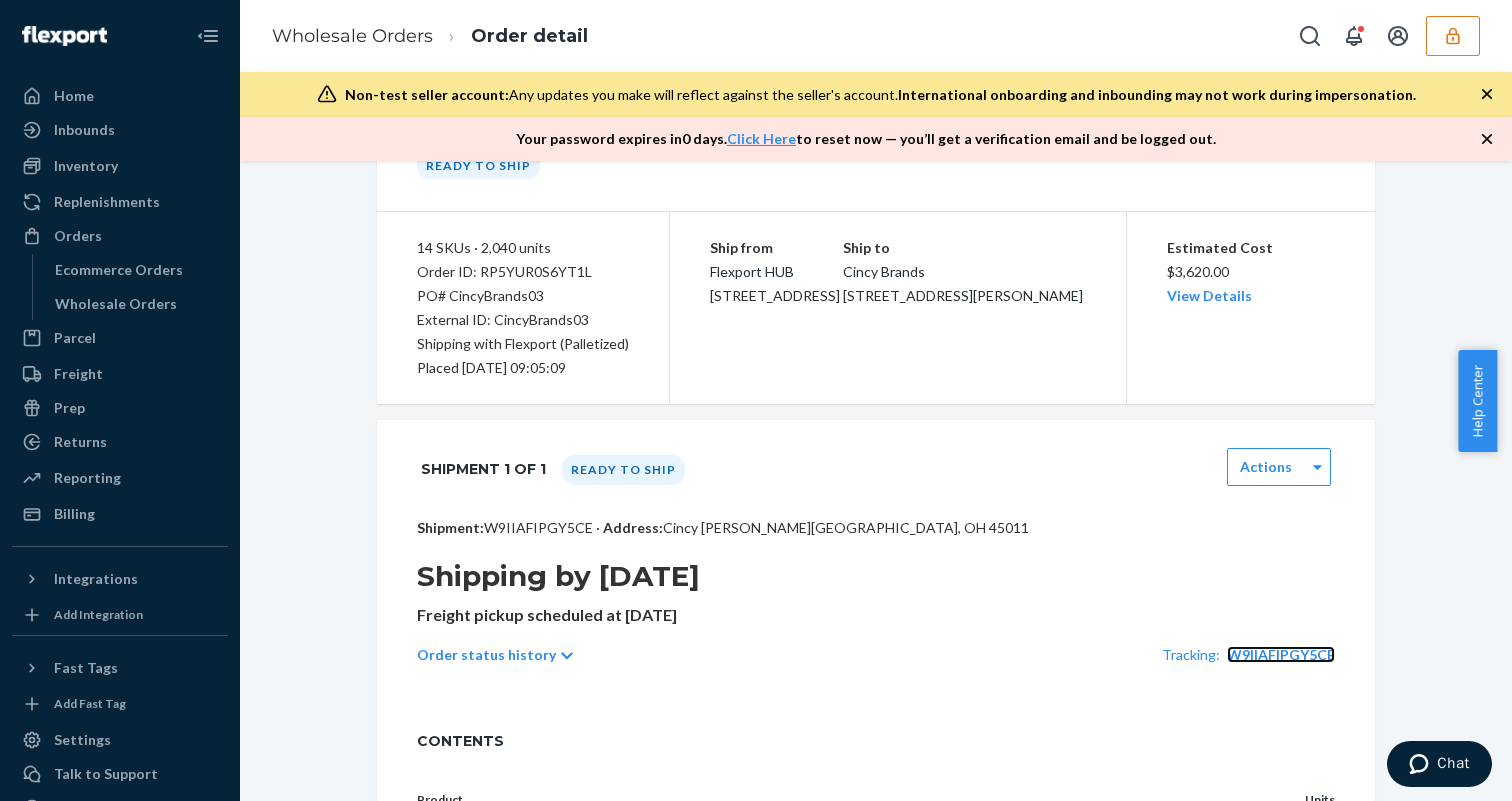 click on "W9IIAFIPGY5CE" at bounding box center [1281, 654] 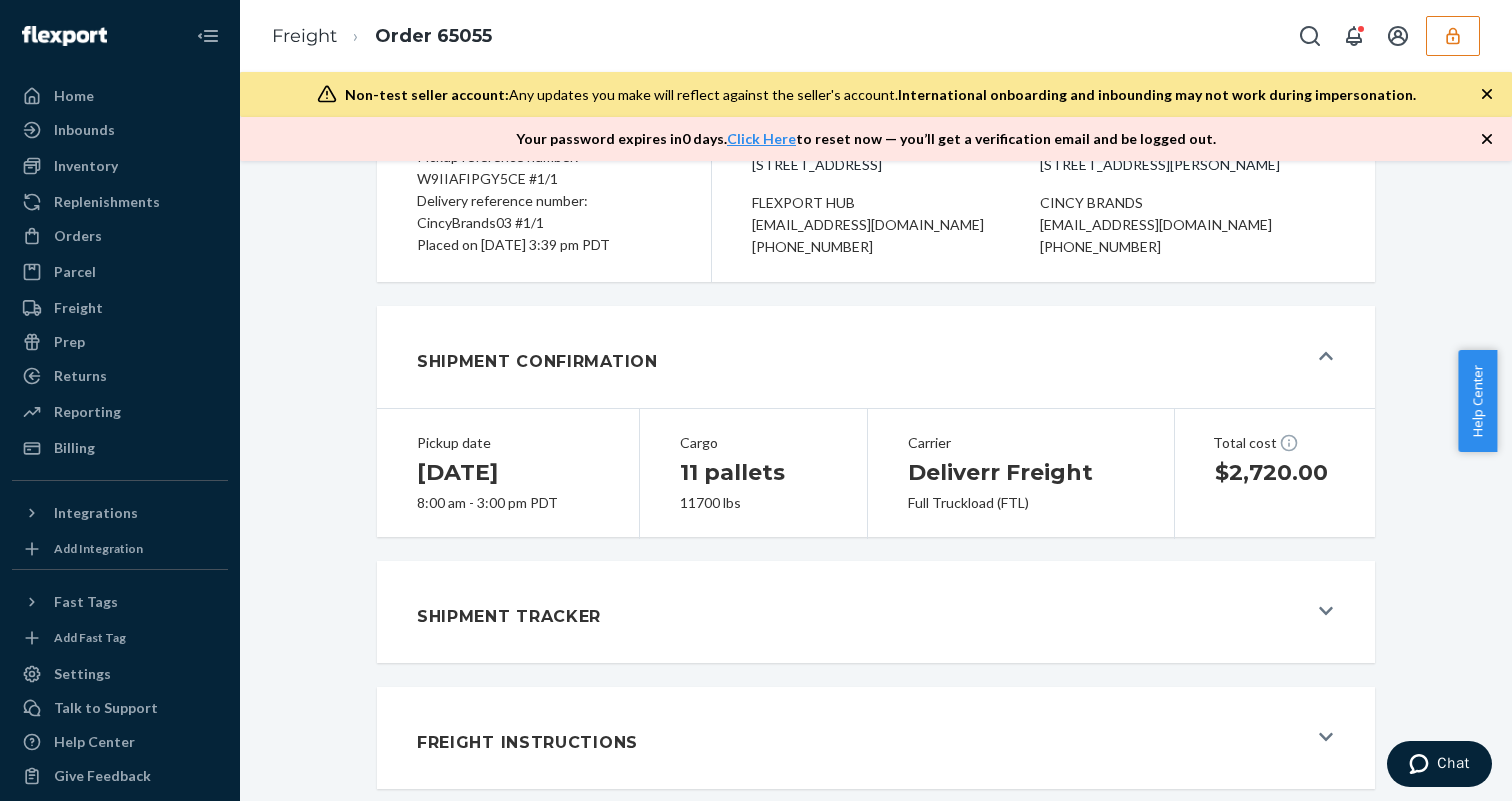 scroll, scrollTop: 0, scrollLeft: 0, axis: both 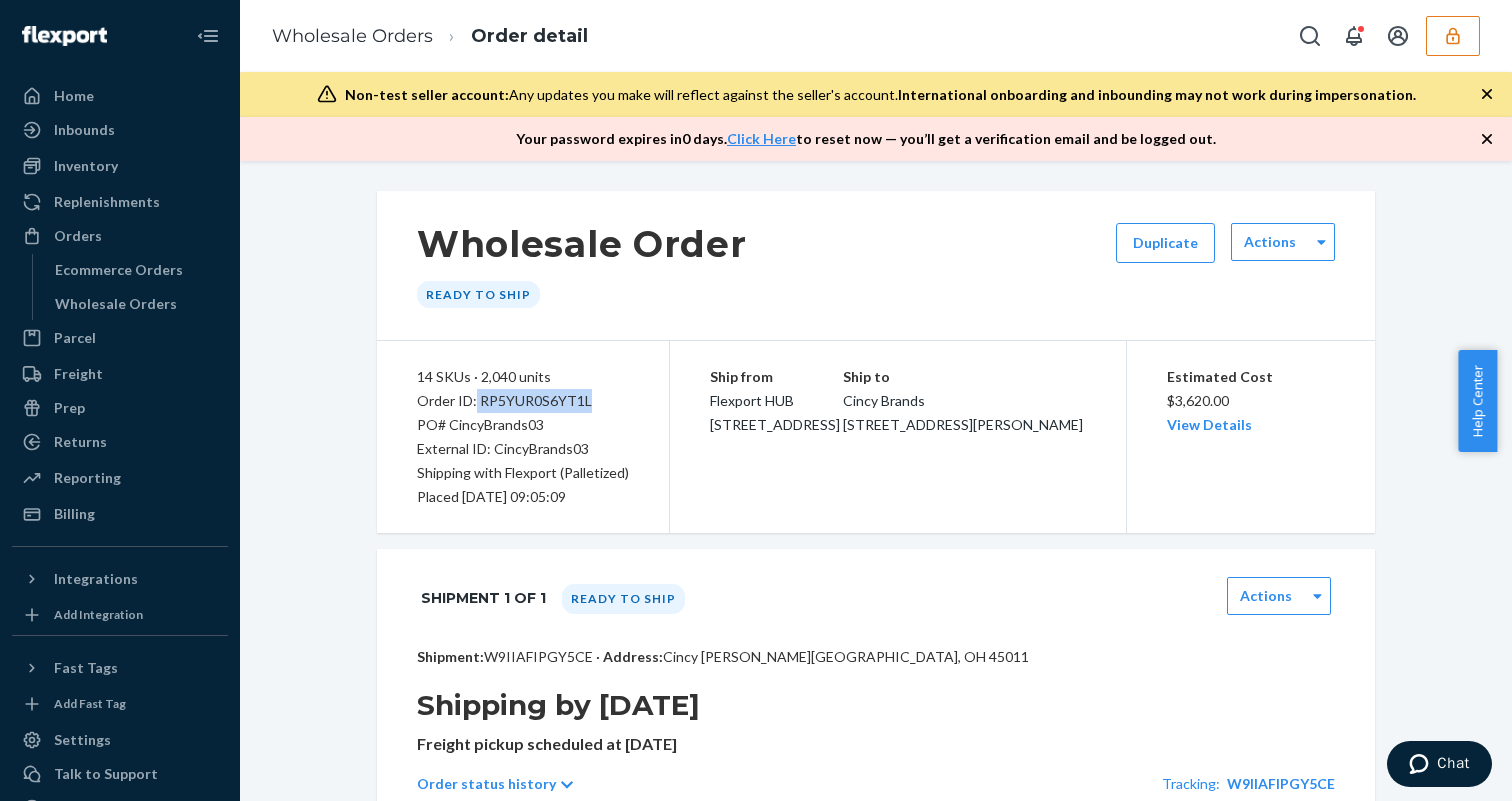 drag, startPoint x: 594, startPoint y: 403, endPoint x: 469, endPoint y: 408, distance: 125.09996 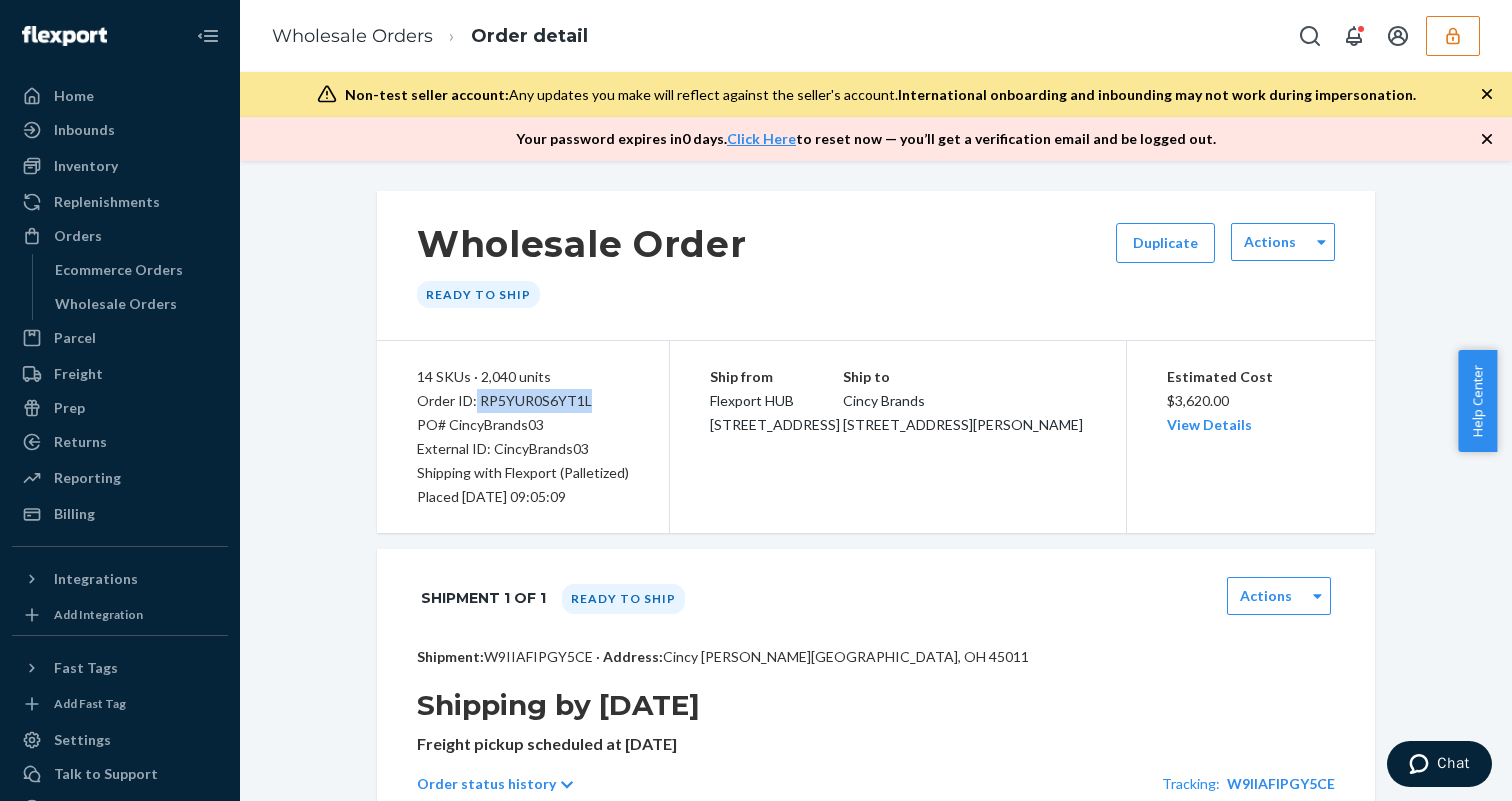 click on "Order ID: RP5YUR0S6YT1L" at bounding box center (523, 401) 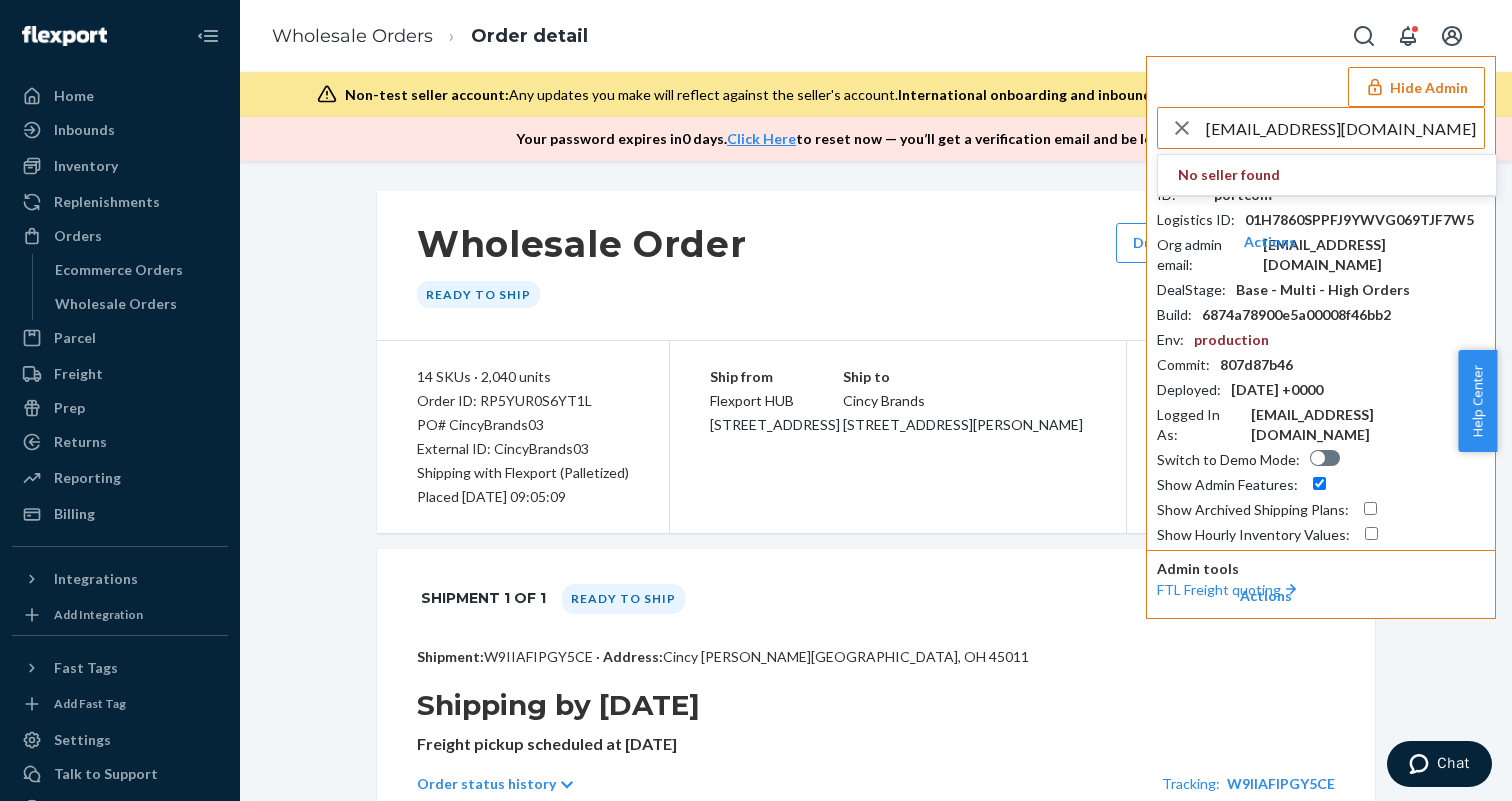 click on "bento@gemmintben.com" at bounding box center [1345, 128] 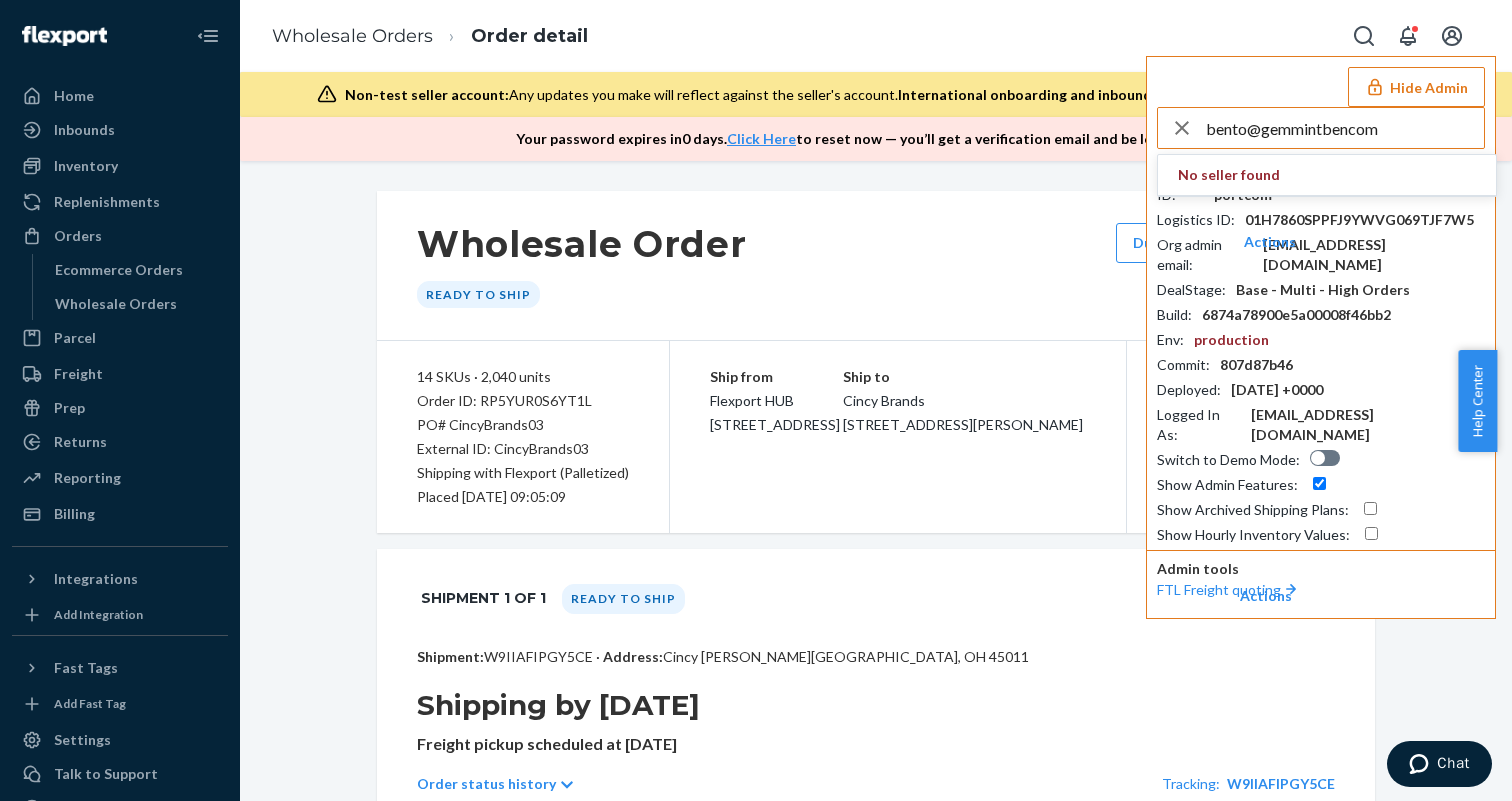 click on "bento@gemmintbencom" at bounding box center [1345, 128] 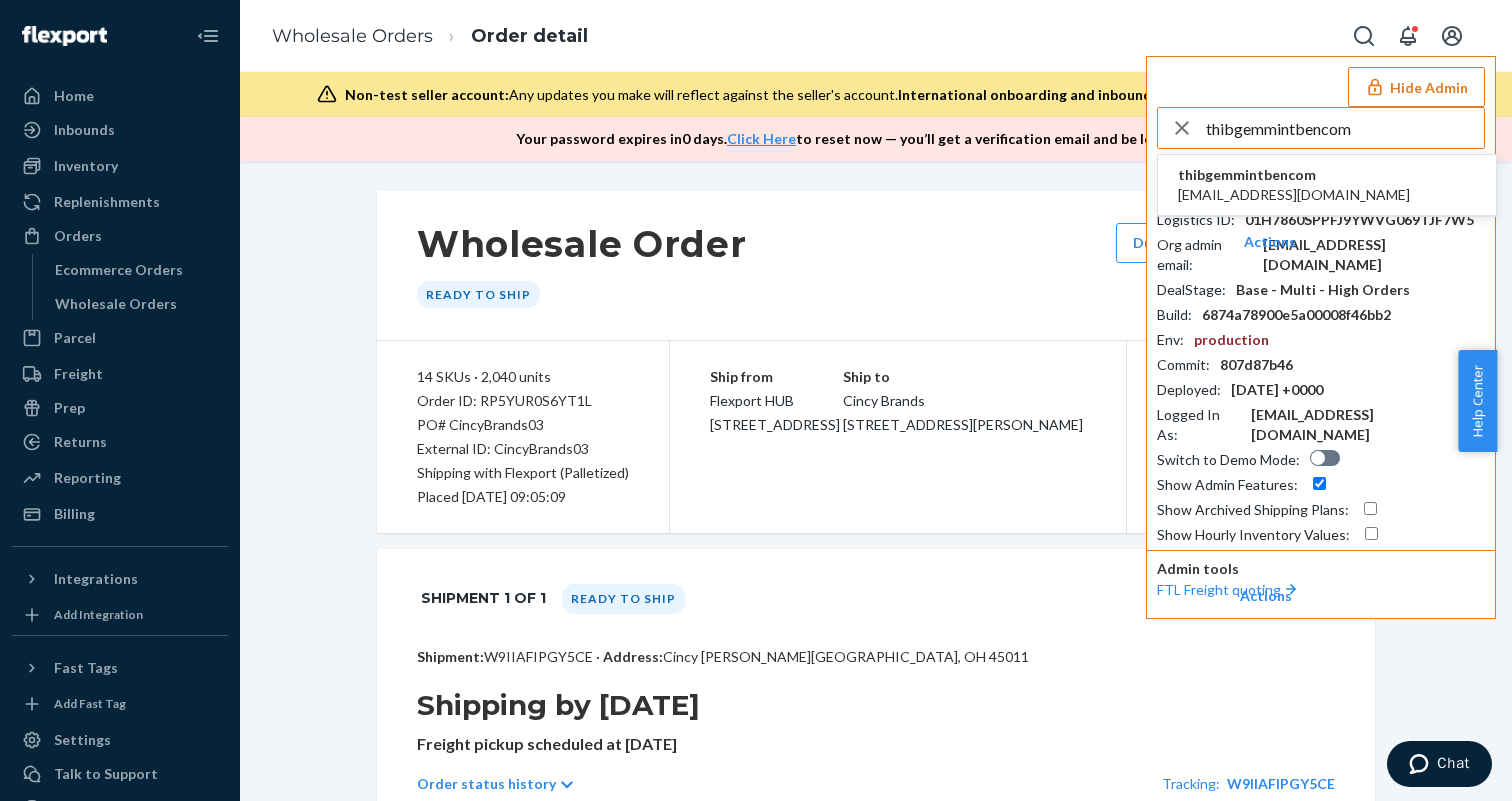 type on "thibgemmintbencom" 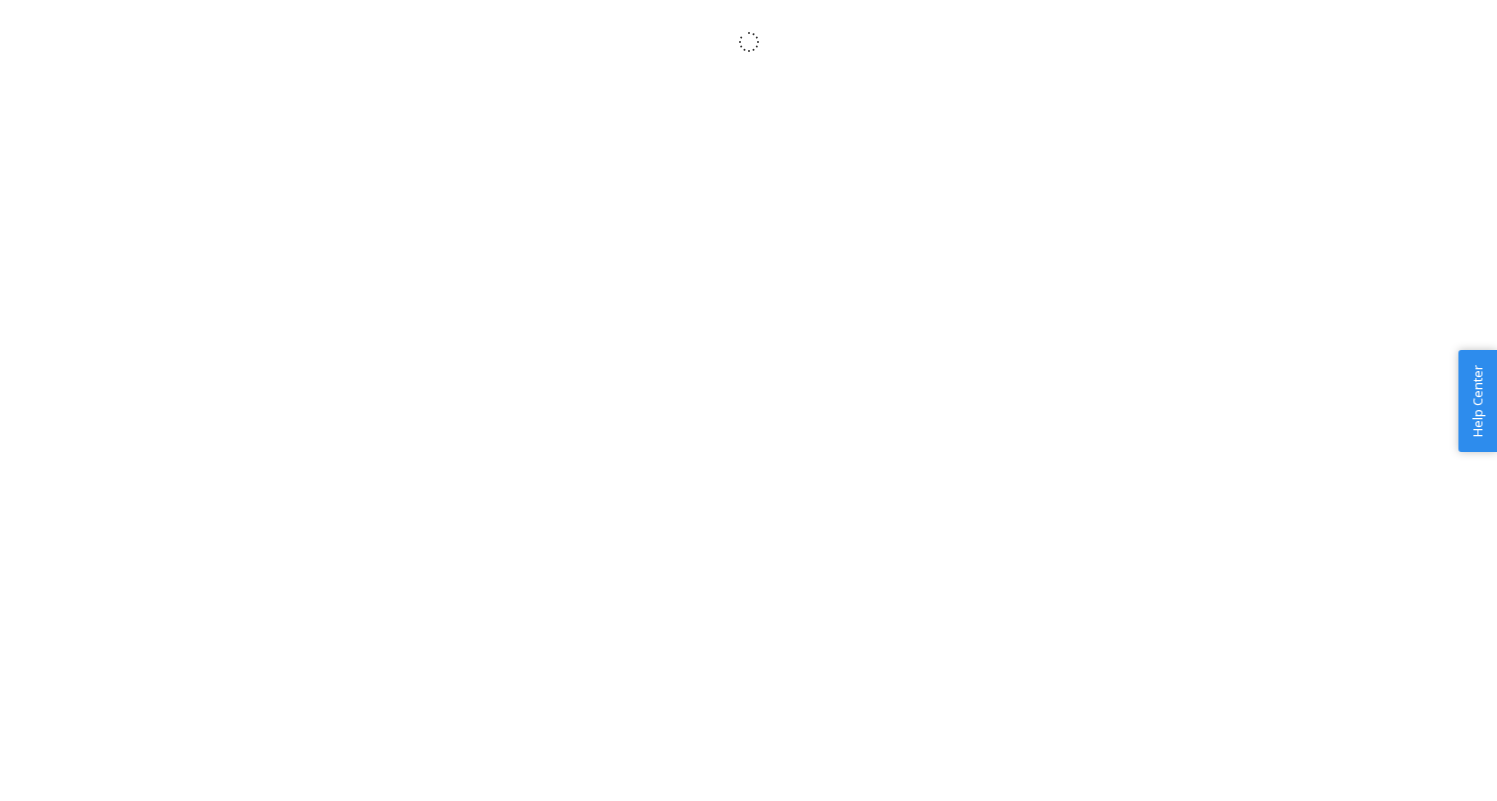 scroll, scrollTop: 0, scrollLeft: 0, axis: both 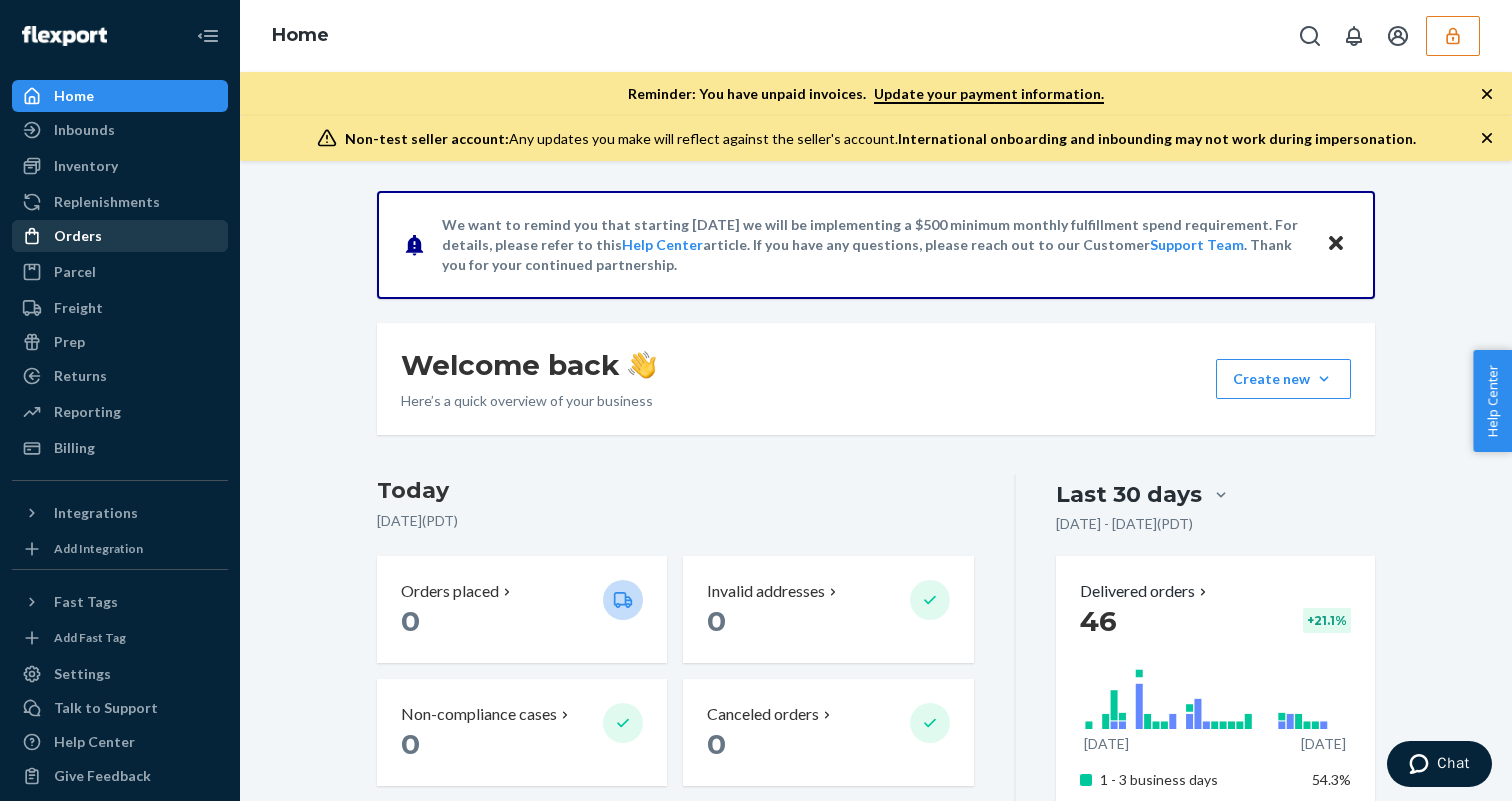 click on "Orders" at bounding box center [78, 236] 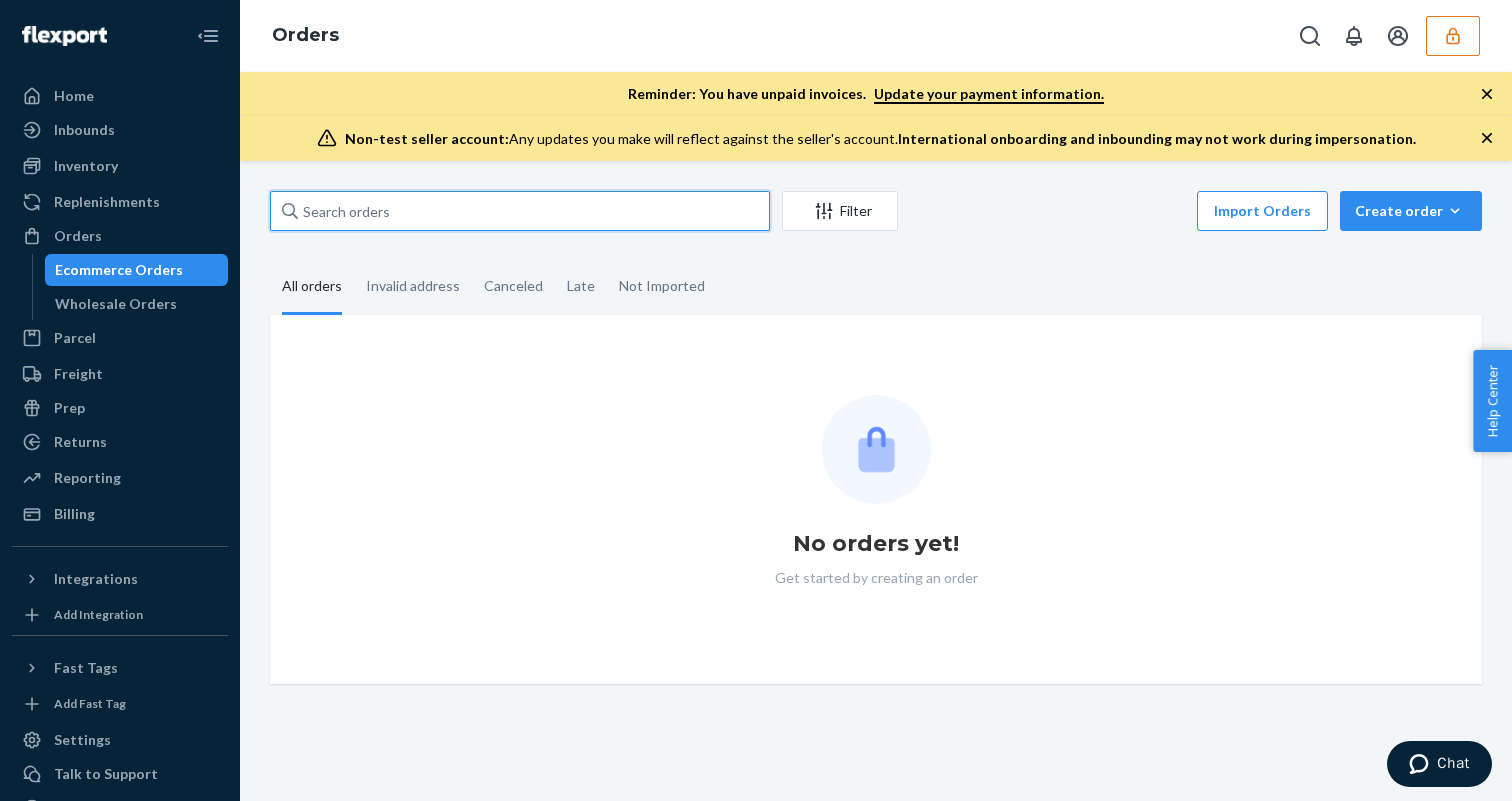 click at bounding box center (520, 211) 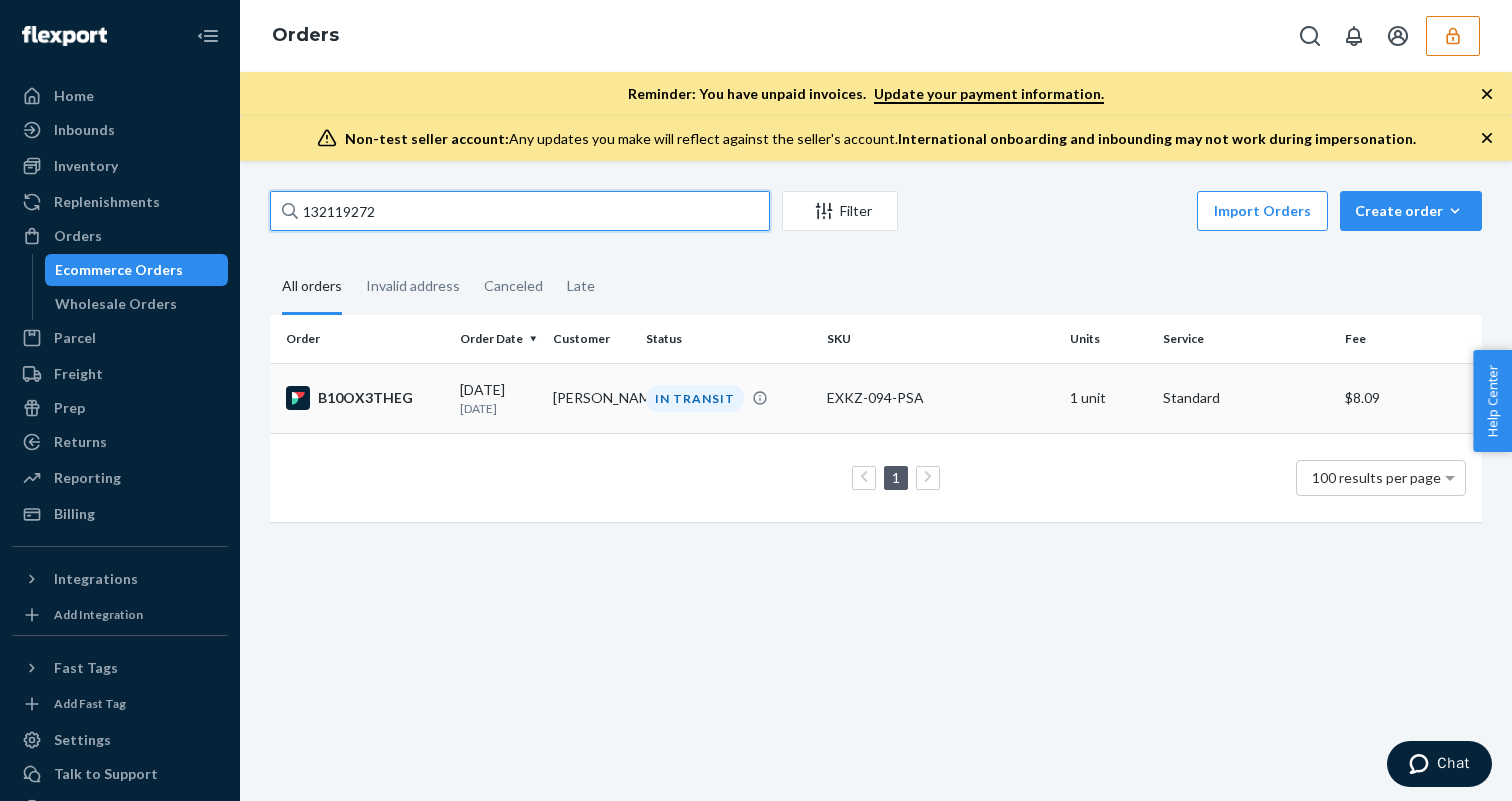 type on "132119272" 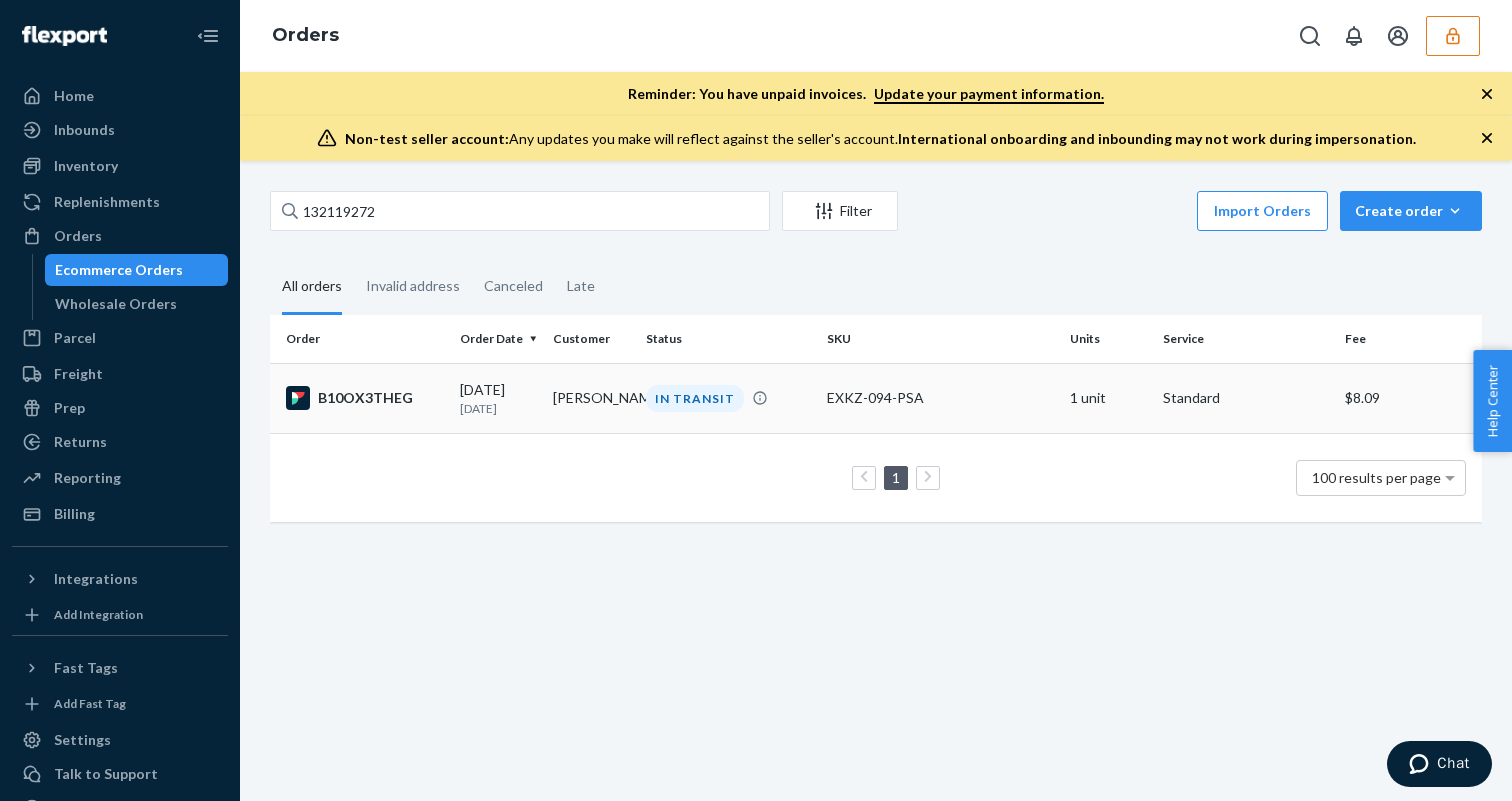 click on "EXKZ-094-PSA" at bounding box center [940, 398] 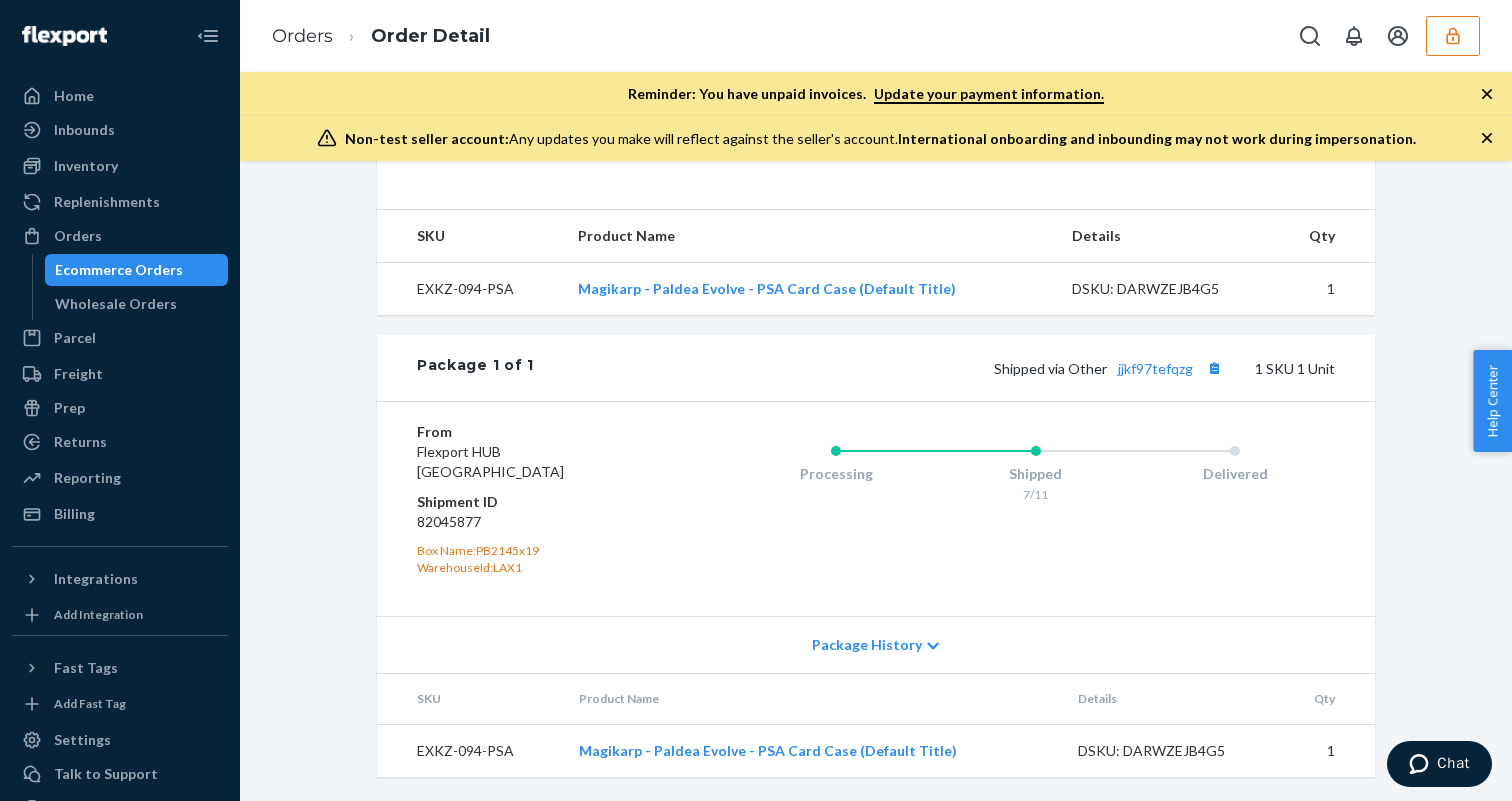 scroll, scrollTop: 648, scrollLeft: 0, axis: vertical 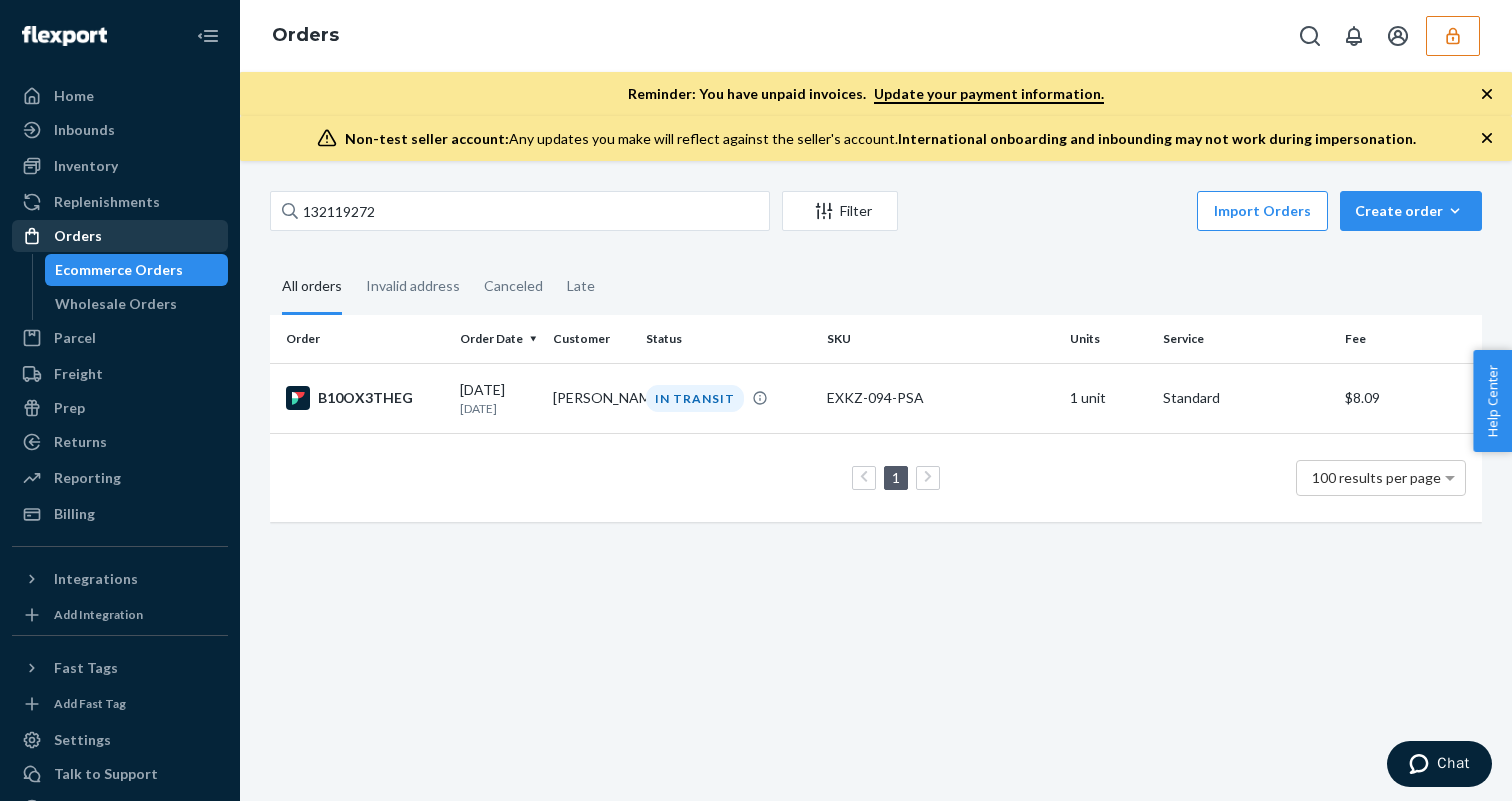 click on "Orders" at bounding box center (78, 236) 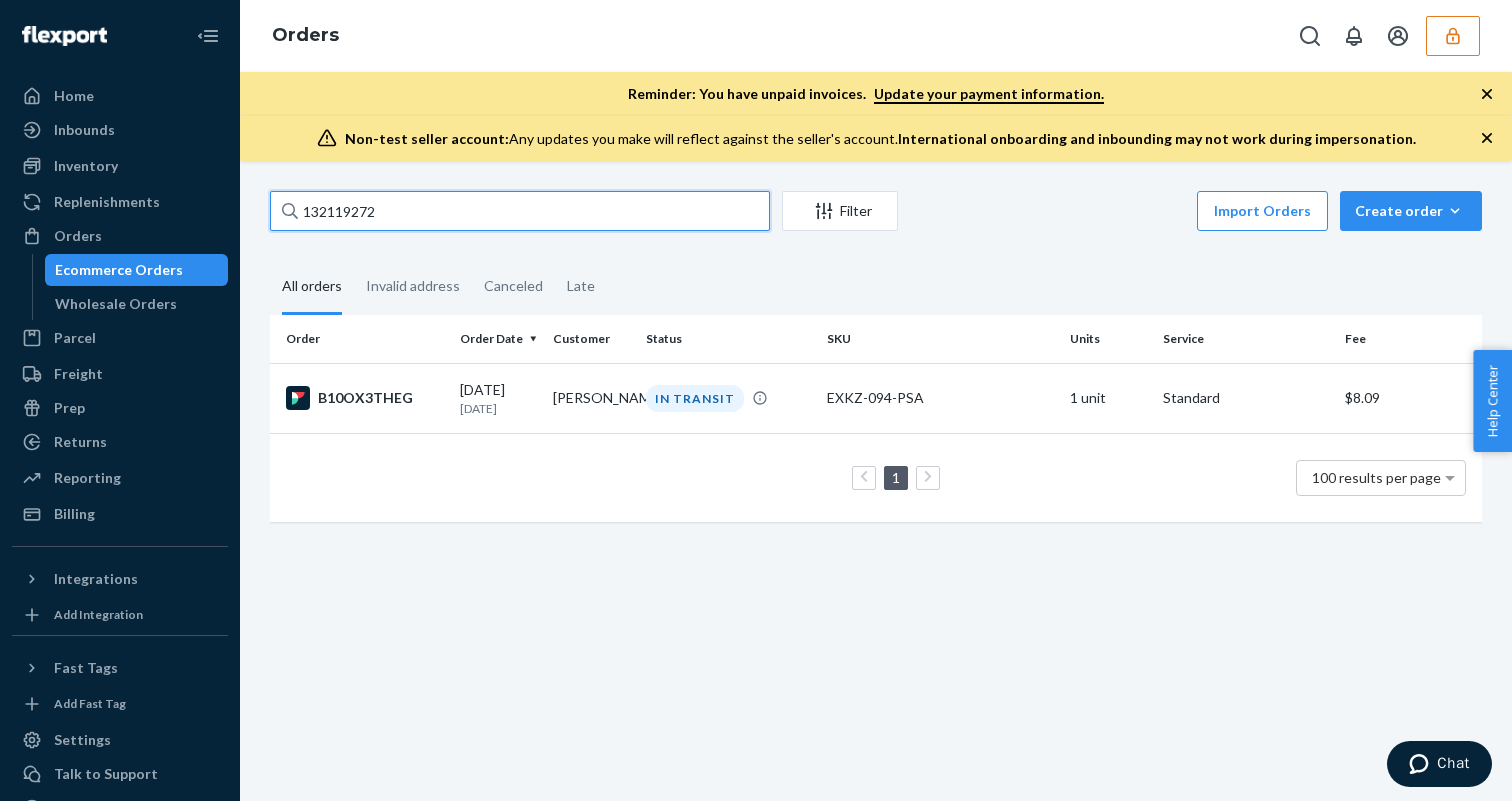 click on "132119272" at bounding box center [520, 211] 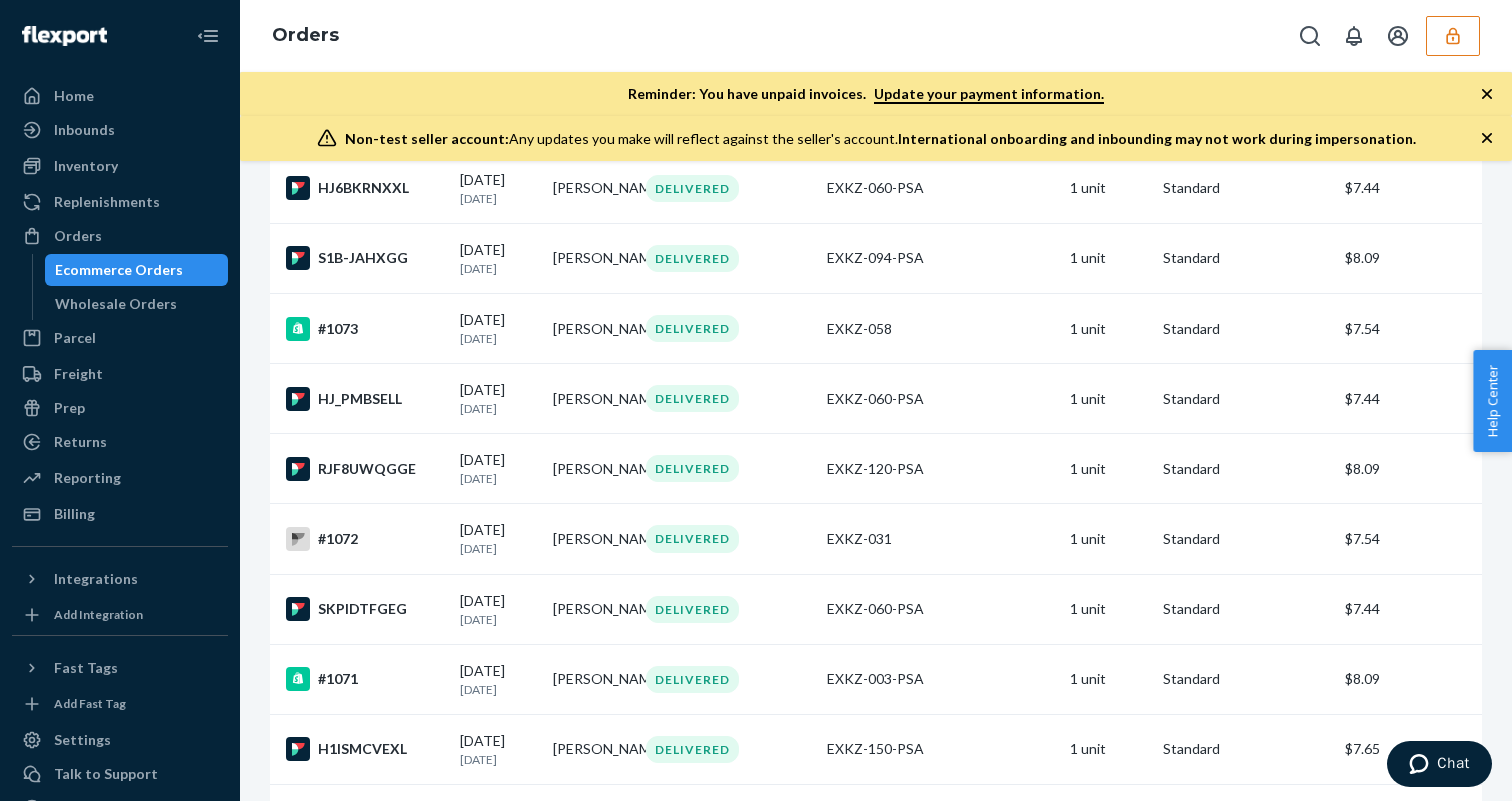 scroll, scrollTop: 6999, scrollLeft: 0, axis: vertical 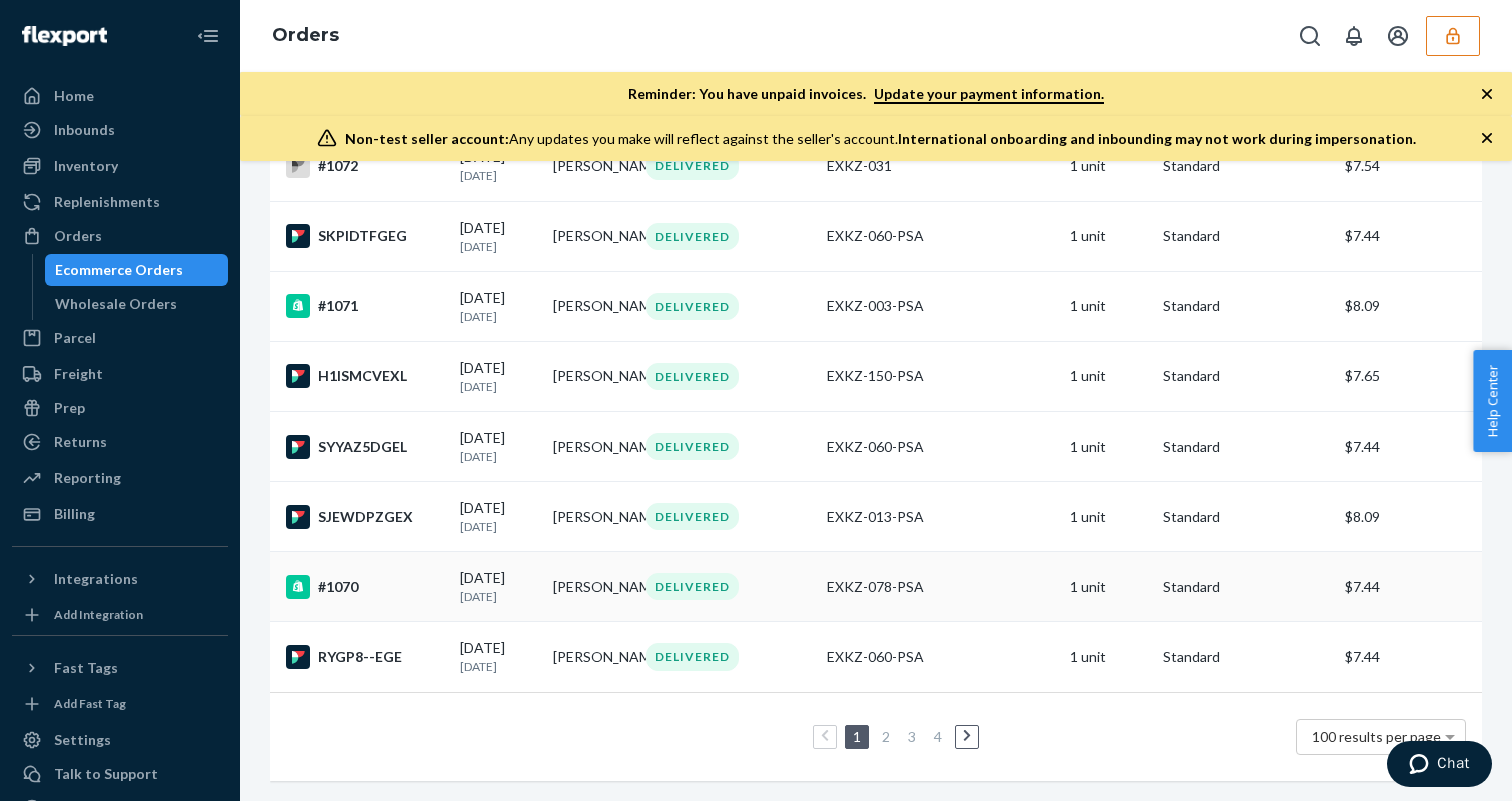 type 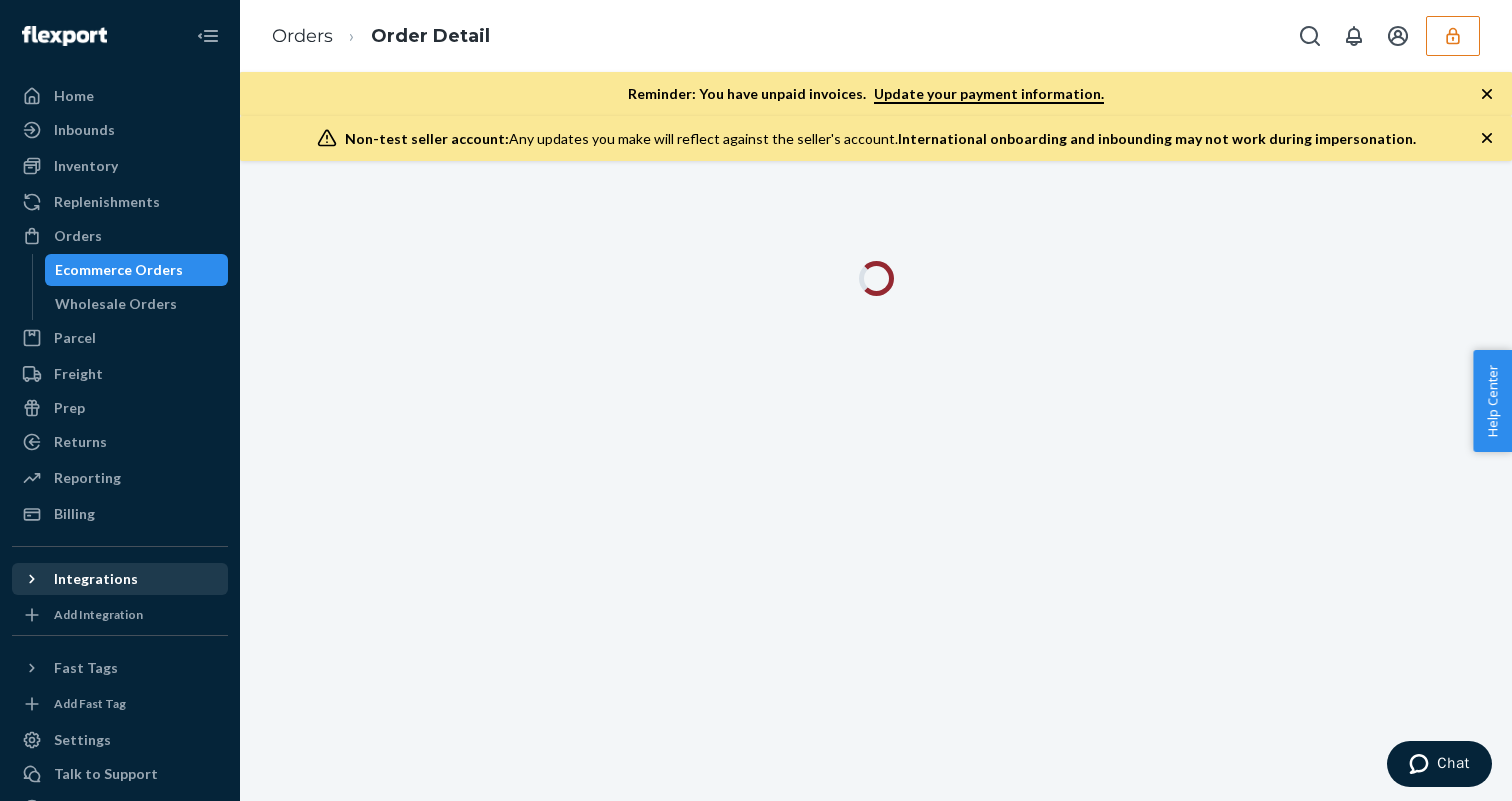 click on "Integrations" at bounding box center [96, 579] 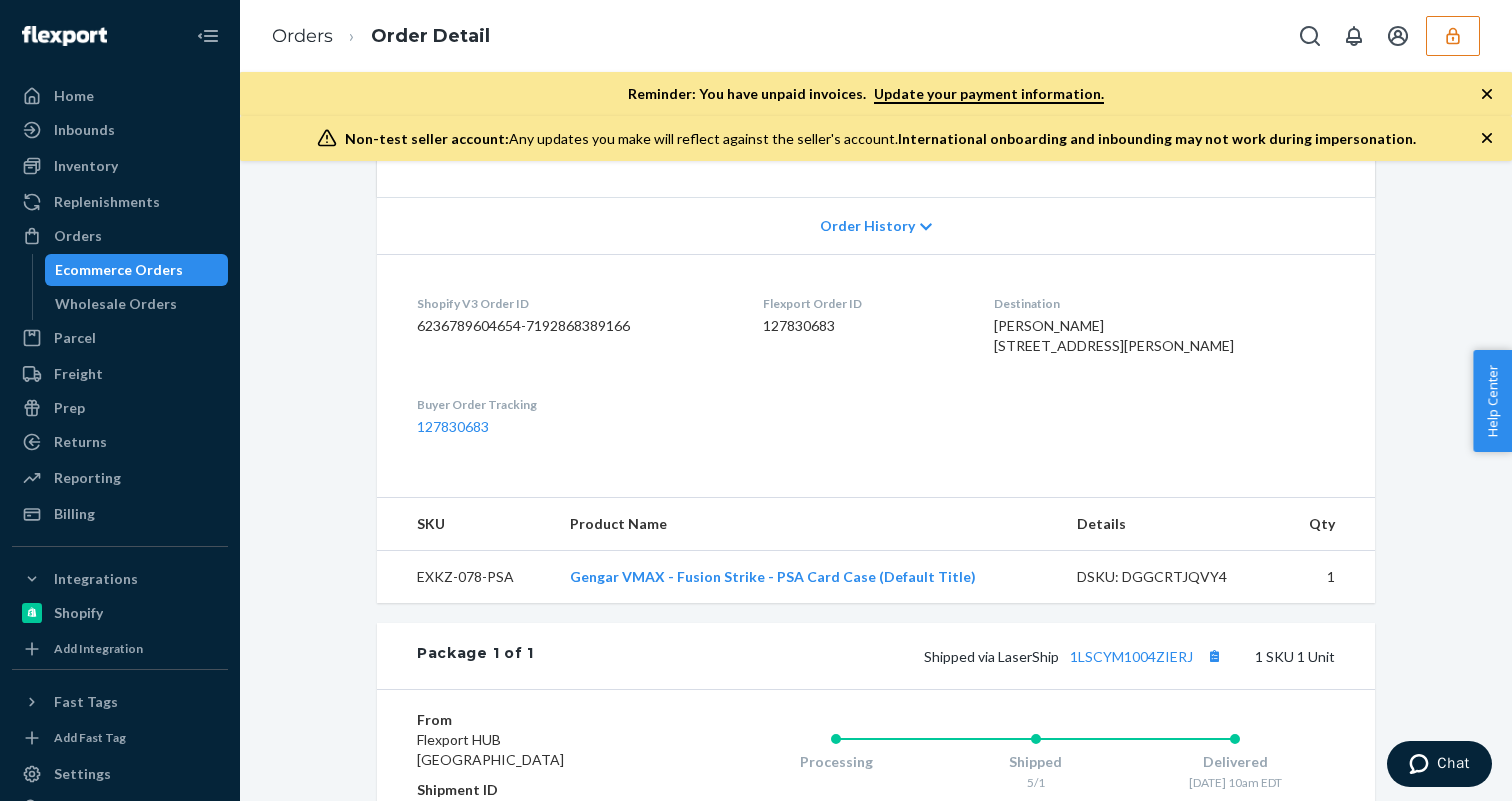 scroll, scrollTop: 721, scrollLeft: 0, axis: vertical 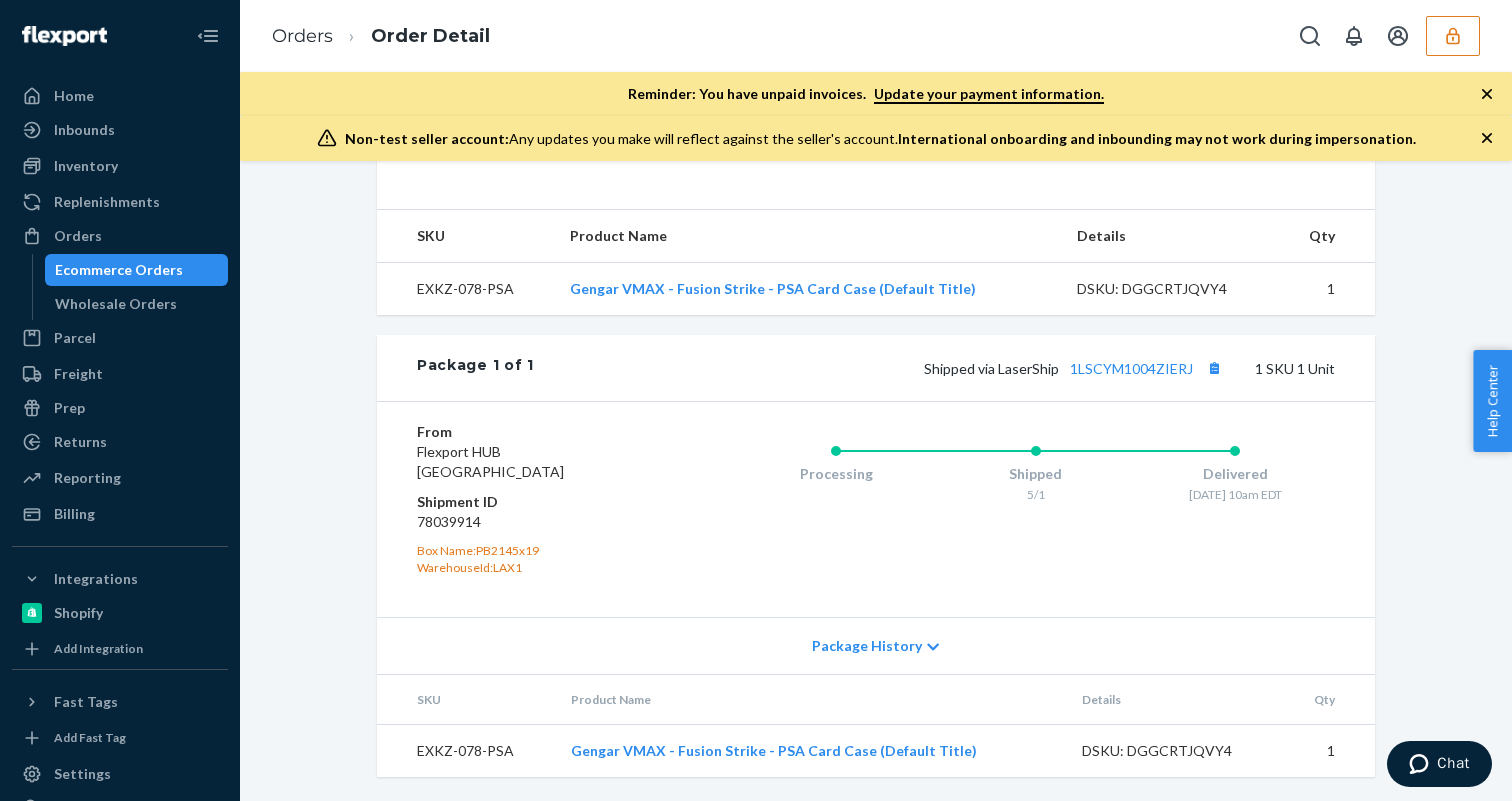 click at bounding box center (1453, 36) 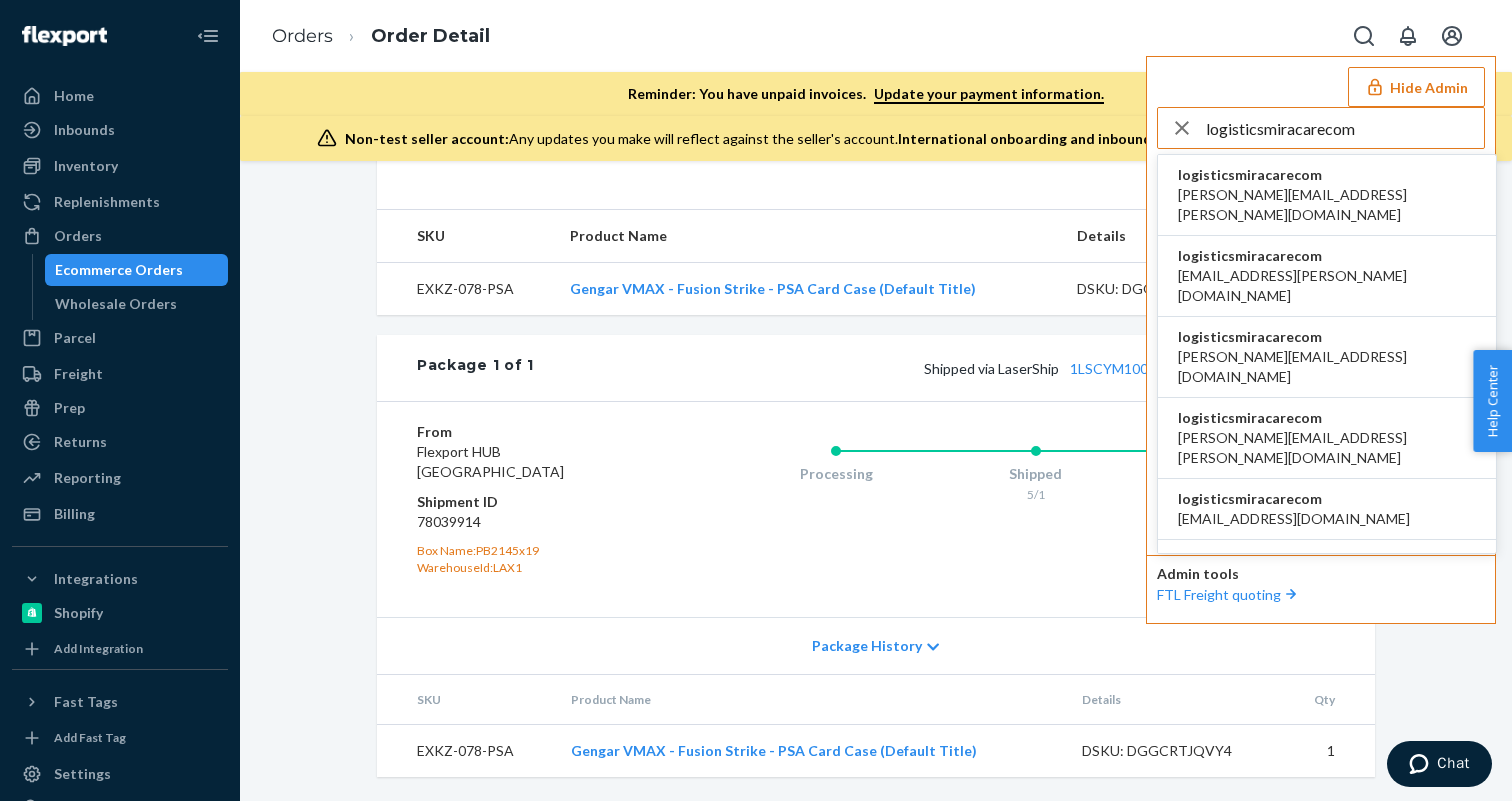 type on "logisticsmiracarecom" 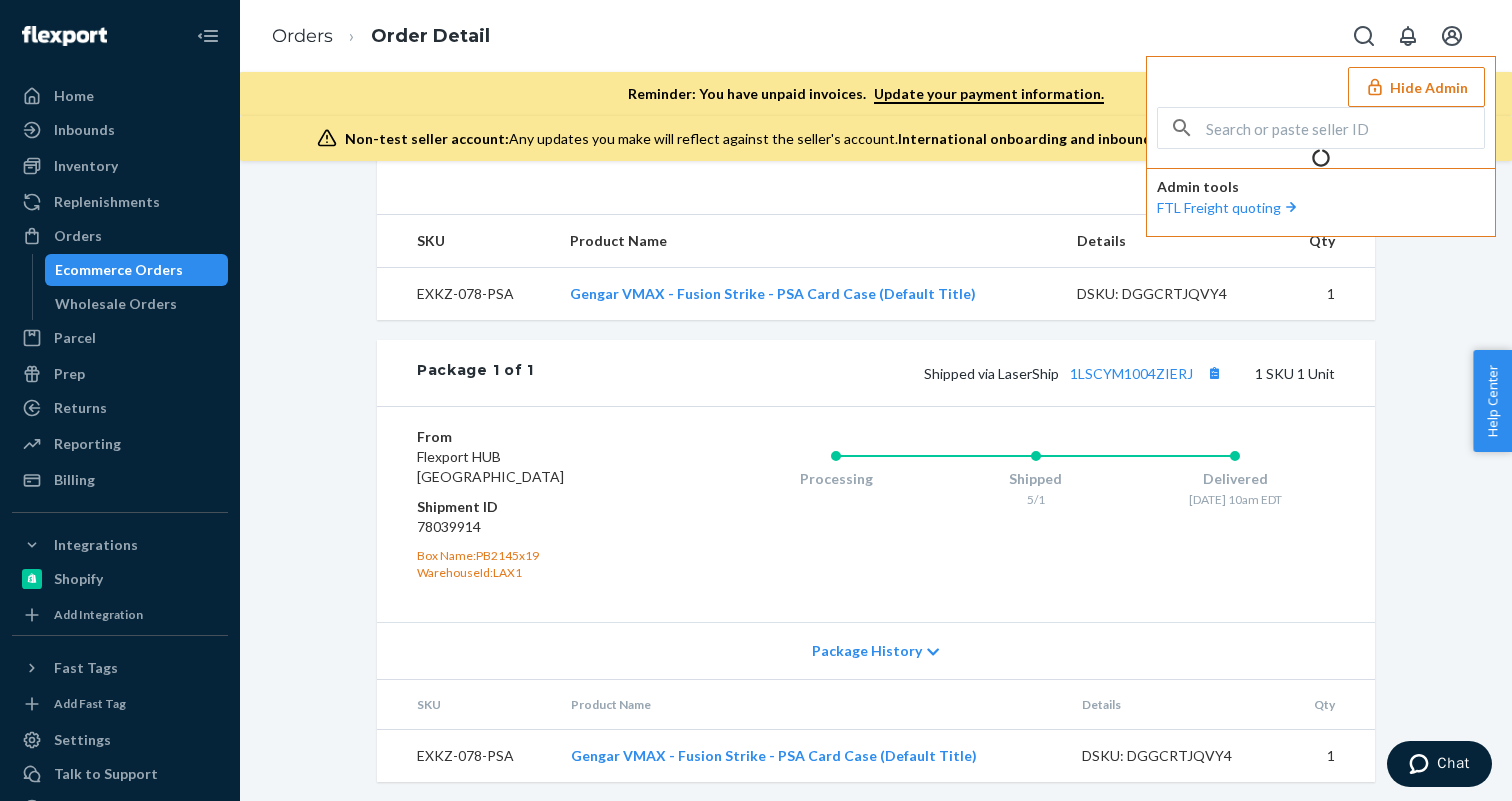 scroll, scrollTop: 721, scrollLeft: 0, axis: vertical 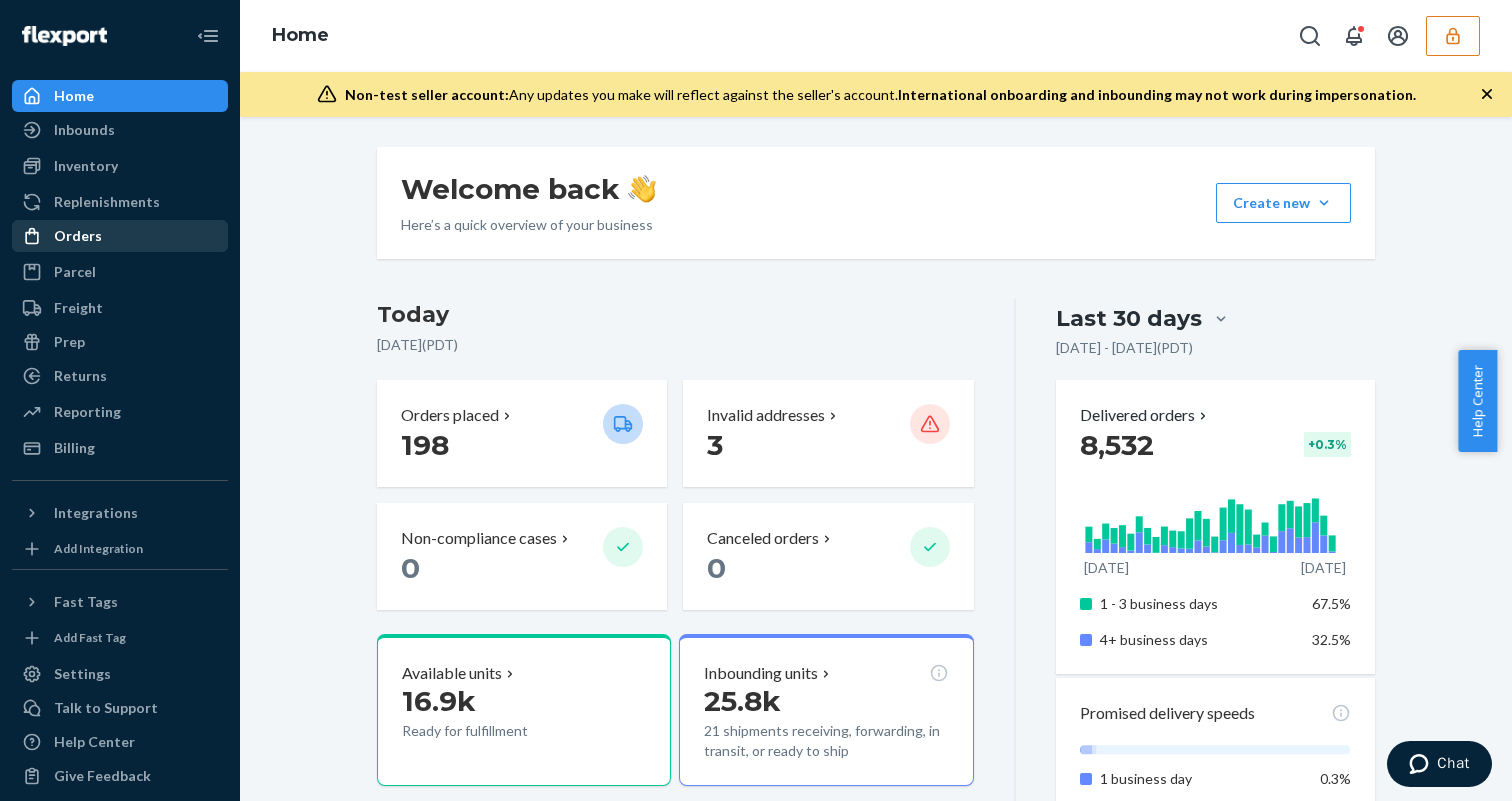 click on "Orders" at bounding box center [120, 236] 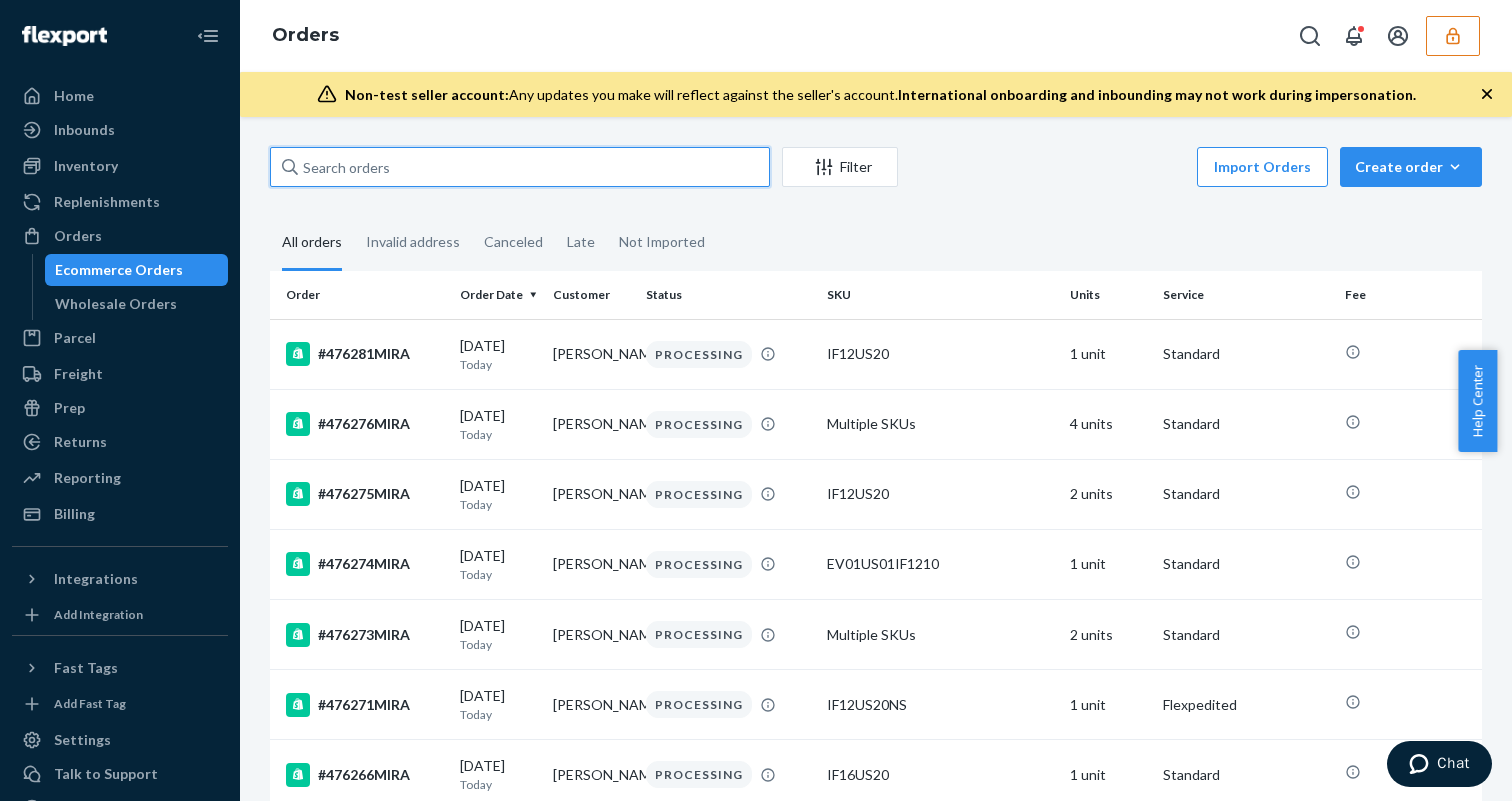 click at bounding box center (520, 167) 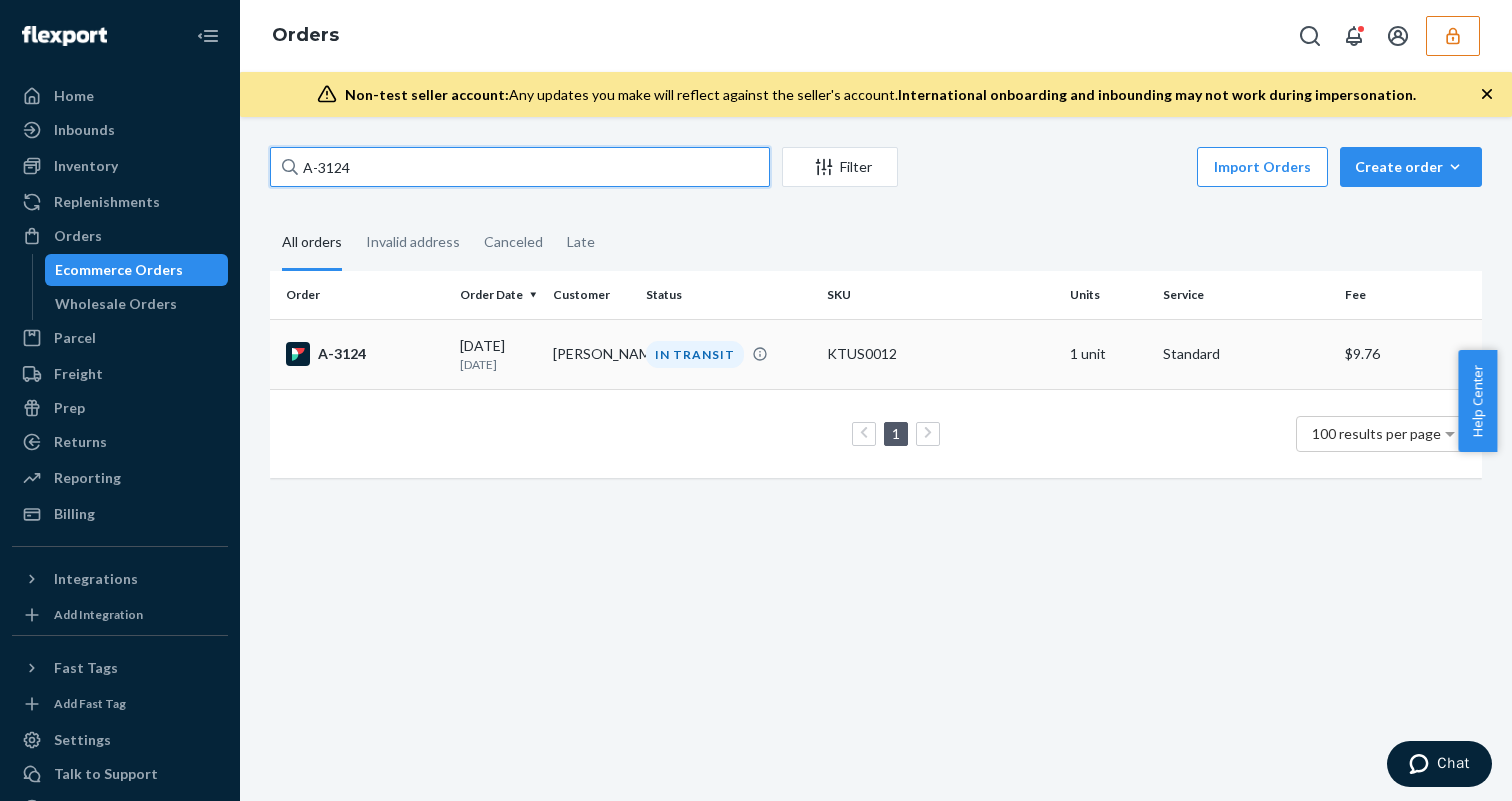 type on "A-3124" 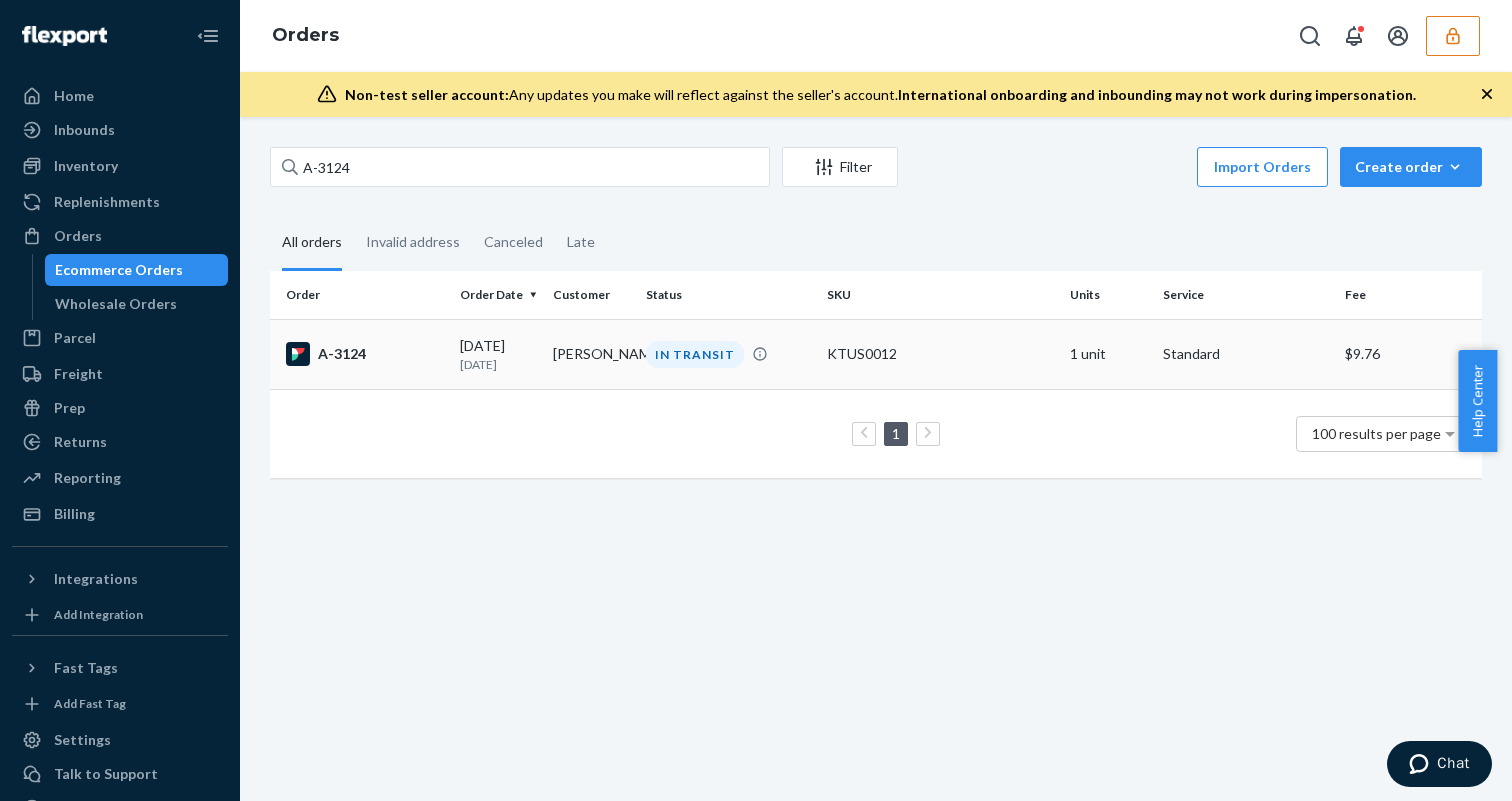 click on "07/03/2025 11 days ago" at bounding box center (498, 354) 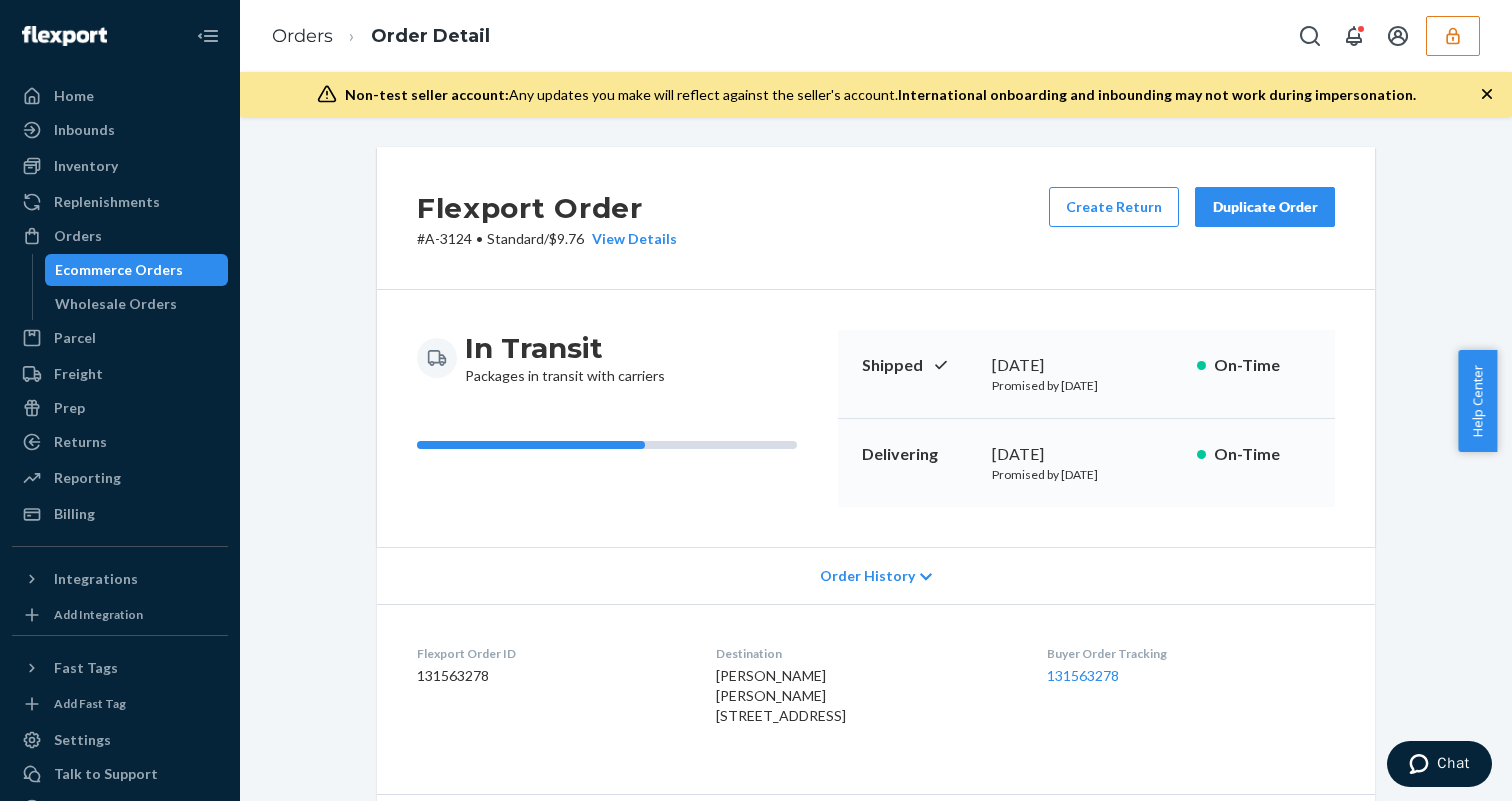 scroll, scrollTop: 664, scrollLeft: 0, axis: vertical 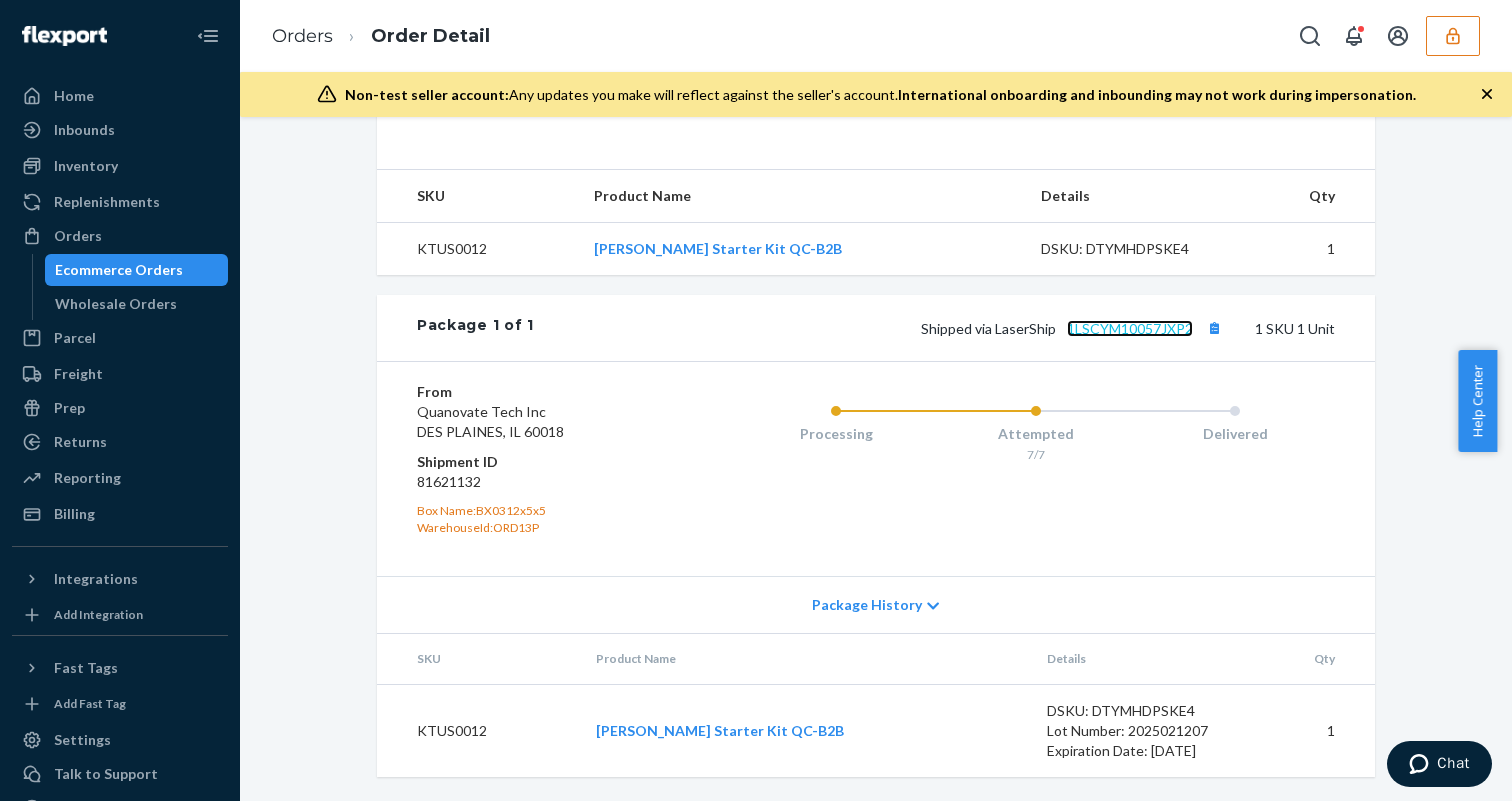 click on "1LSCYM10057JXP2" at bounding box center (1130, 328) 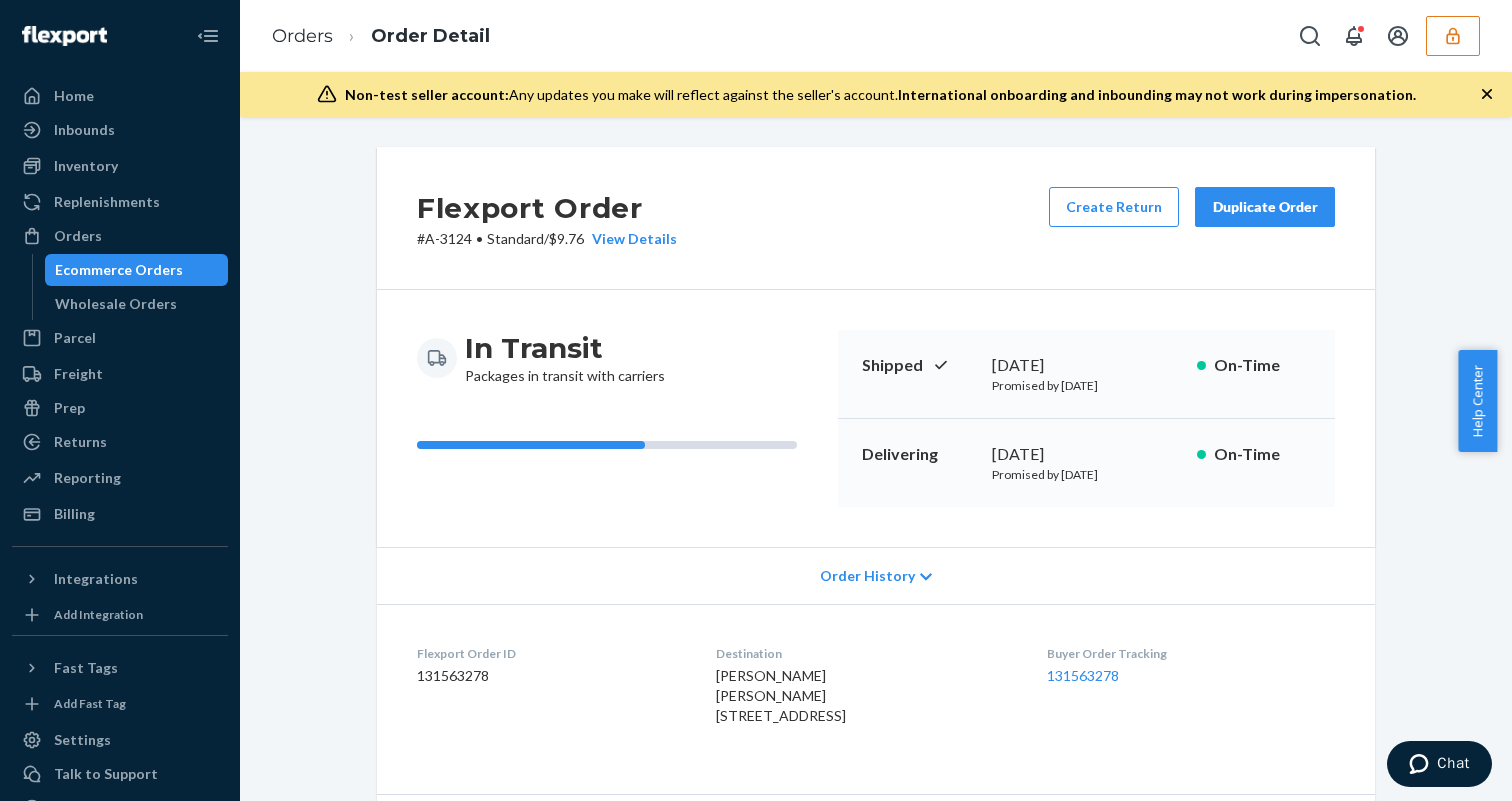 scroll, scrollTop: 31, scrollLeft: 0, axis: vertical 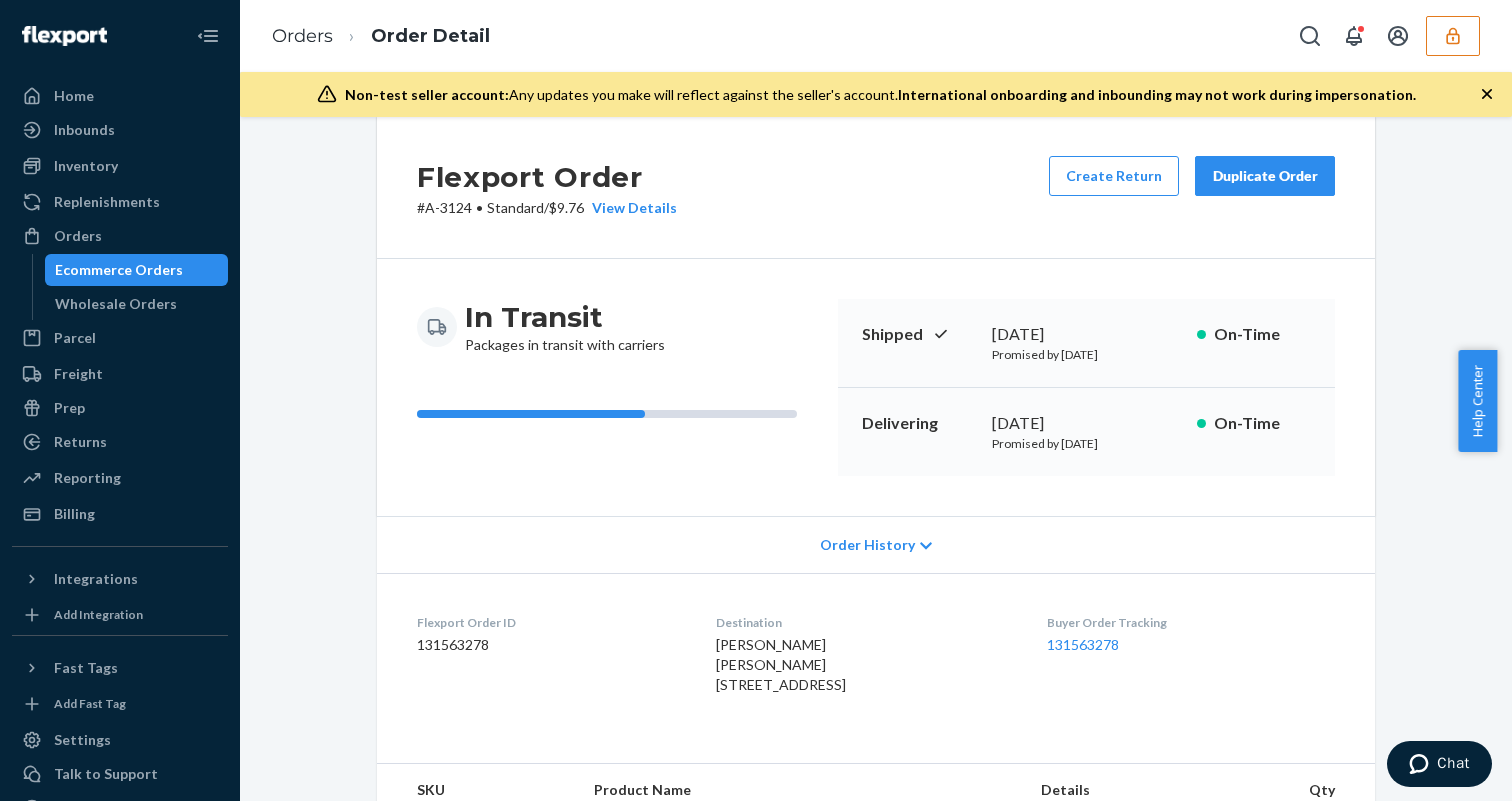 drag, startPoint x: 870, startPoint y: 706, endPoint x: 691, endPoint y: 687, distance: 180.00555 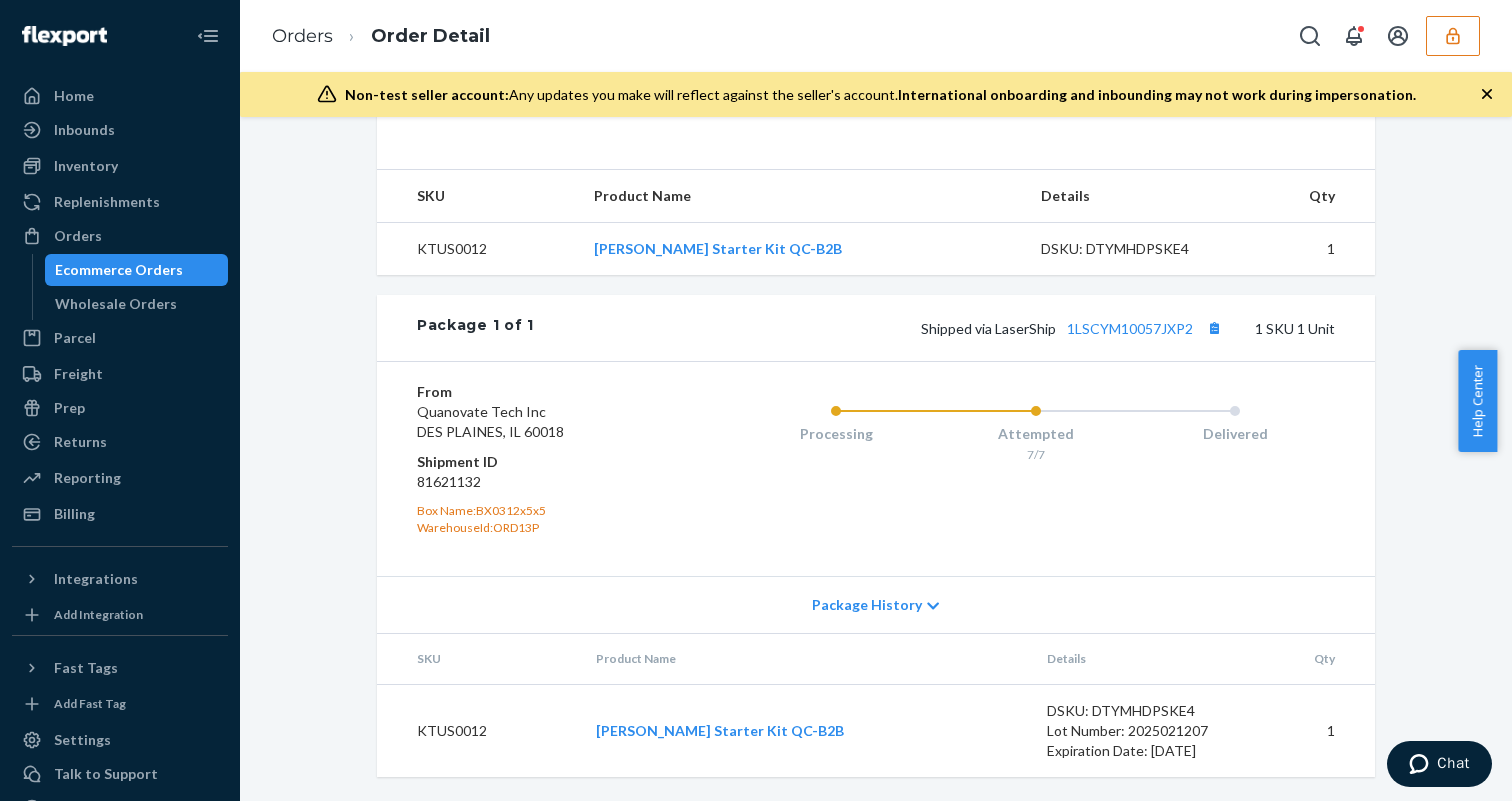 click at bounding box center [1453, 36] 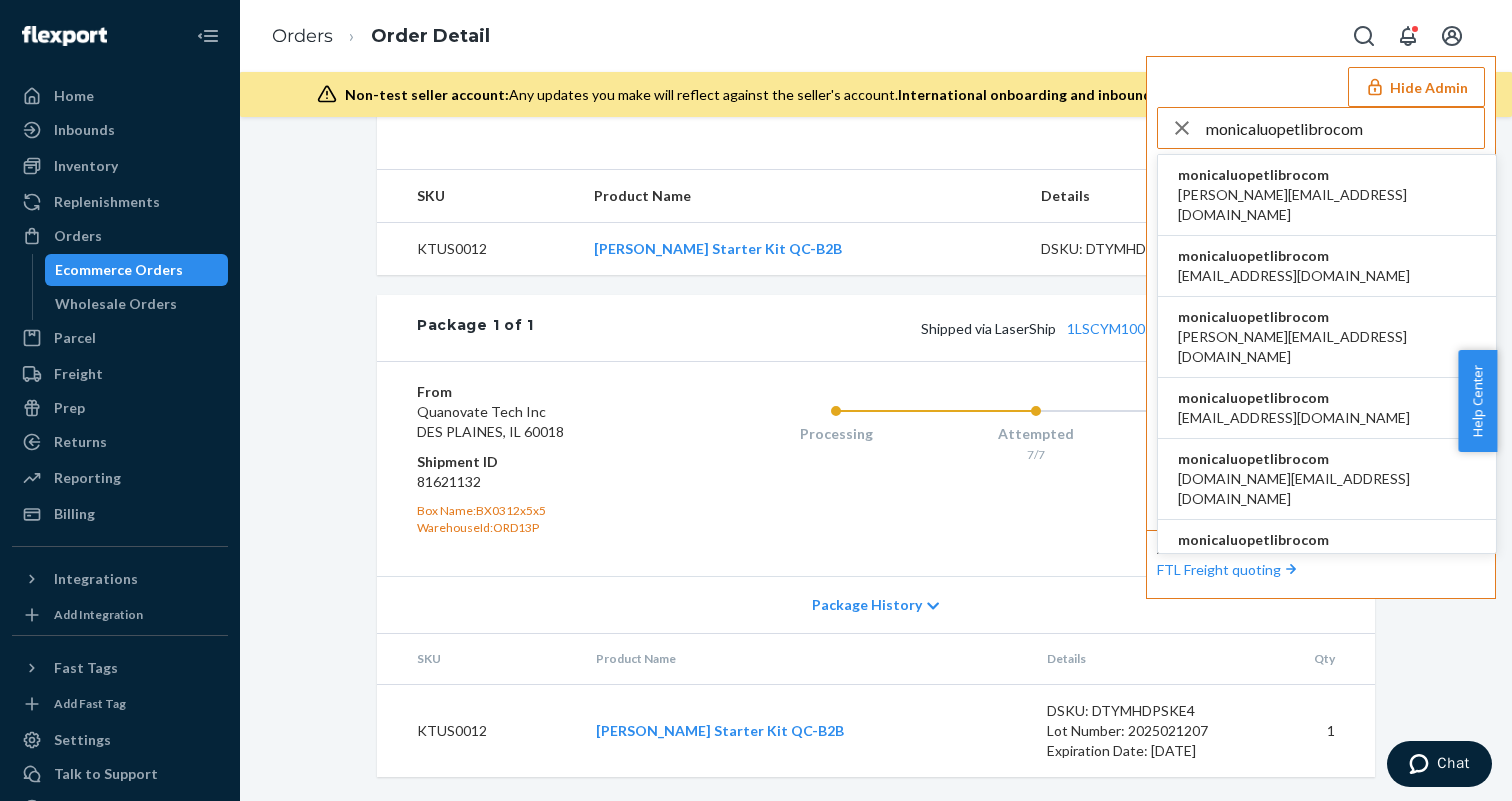 type on "monicaluopetlibrocom" 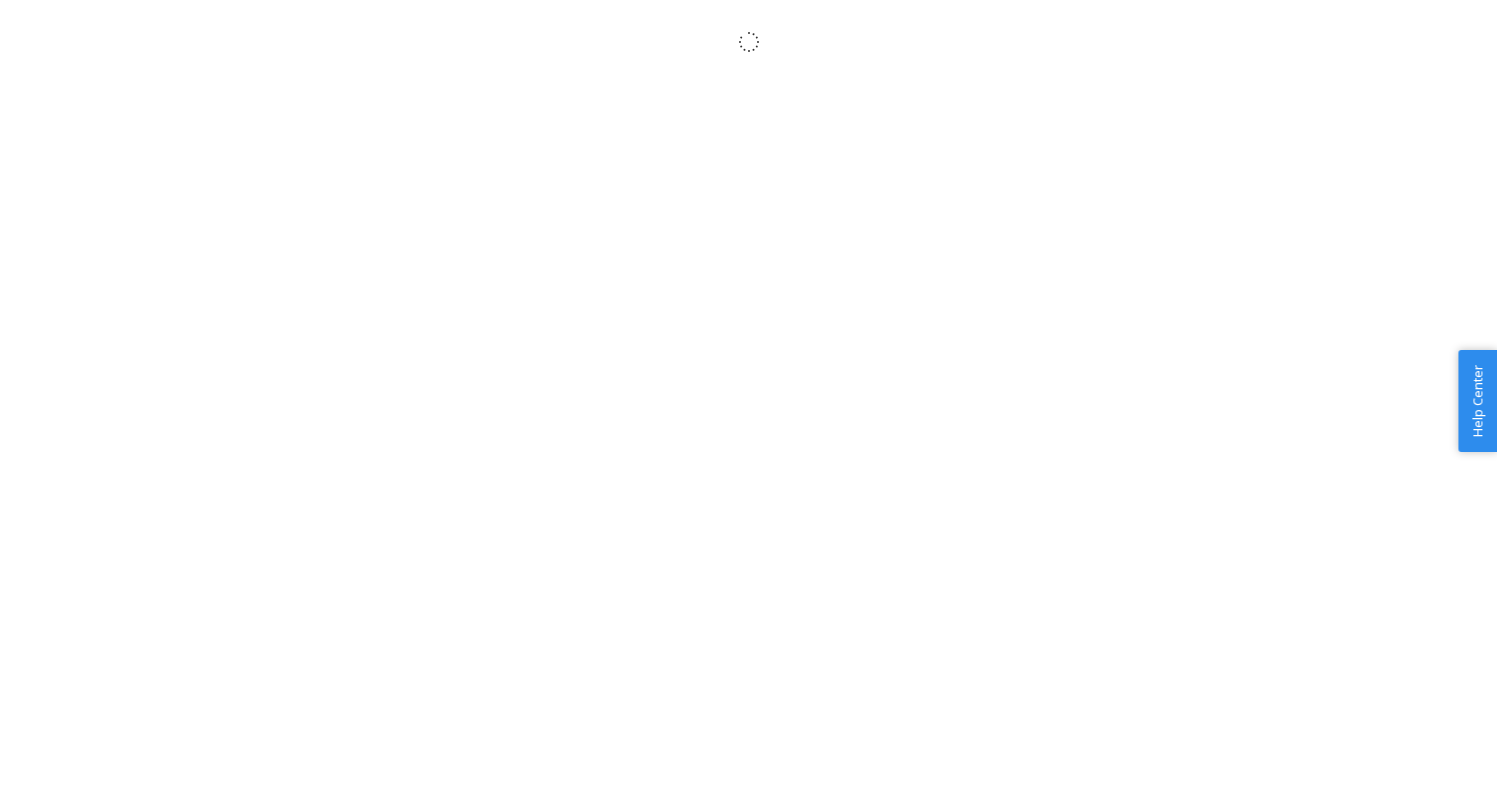 scroll, scrollTop: 0, scrollLeft: 0, axis: both 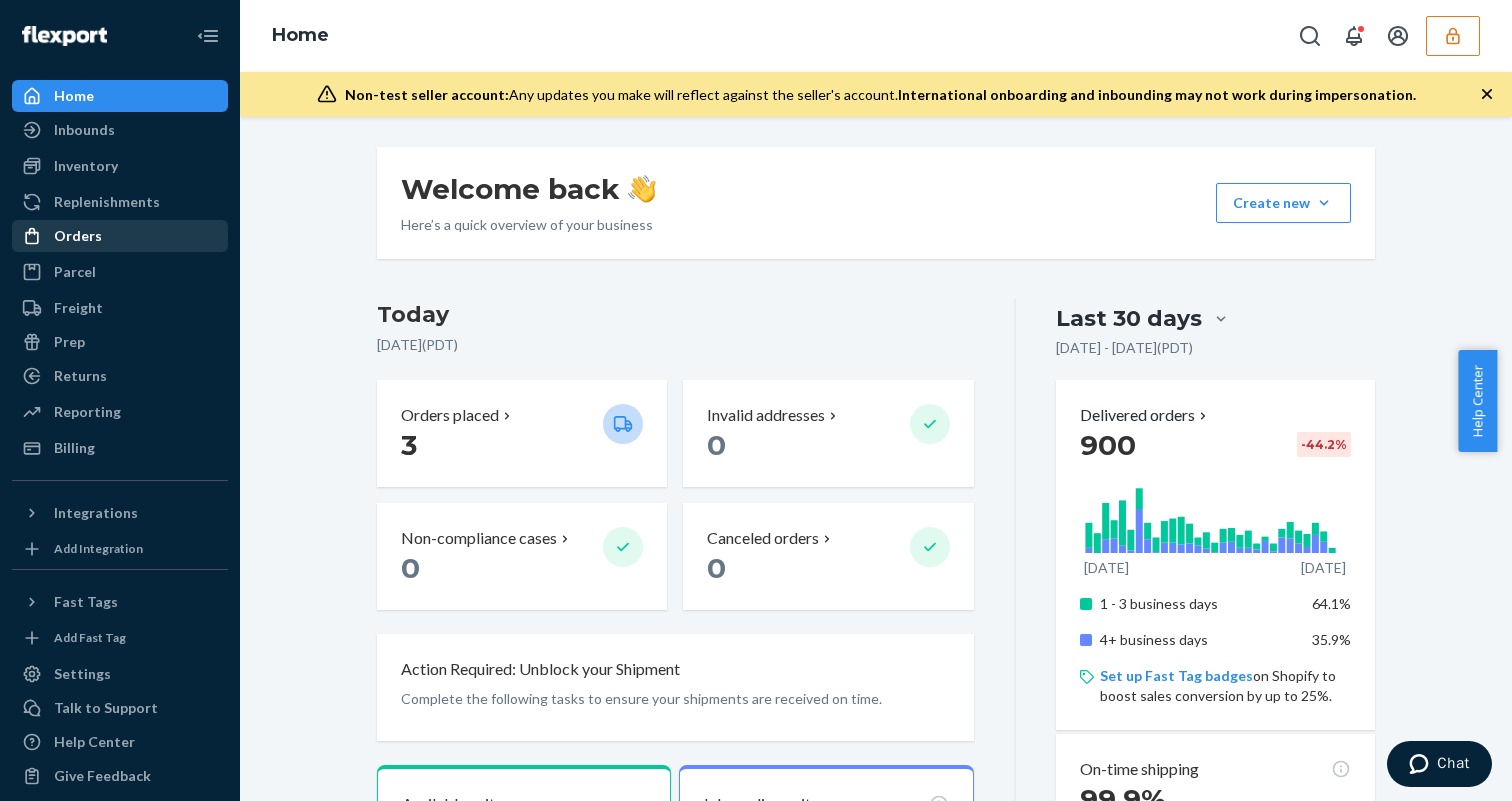 click on "Orders" at bounding box center (120, 236) 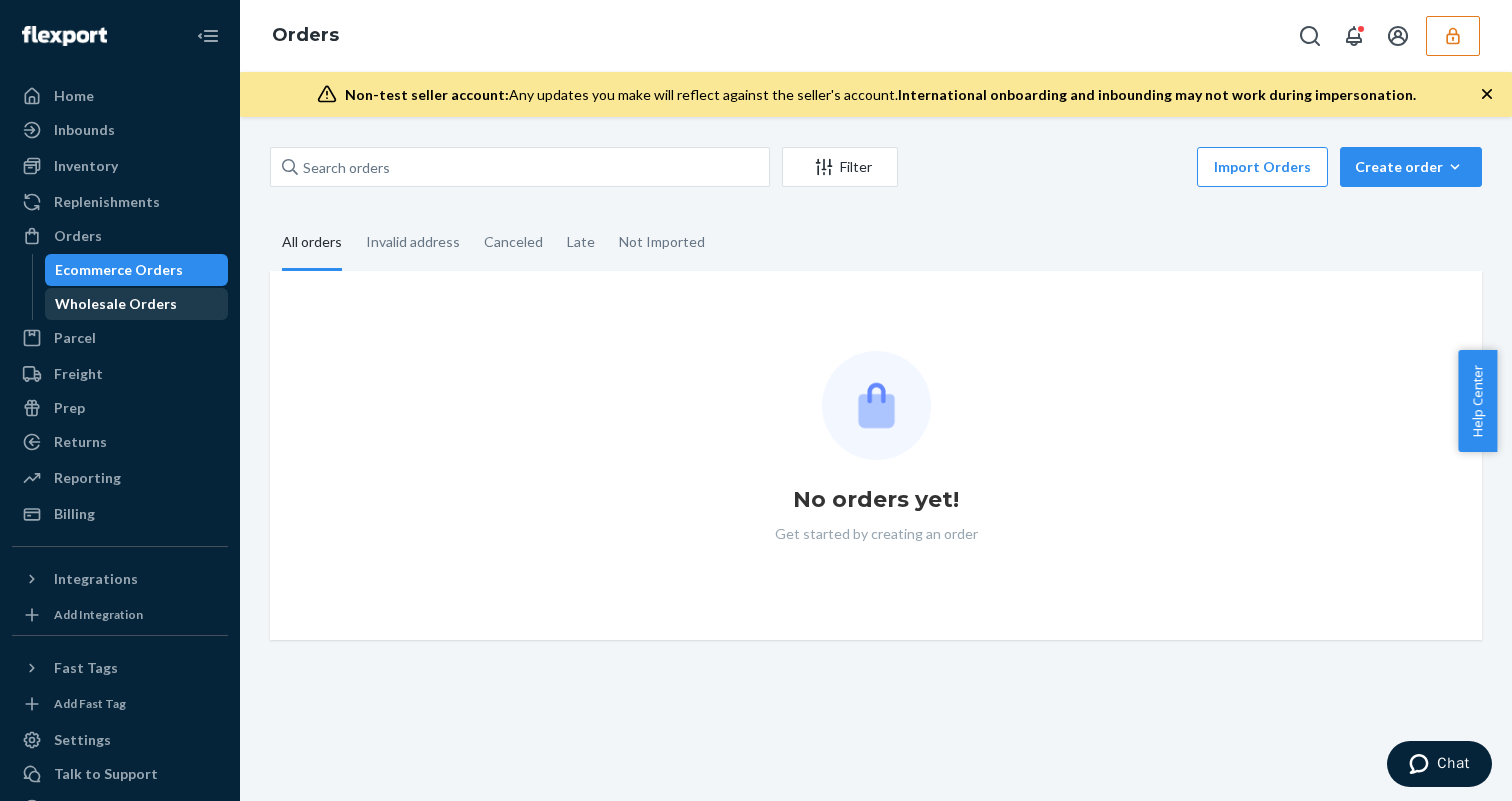 click on "Wholesale Orders" at bounding box center (116, 304) 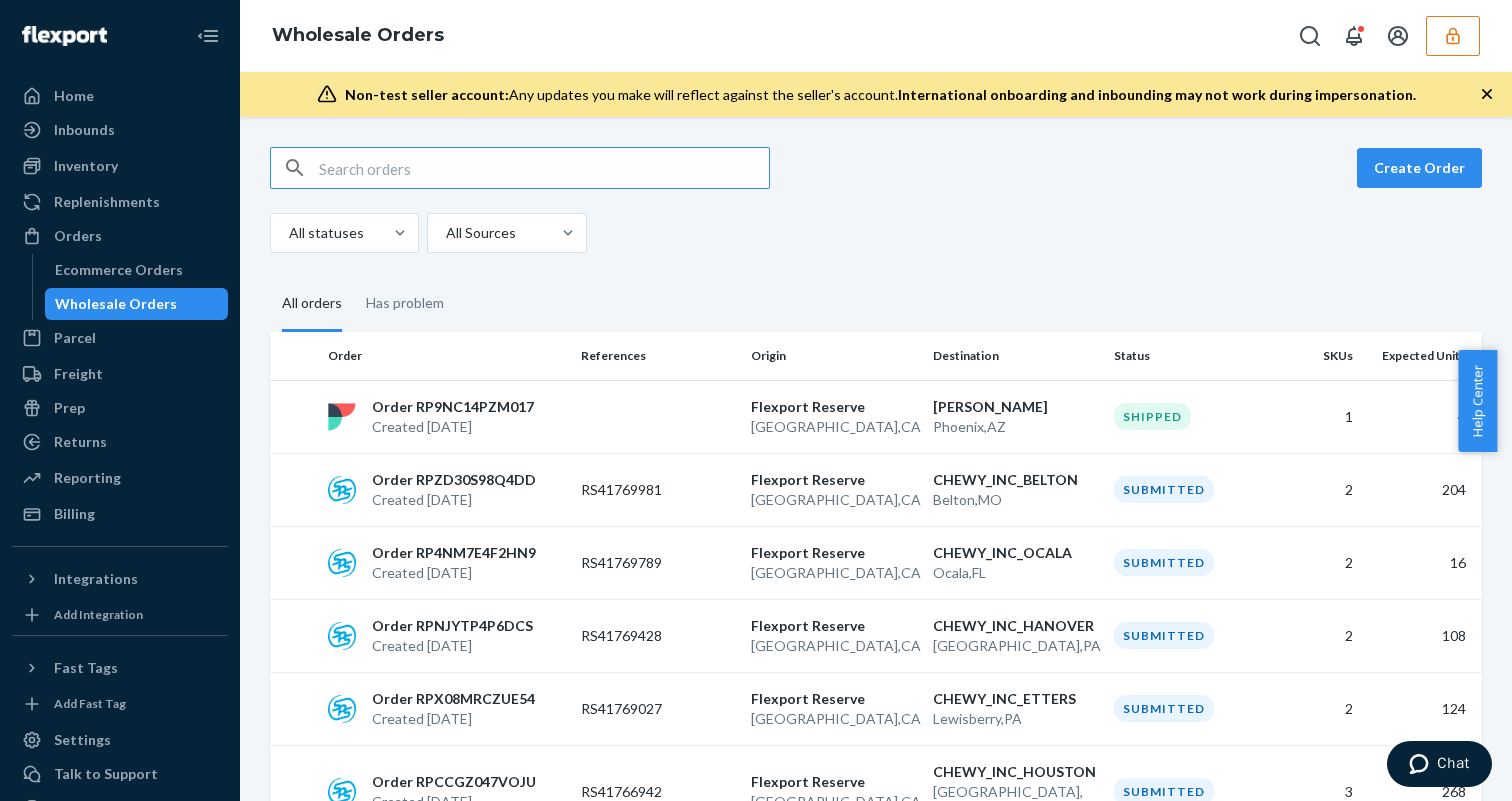 click at bounding box center (544, 168) 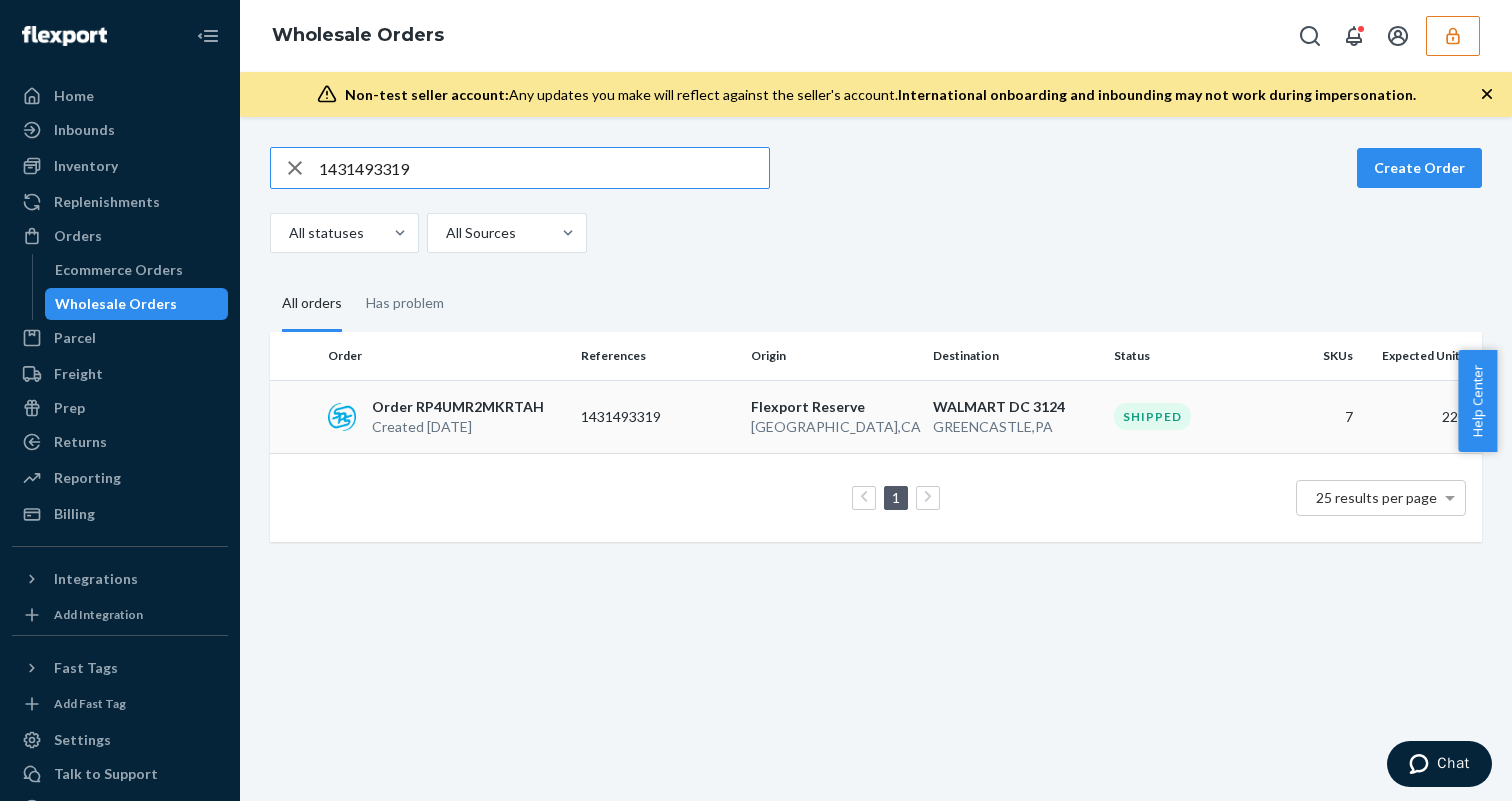 type on "1431493319" 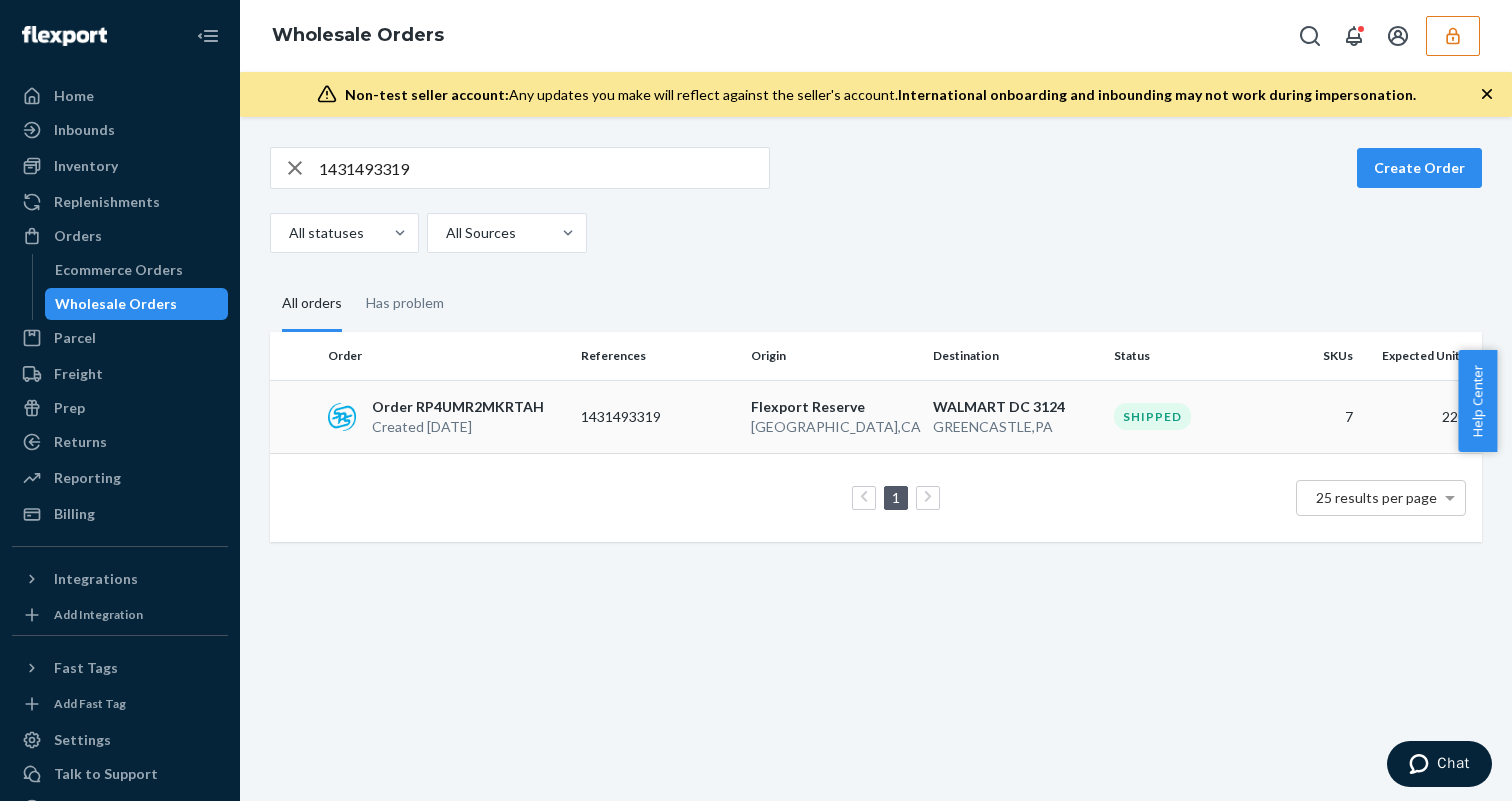 click on "1431493319" at bounding box center [658, 416] 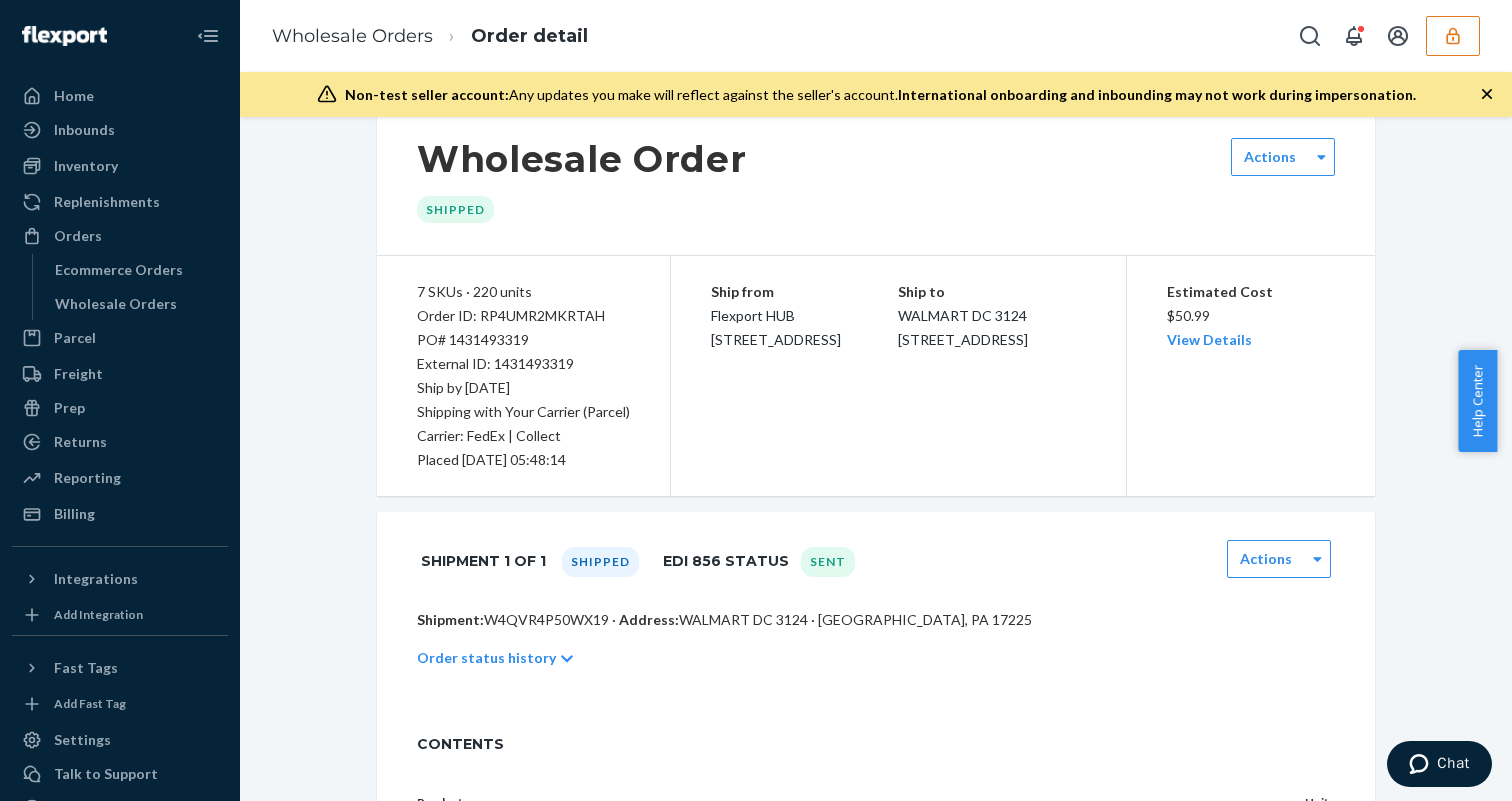 scroll, scrollTop: 32, scrollLeft: 0, axis: vertical 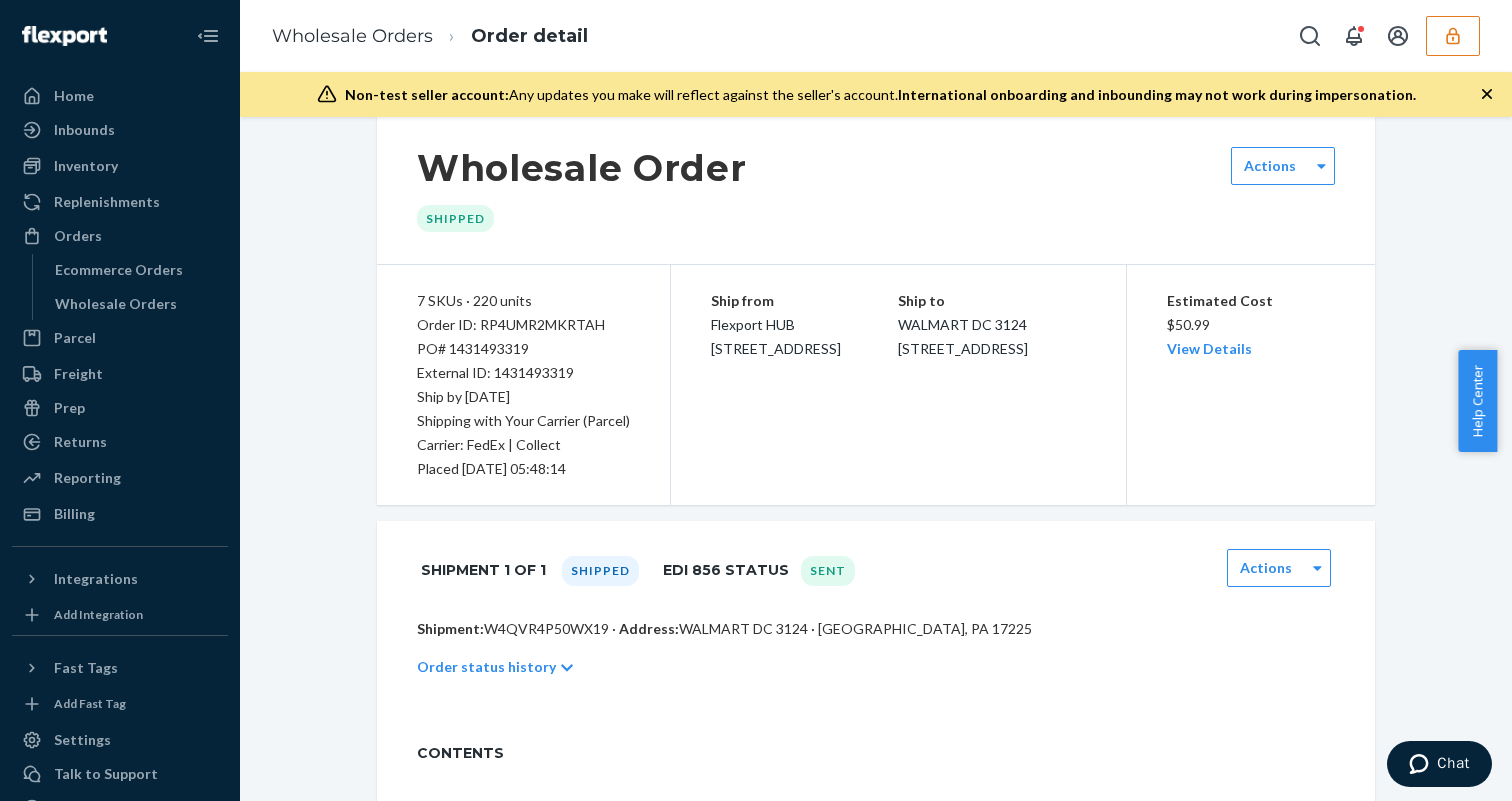click on "Order status history" at bounding box center [486, 667] 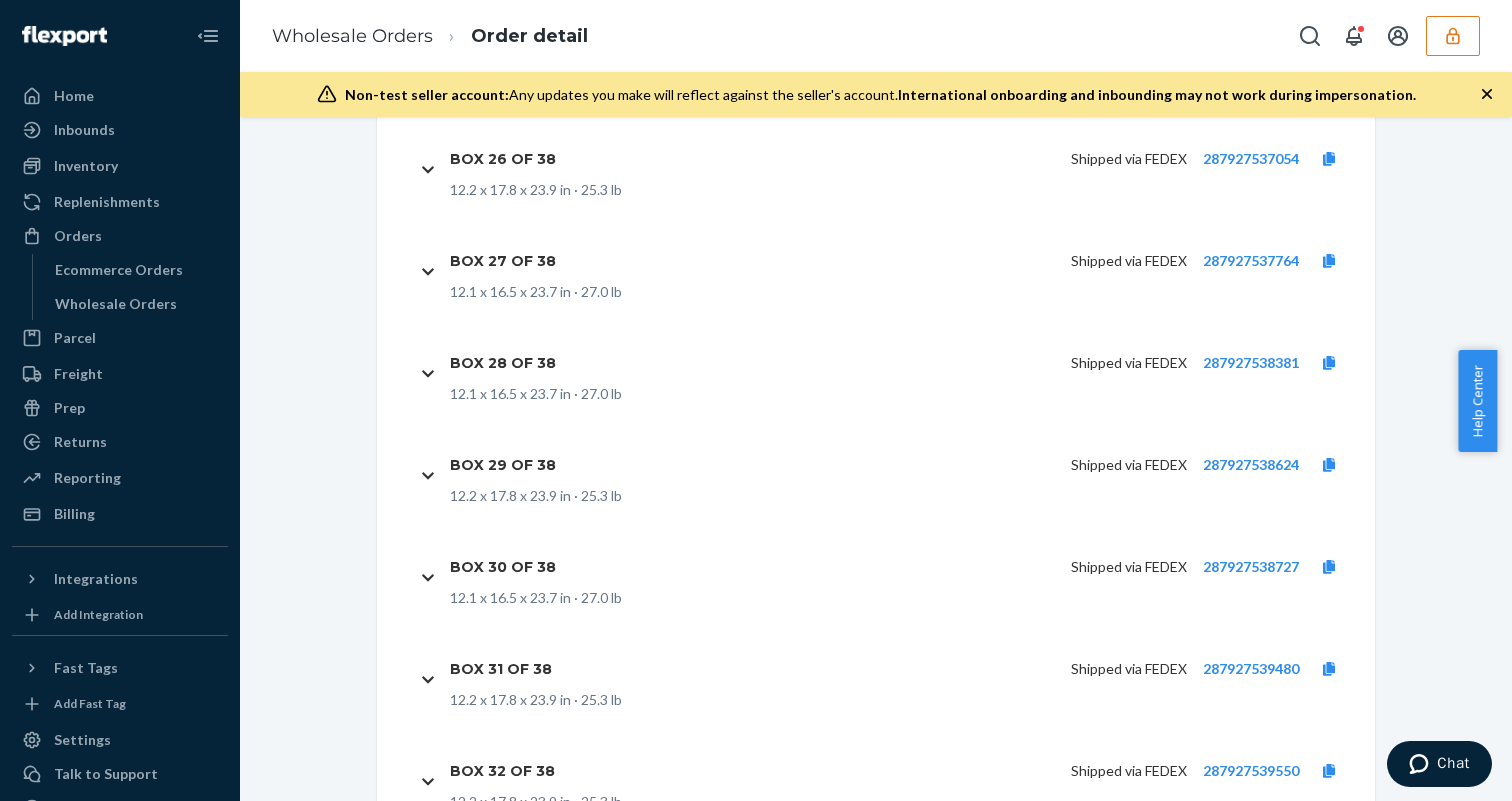 scroll, scrollTop: 5130, scrollLeft: 0, axis: vertical 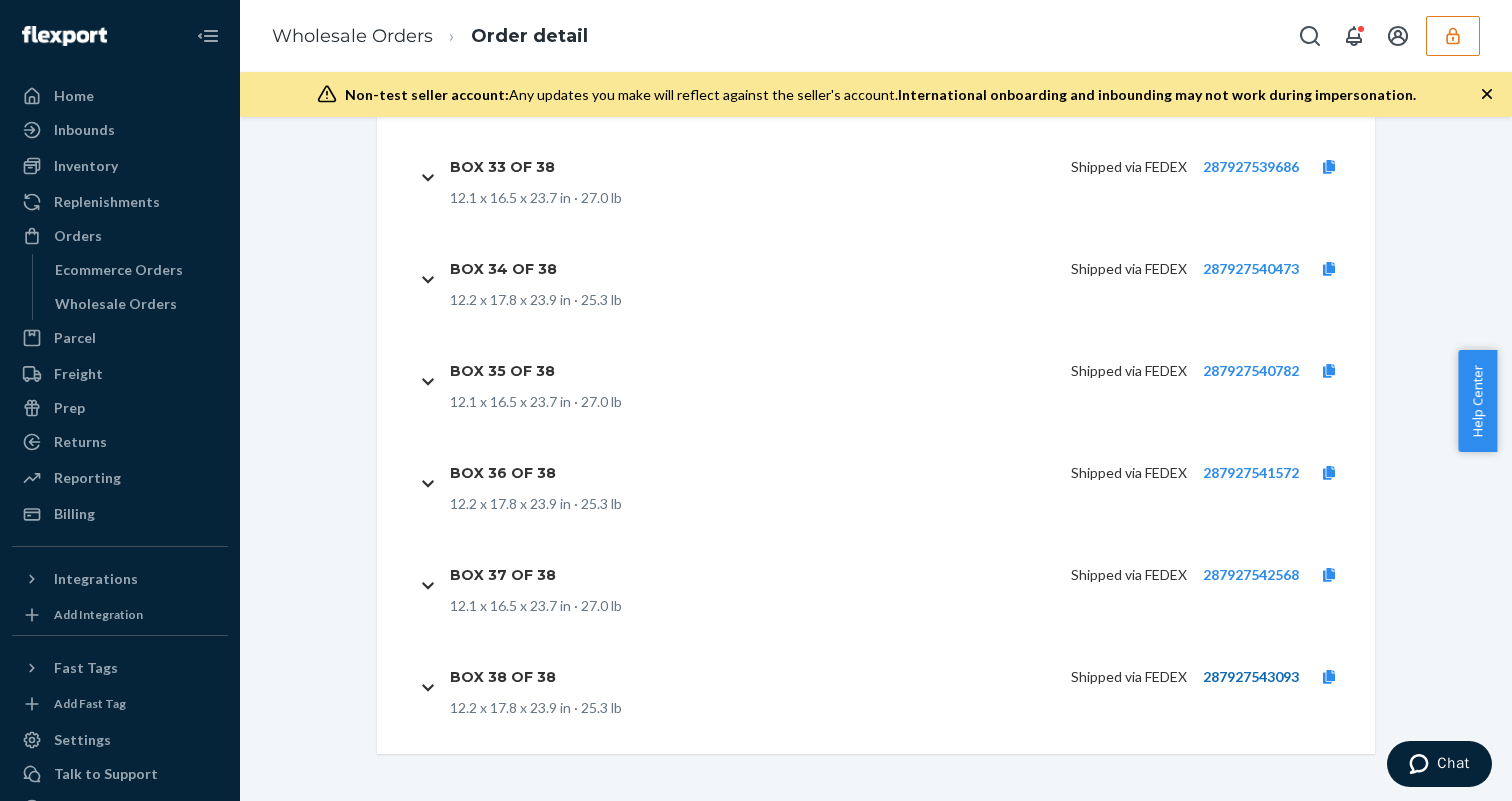 click on "287927543093" at bounding box center [1251, 676] 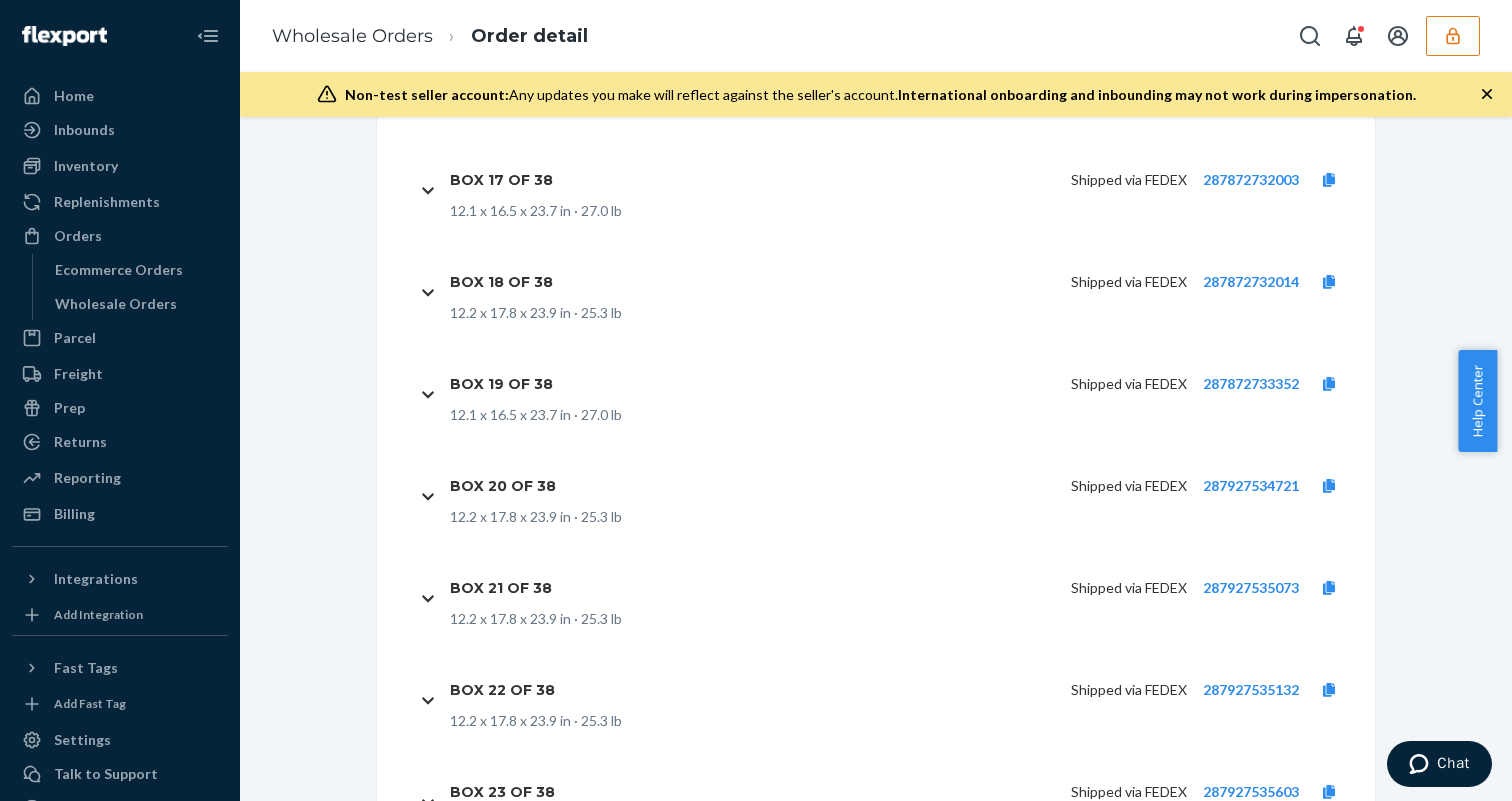 scroll, scrollTop: 3490, scrollLeft: 0, axis: vertical 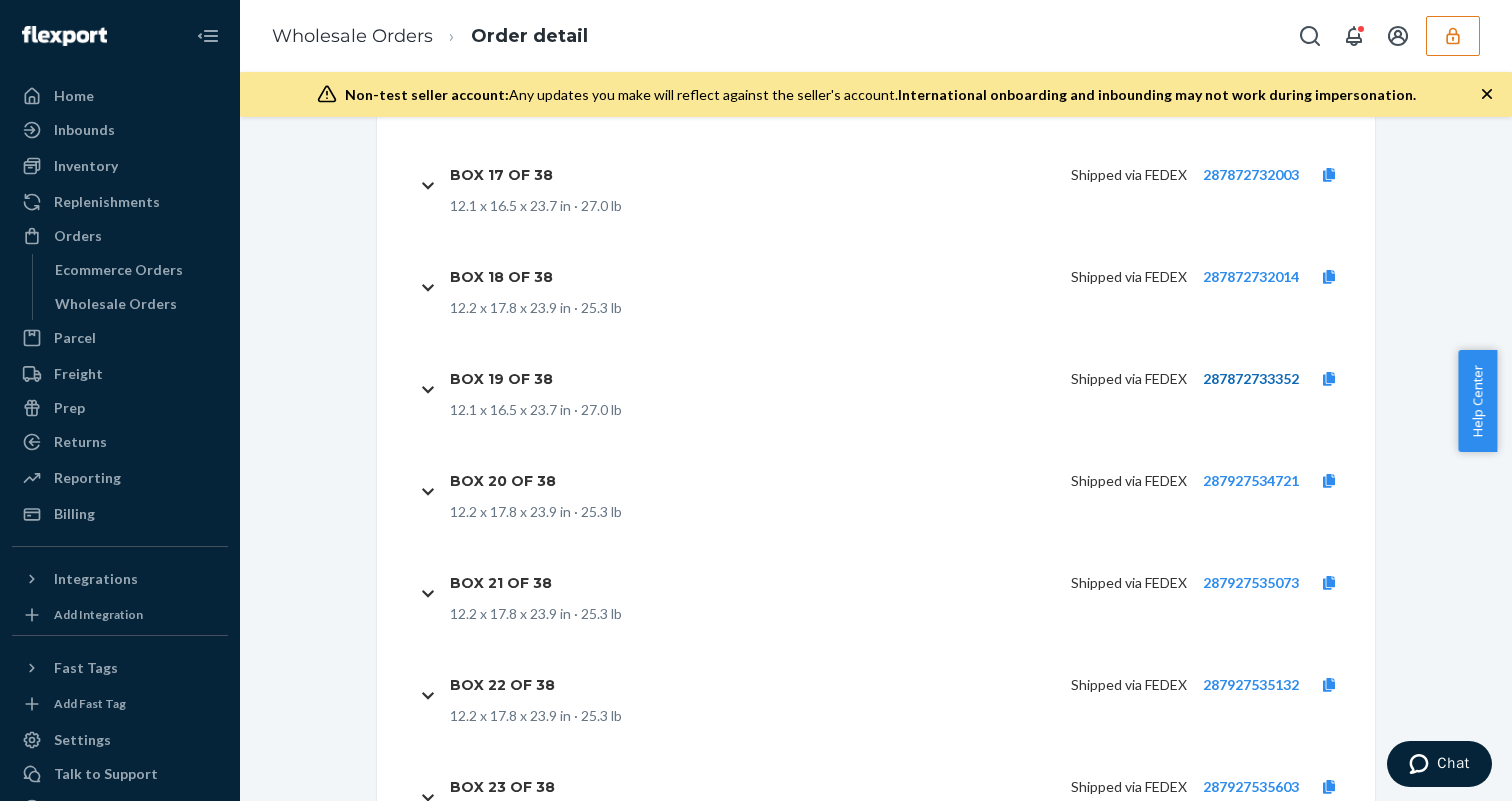 click on "287872733352" at bounding box center [1251, 378] 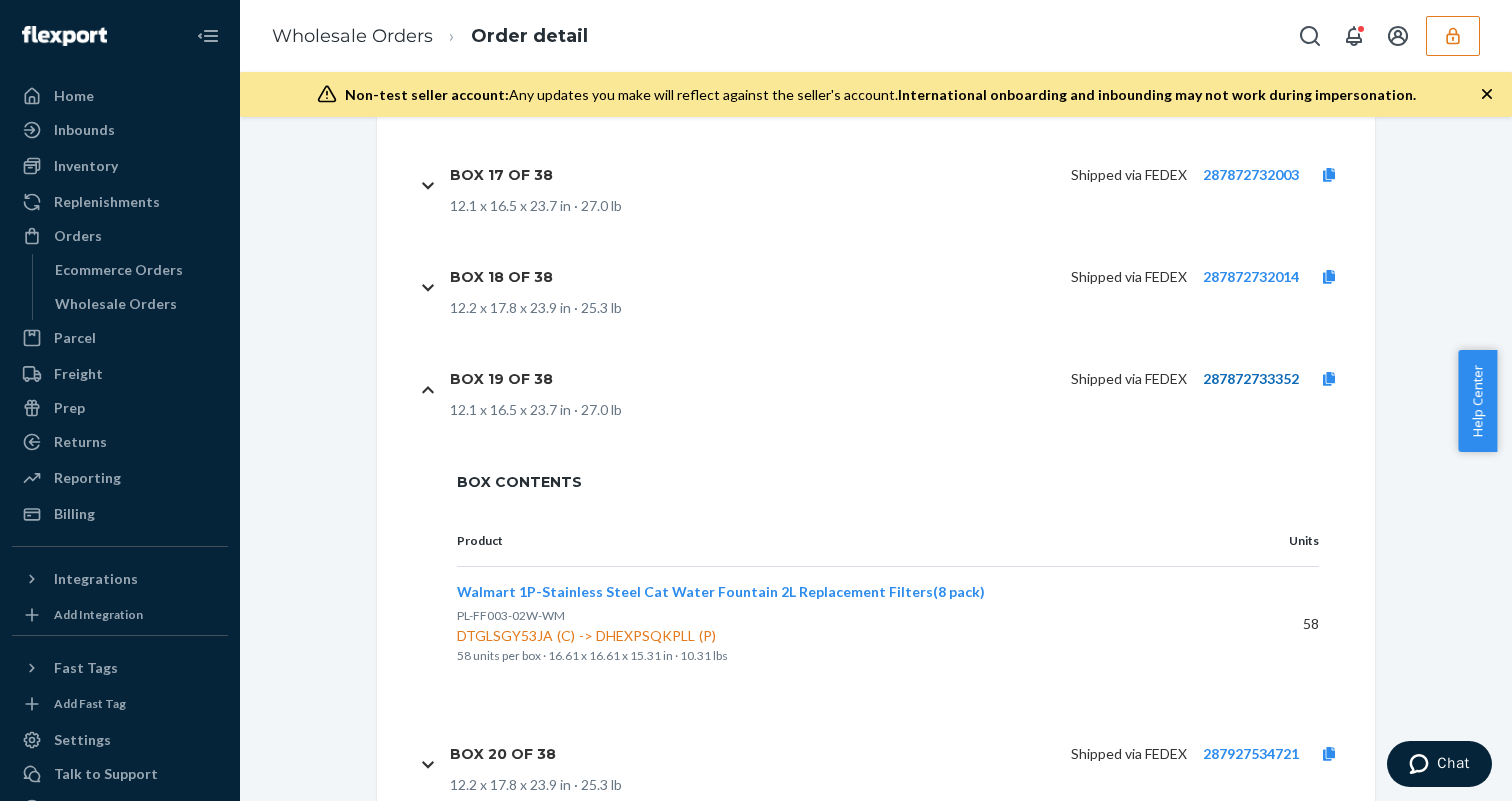 scroll, scrollTop: 3766, scrollLeft: 0, axis: vertical 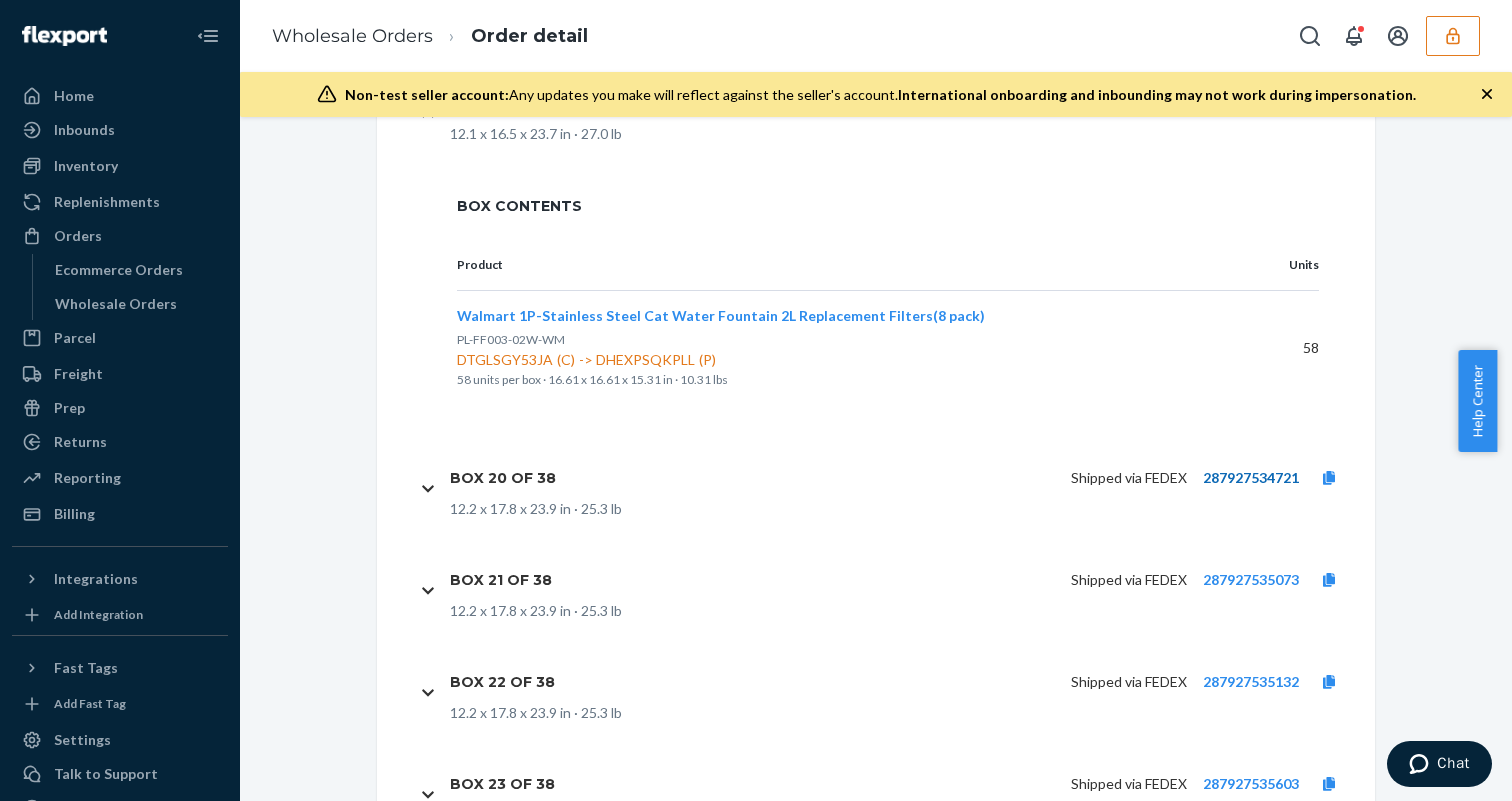 click on "287927534721" at bounding box center (1251, 477) 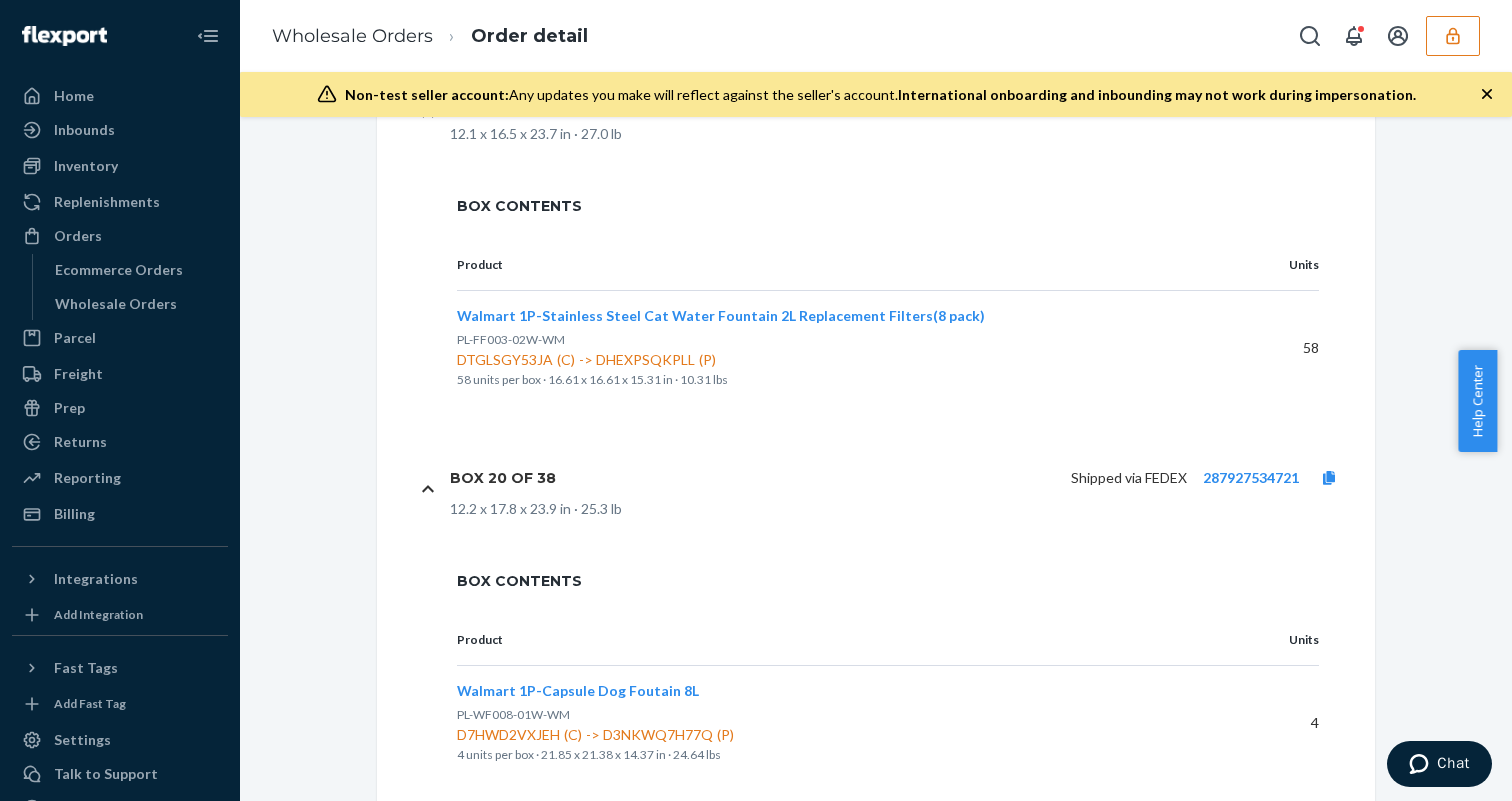 click 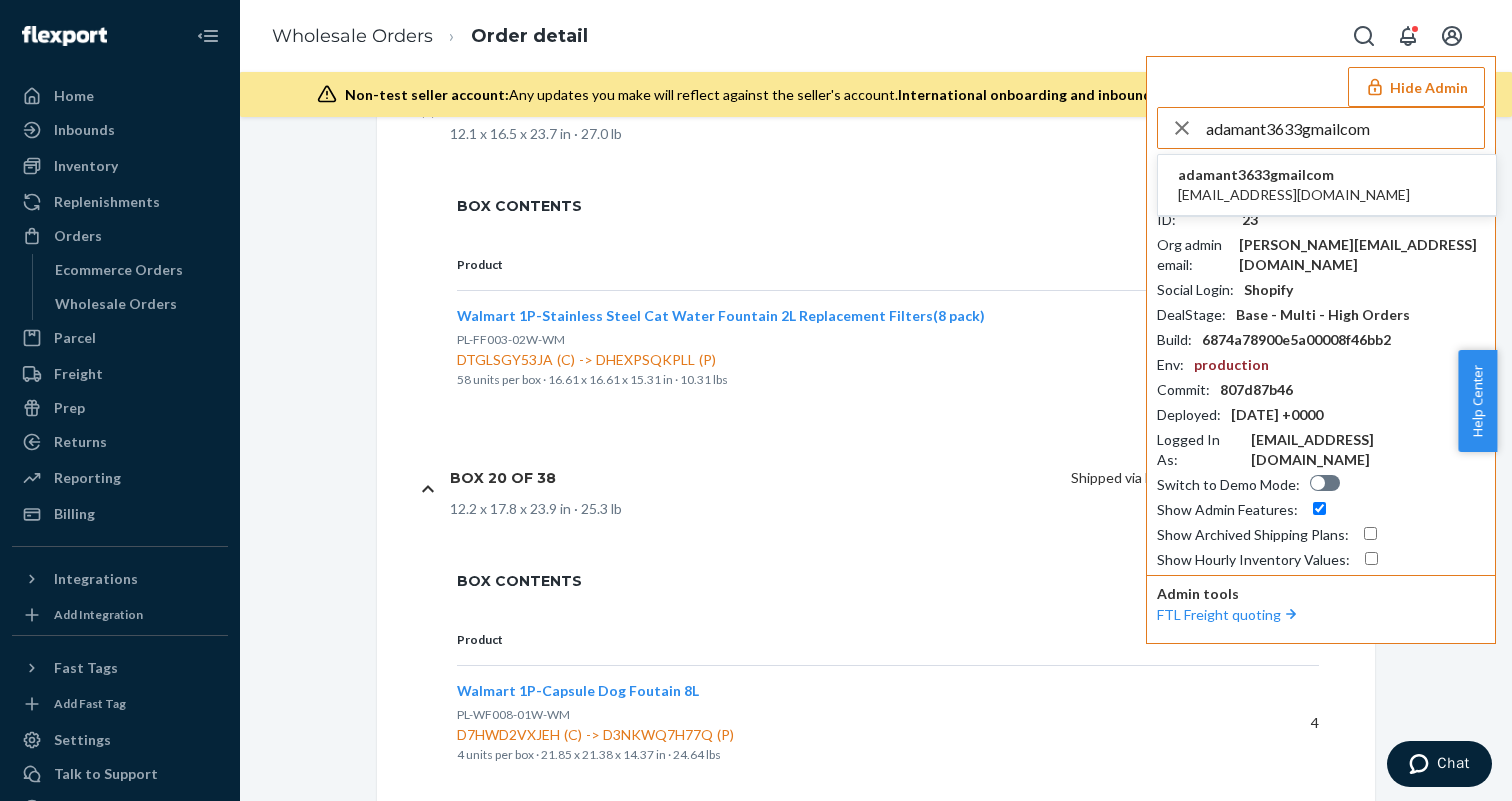 type on "adamant3633gmailcom" 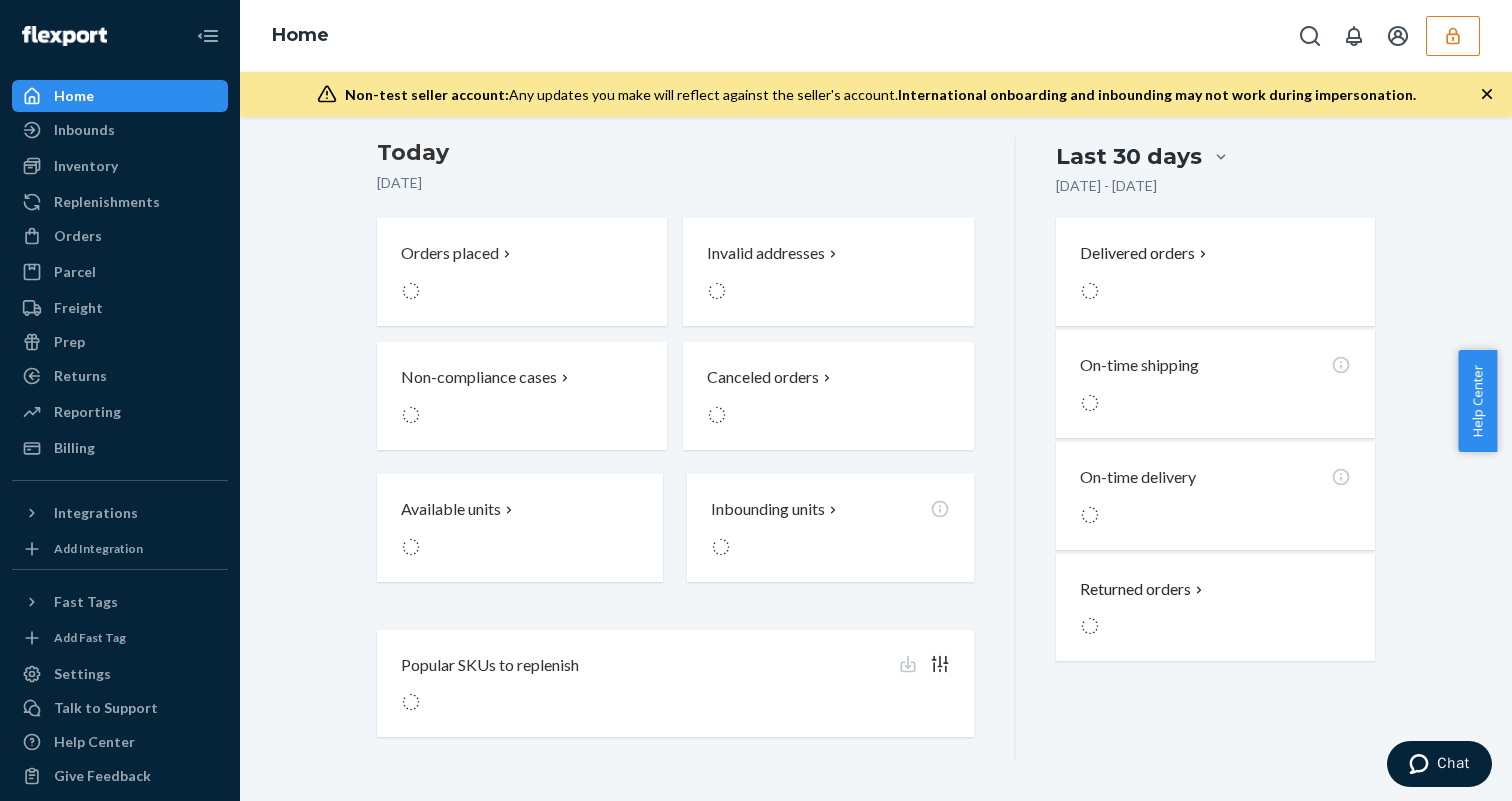 scroll, scrollTop: 0, scrollLeft: 0, axis: both 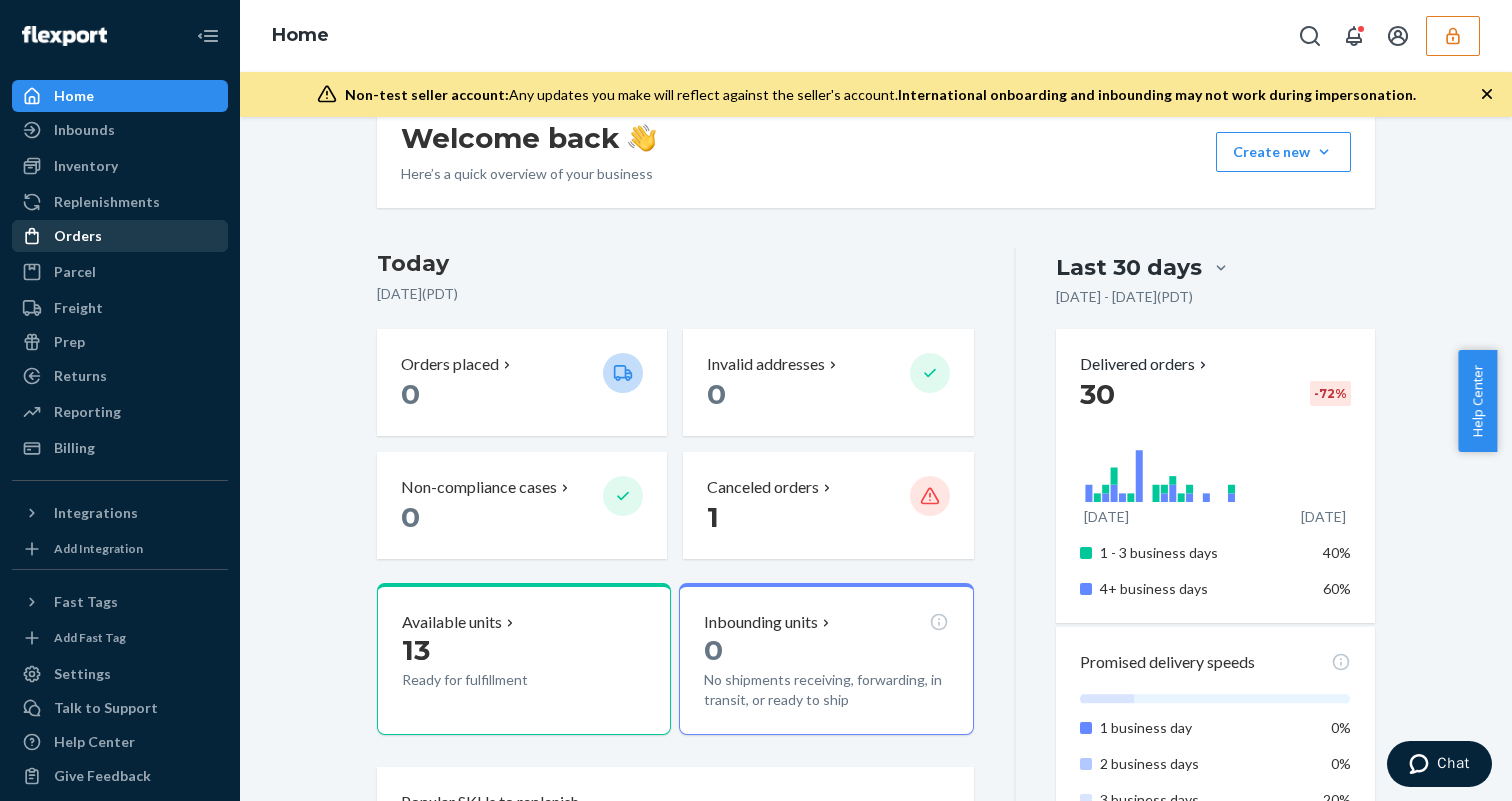 click on "Orders" at bounding box center [120, 236] 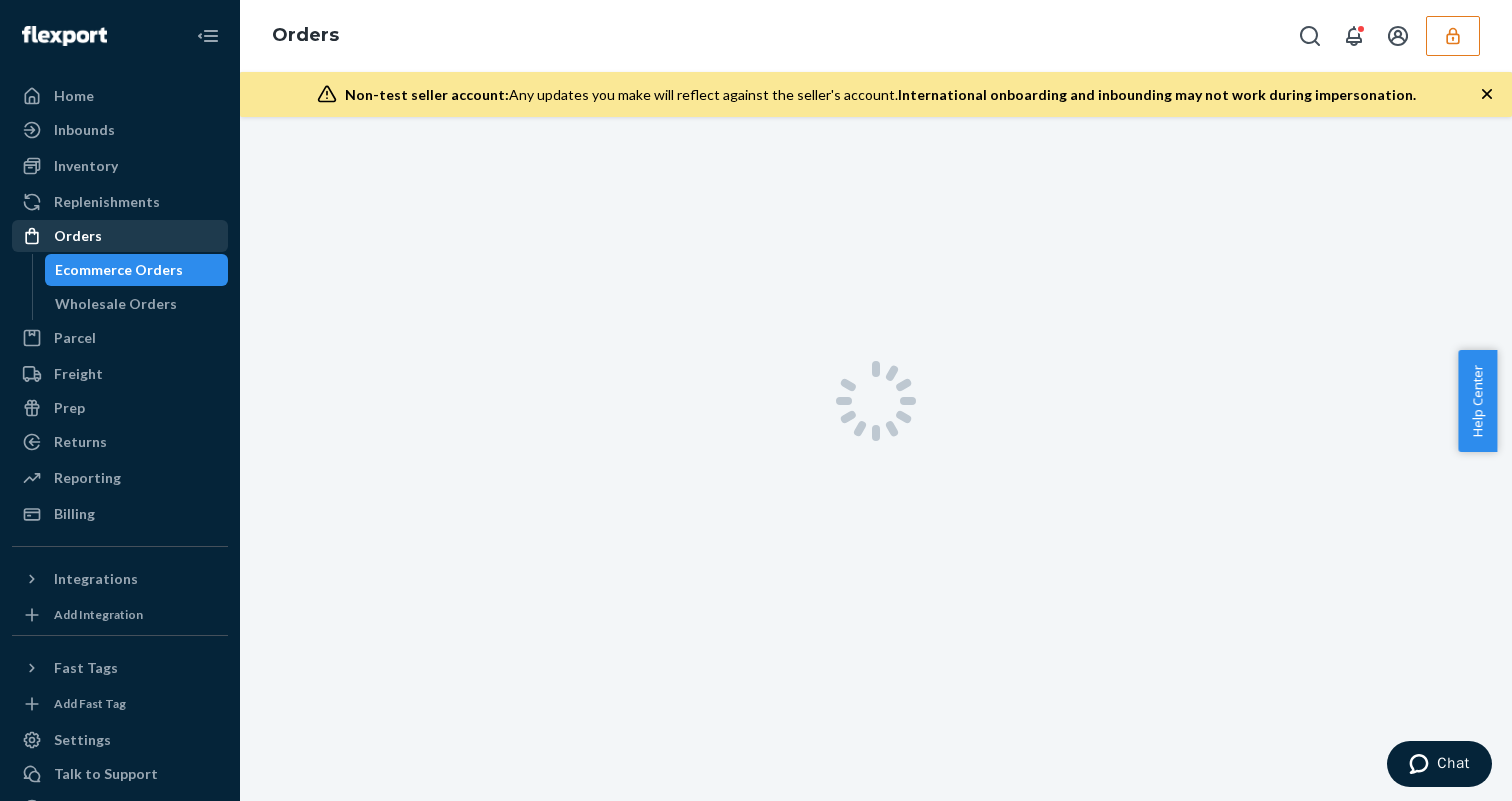 scroll, scrollTop: 0, scrollLeft: 0, axis: both 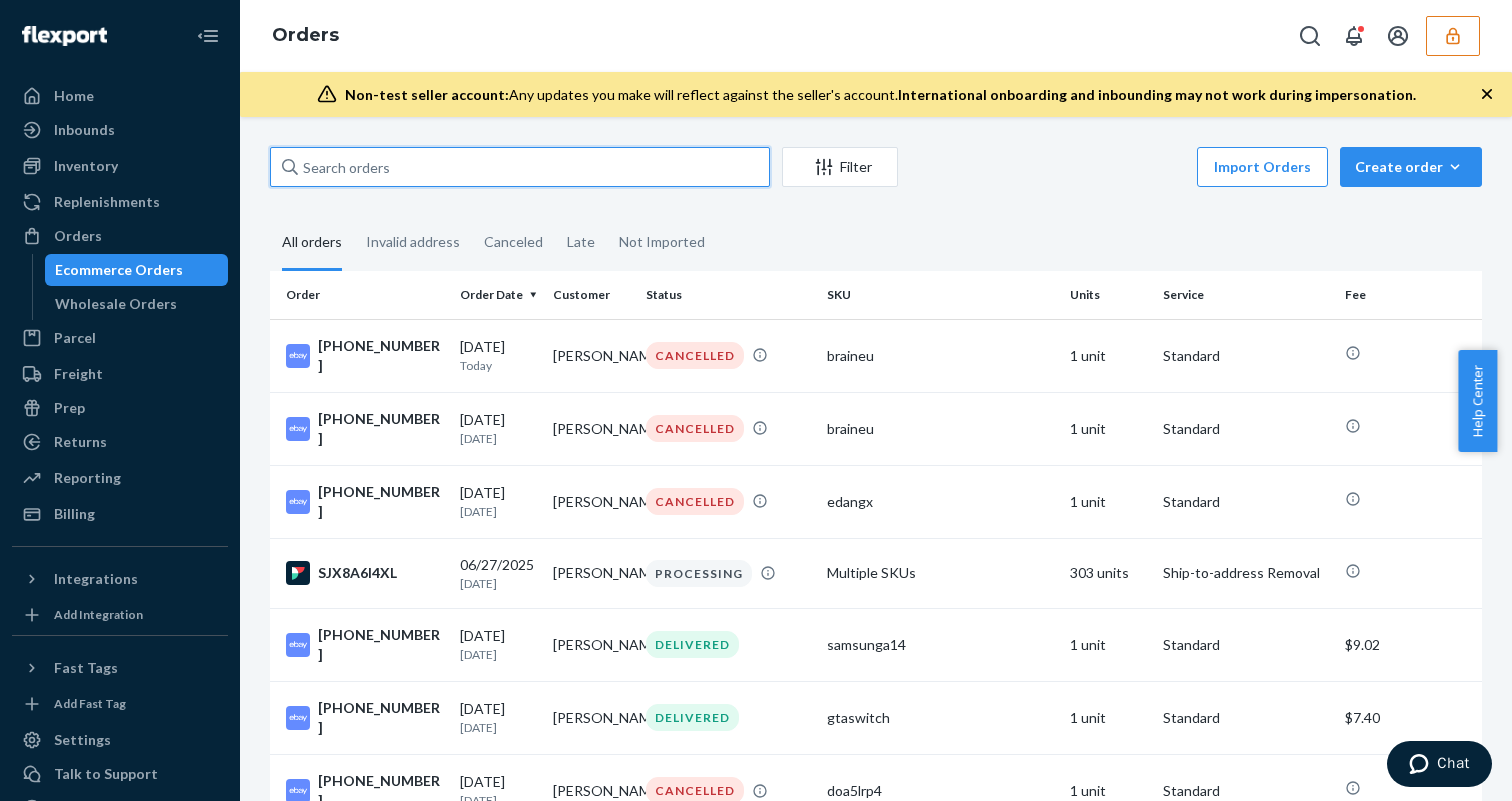 click at bounding box center (520, 167) 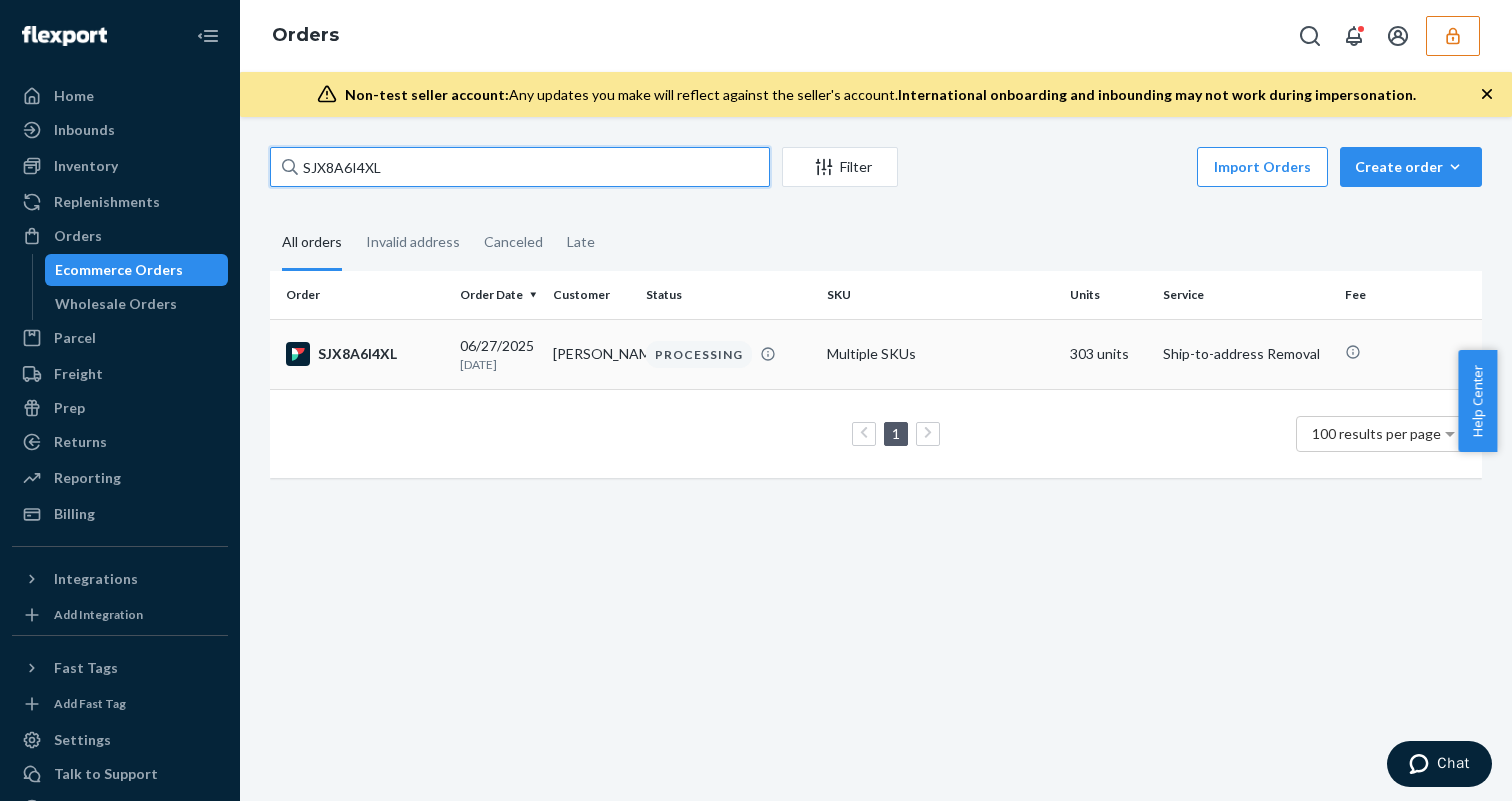 type on "SJX8A6I4XL" 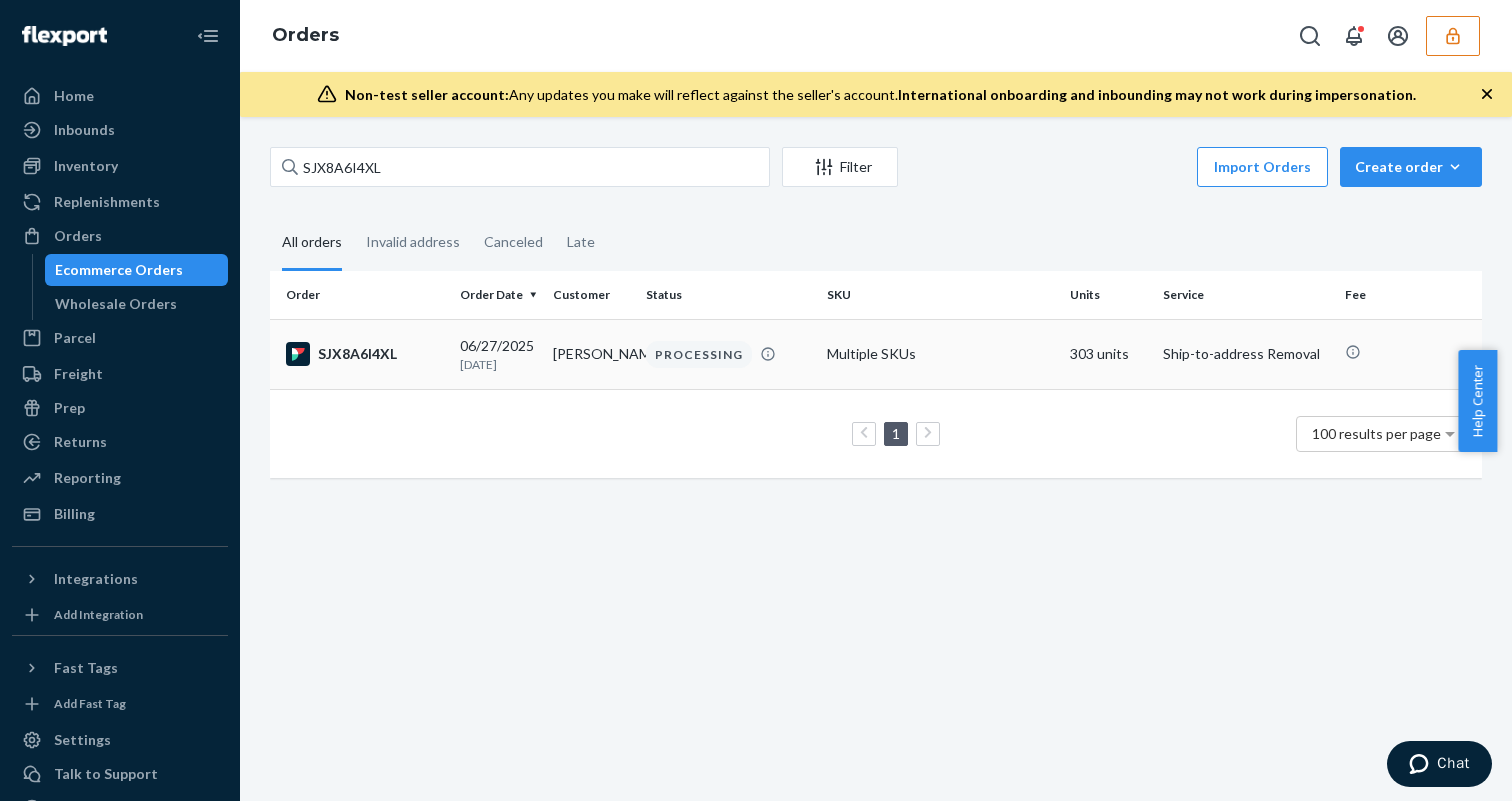 click on "[DATE]" at bounding box center [498, 364] 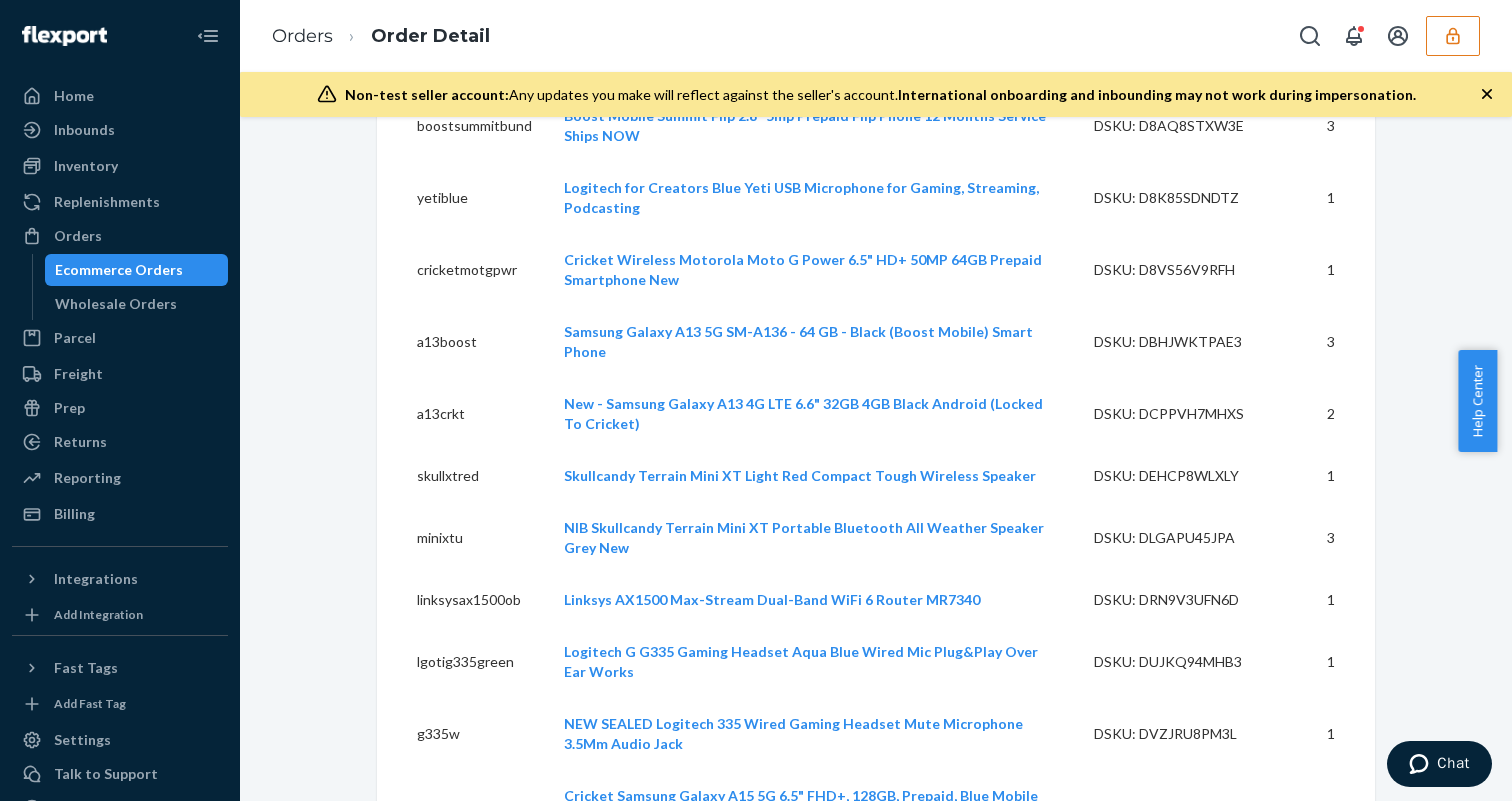 scroll, scrollTop: 8613, scrollLeft: 0, axis: vertical 